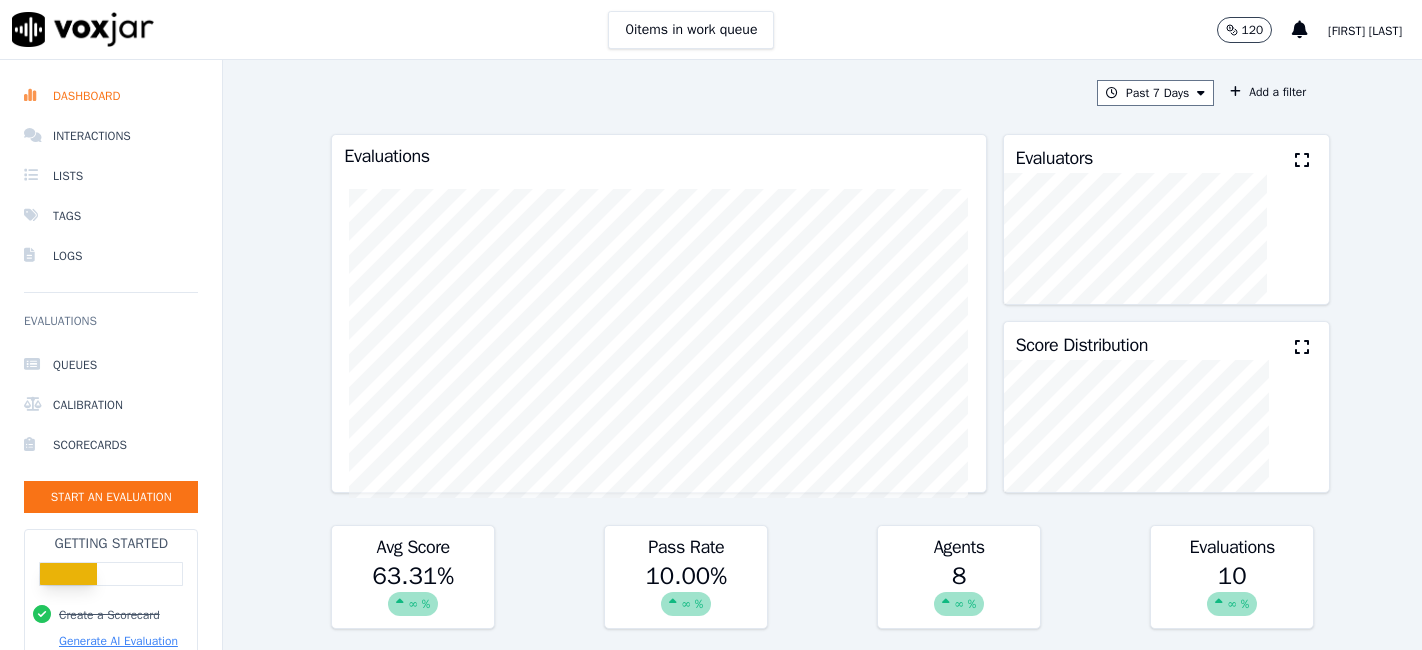 scroll, scrollTop: 0, scrollLeft: 0, axis: both 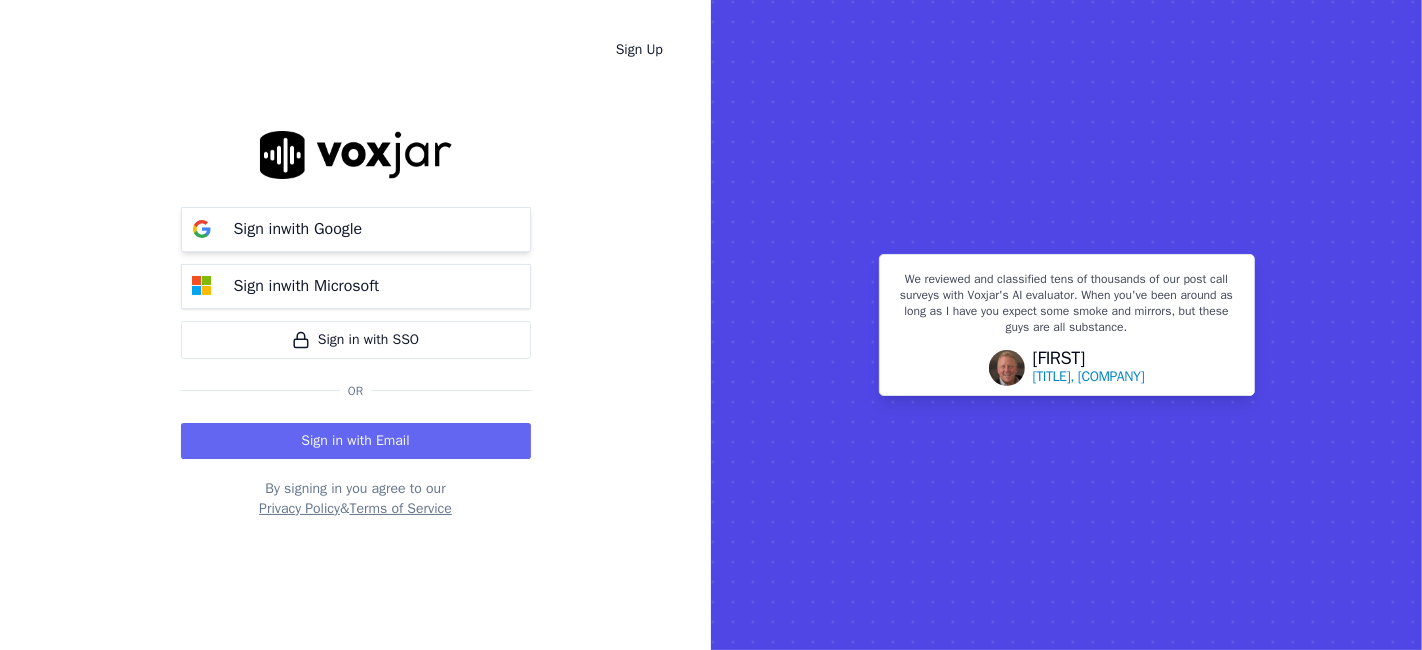 click on "Sign in  with Google" at bounding box center (356, 229) 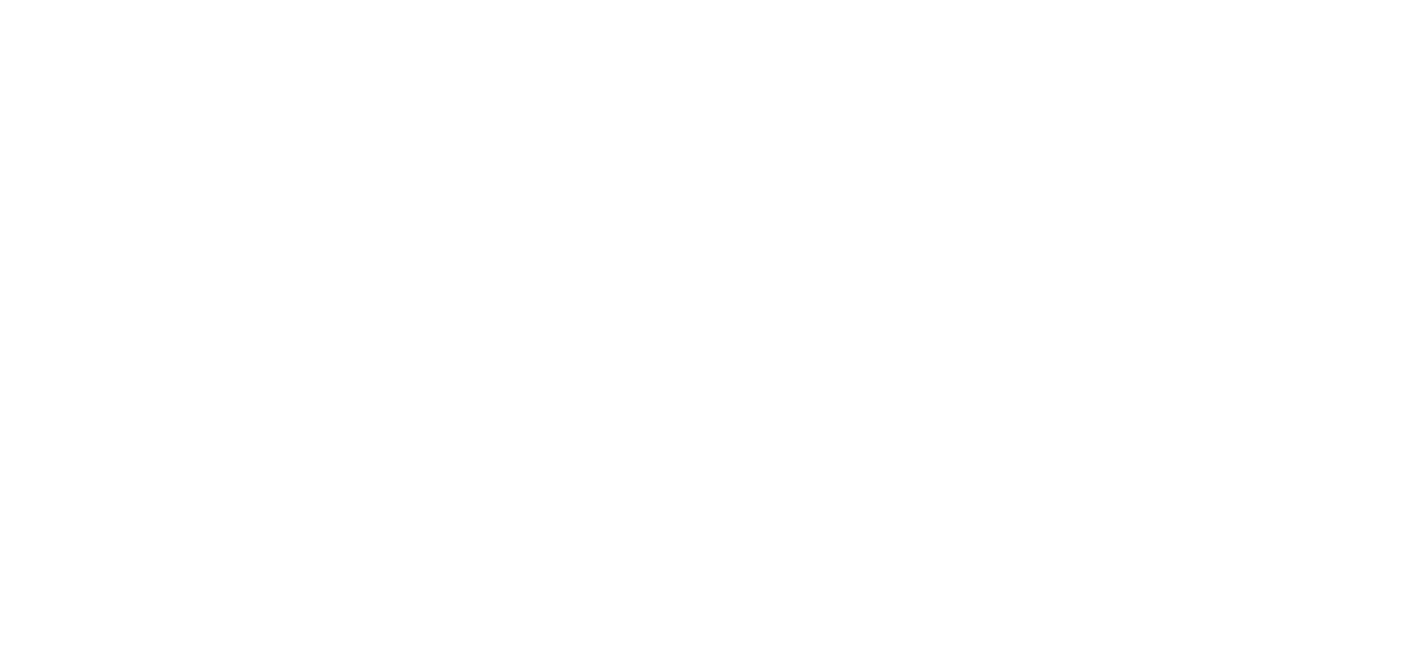 scroll, scrollTop: 0, scrollLeft: 0, axis: both 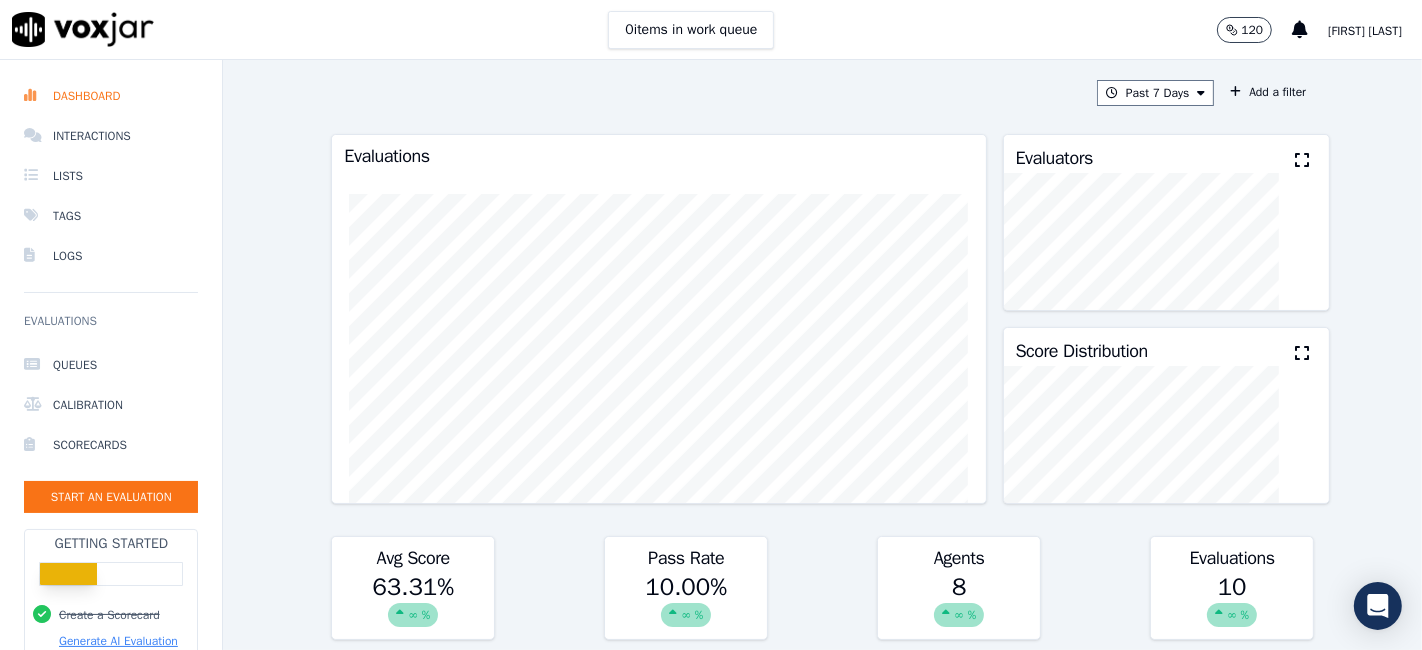 click on "[FIRST] [LAST]" at bounding box center [1365, 31] 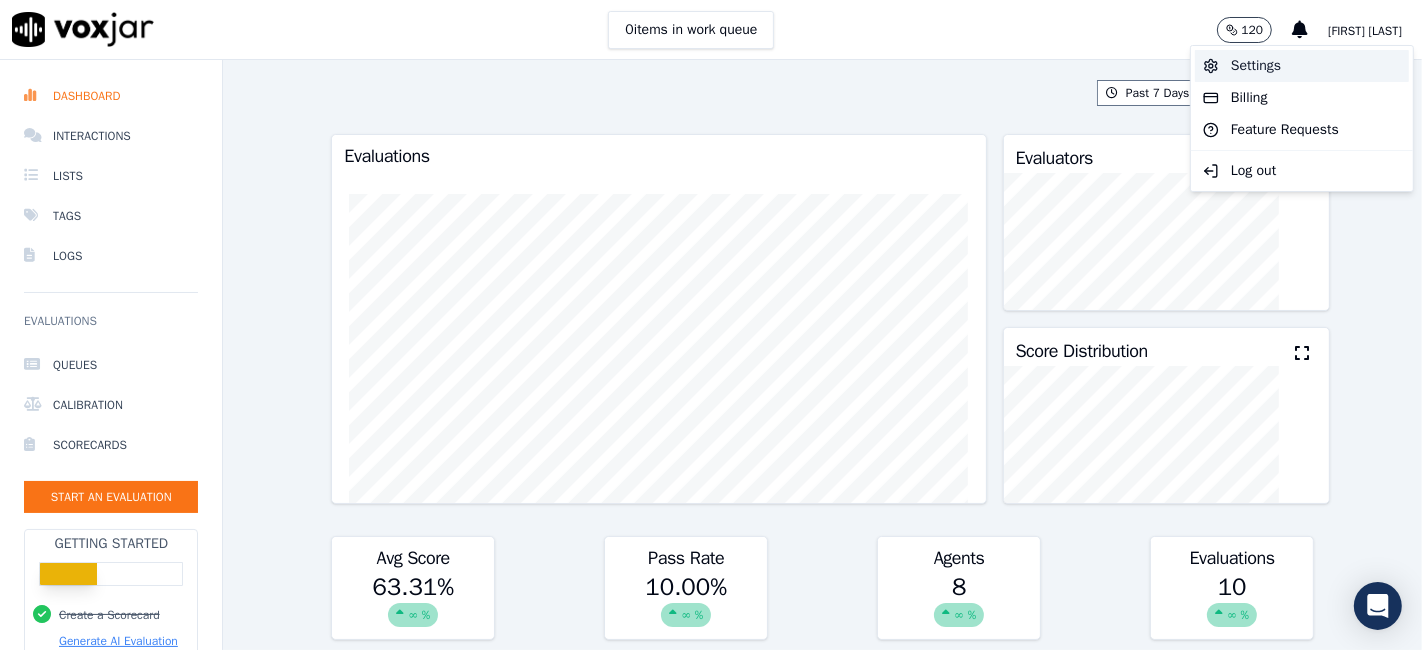click on "Settings" at bounding box center [1302, 66] 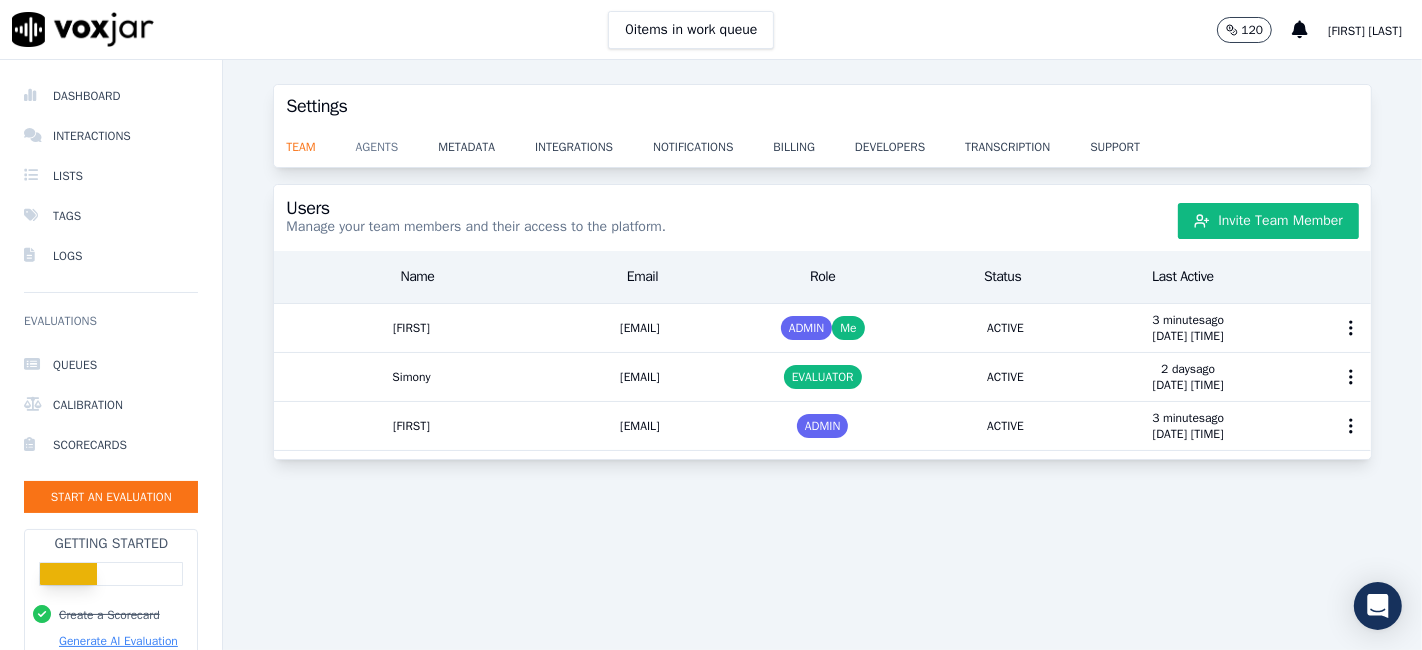 click on "agents" at bounding box center [397, 141] 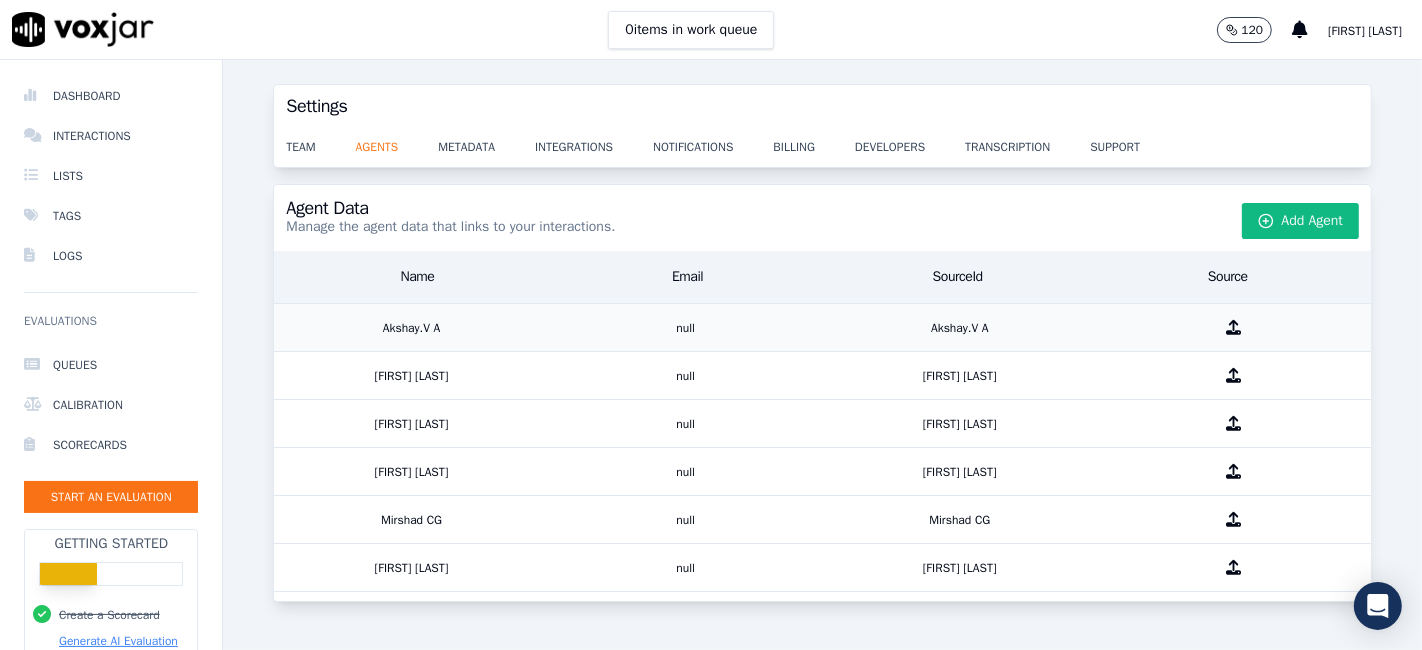 click on "Akshay.V A" at bounding box center (411, 327) 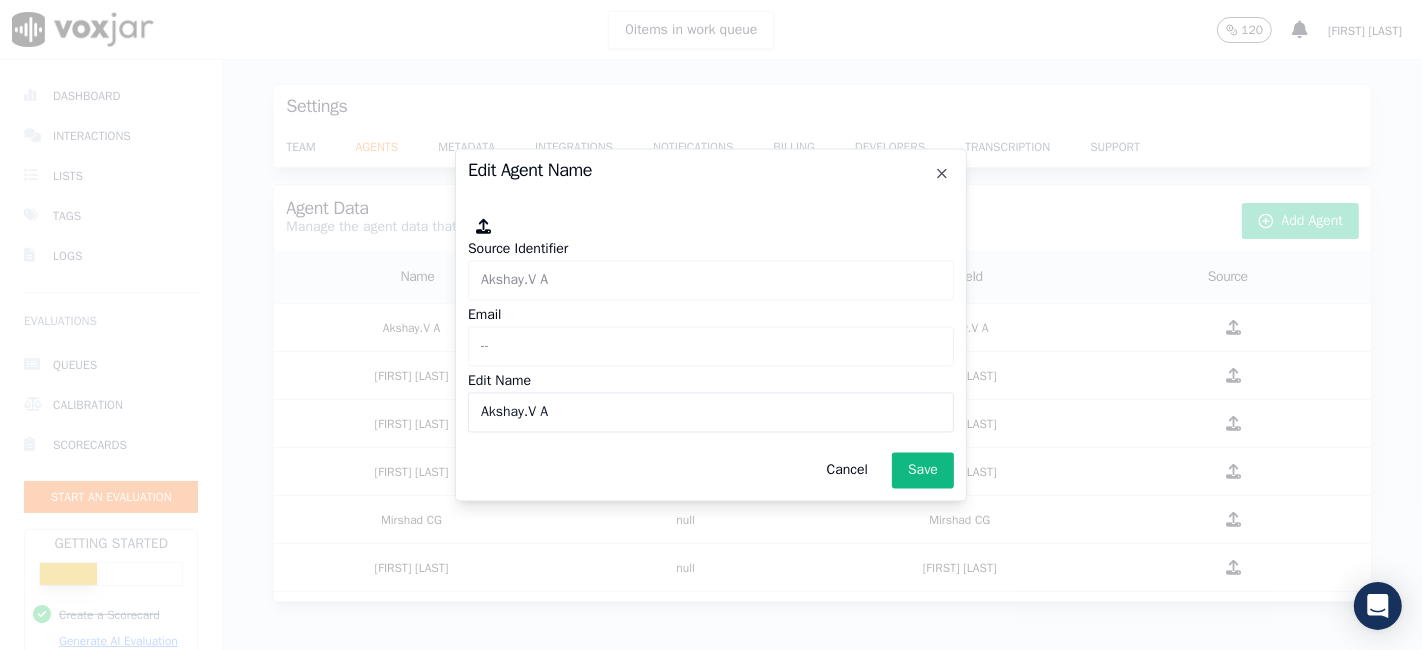 click on "Akshay.V A" 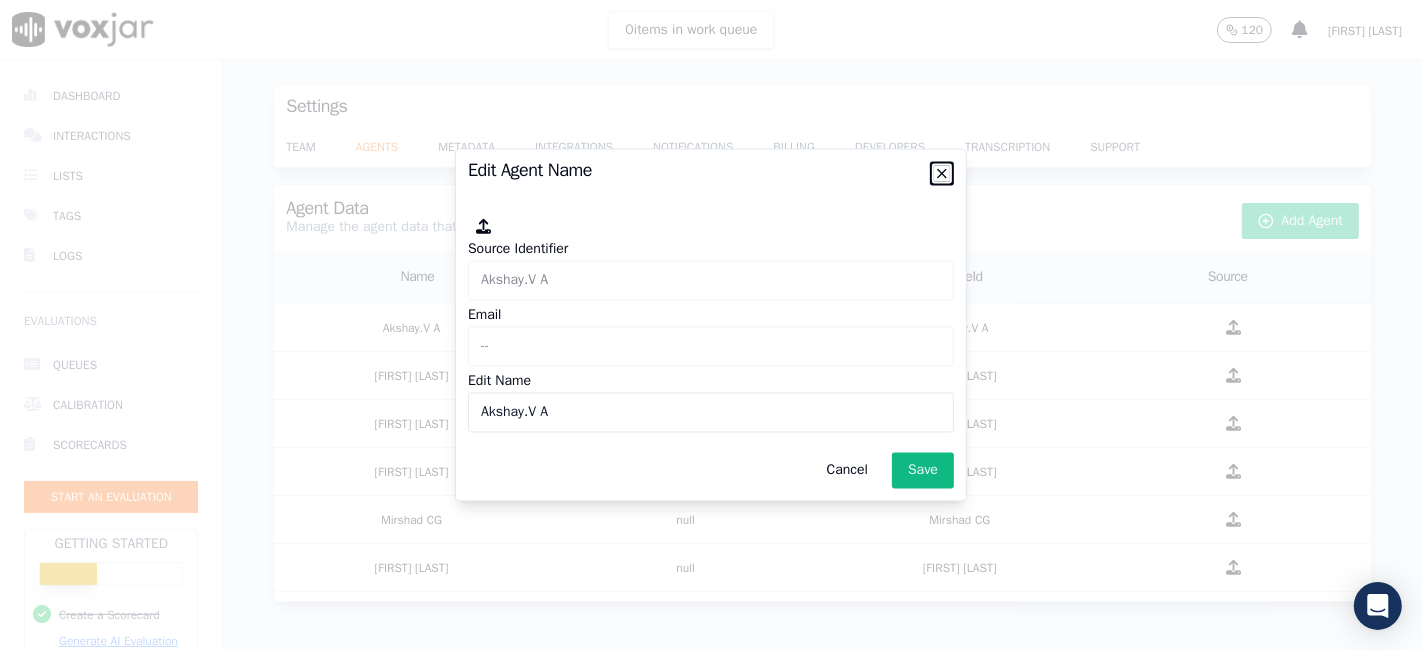 click 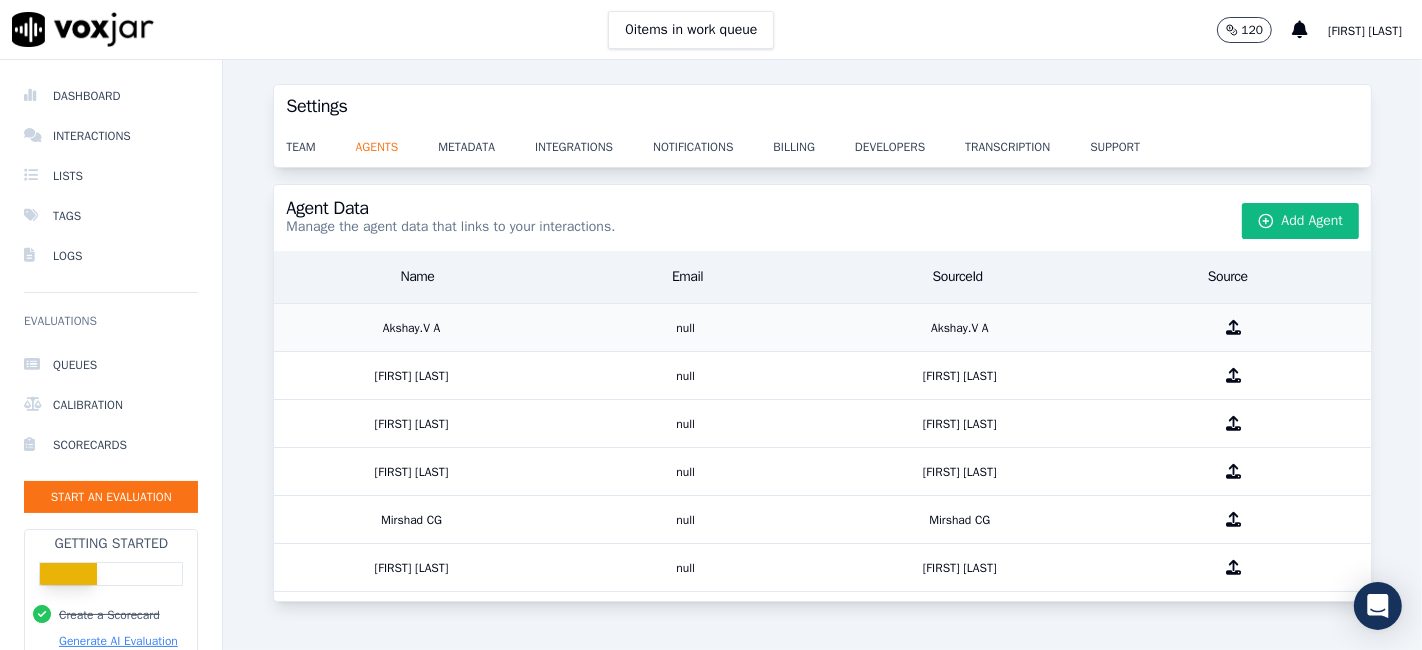 click at bounding box center (1233, 327) 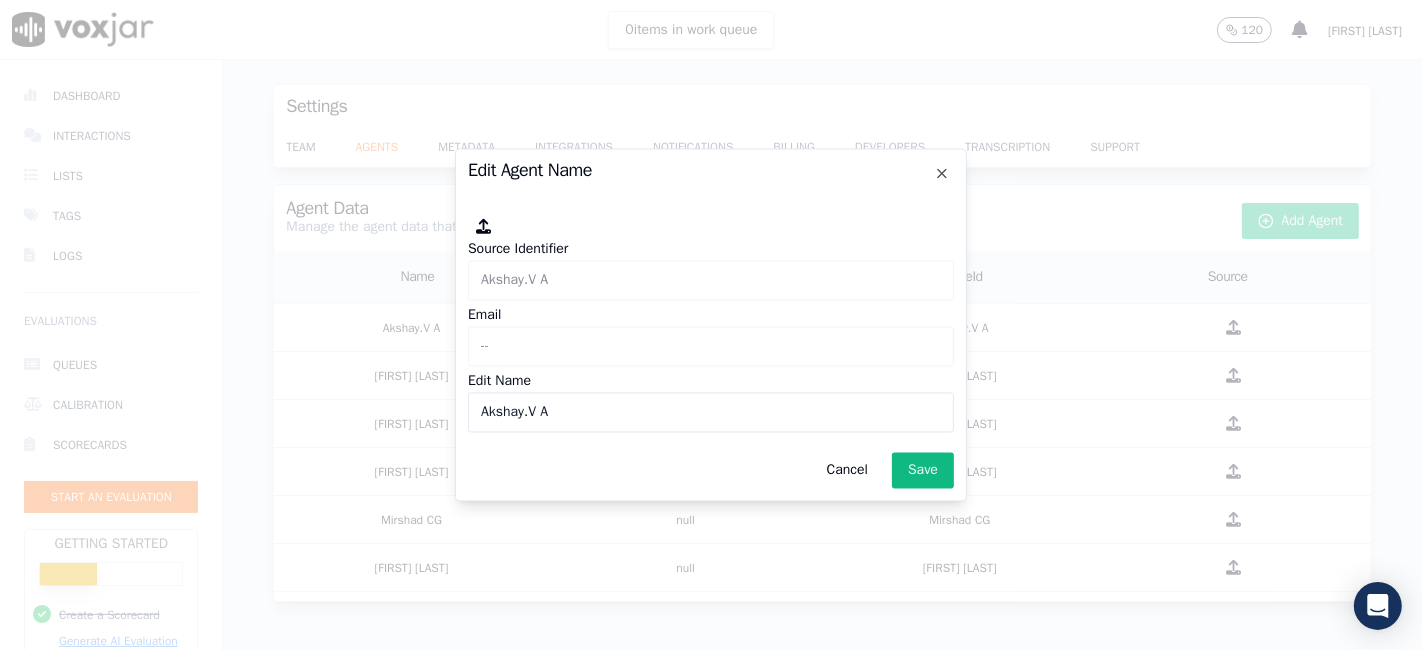 click on "Akshay.V A" 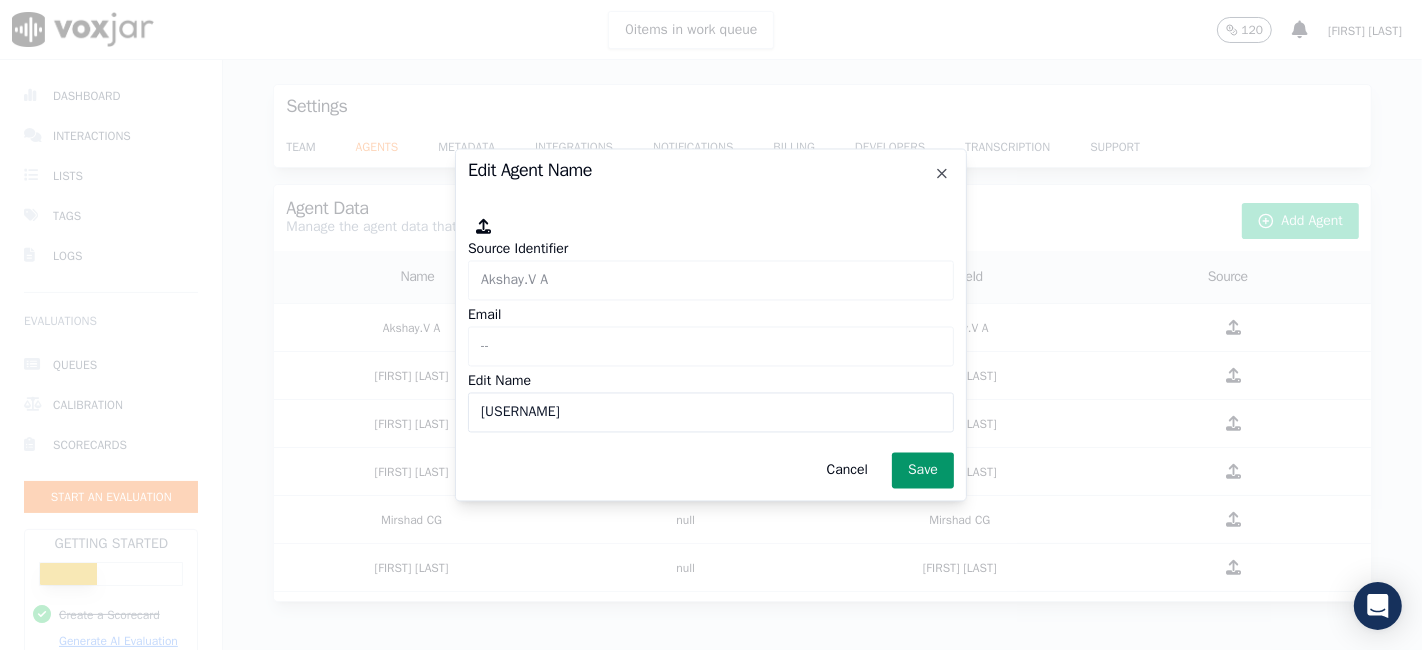 type on "[USERNAME]" 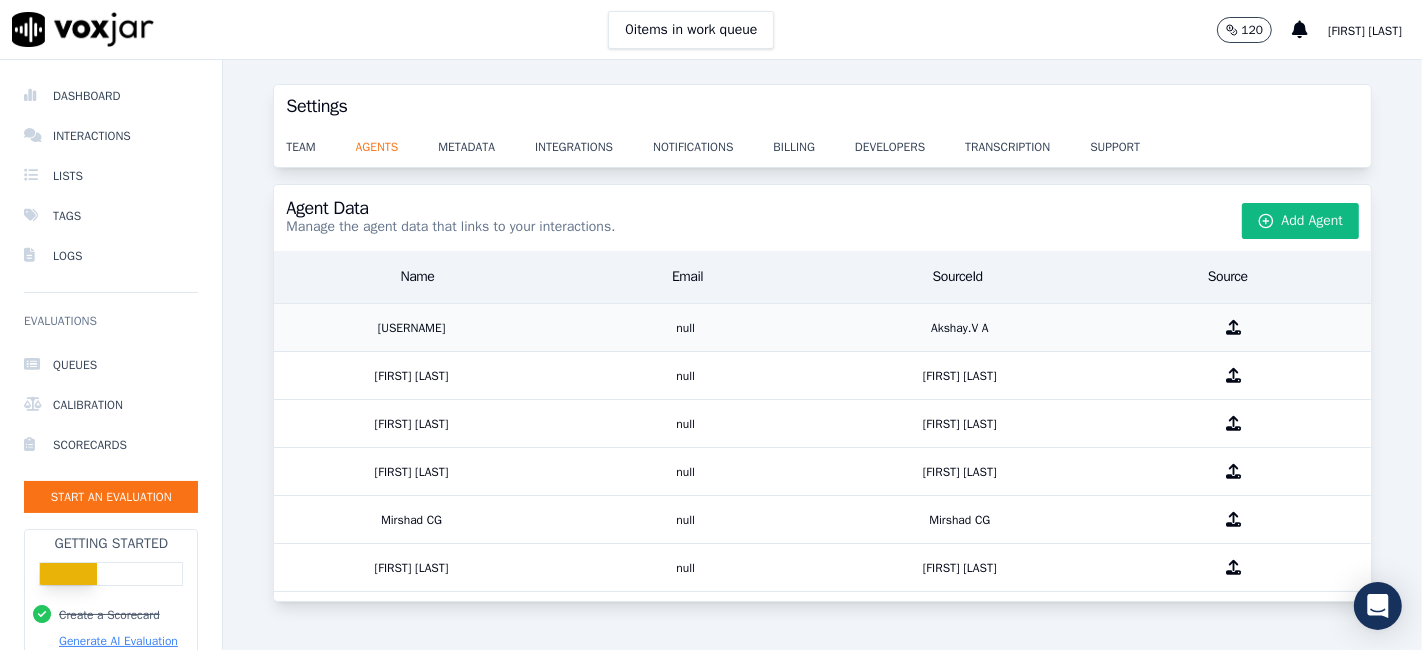 click on "null" at bounding box center (686, 327) 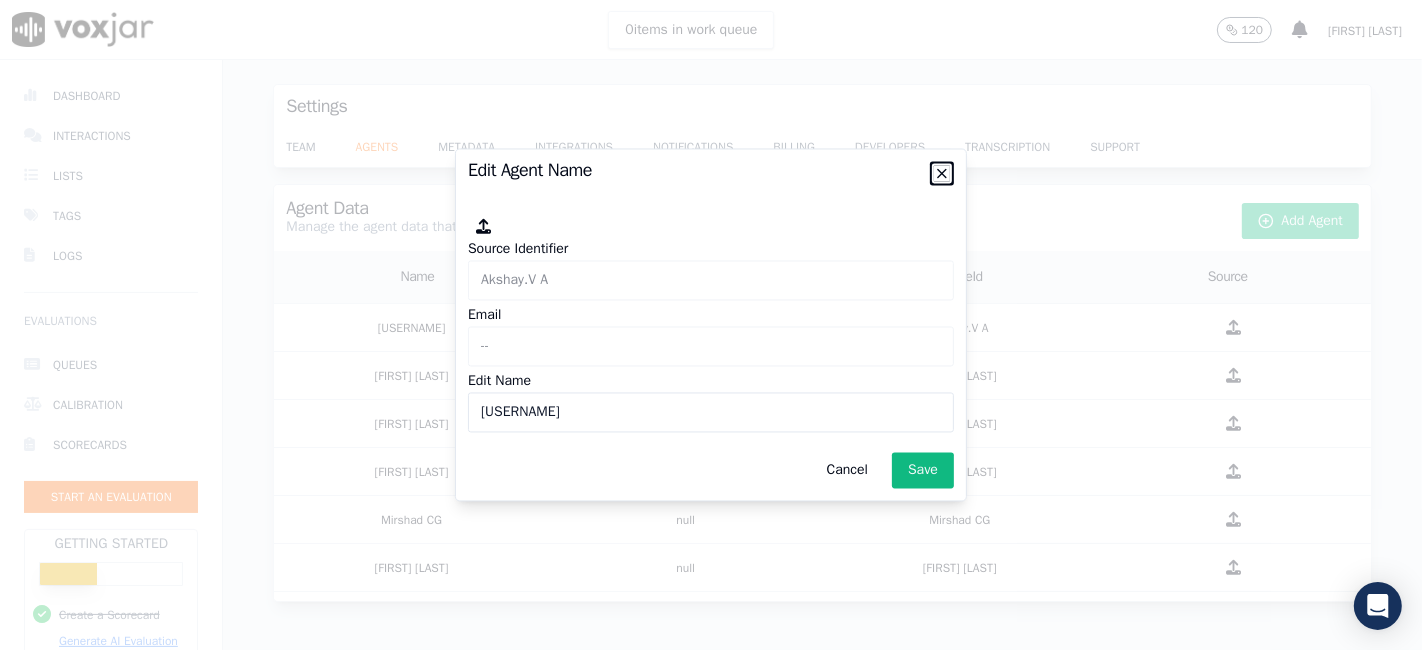 click 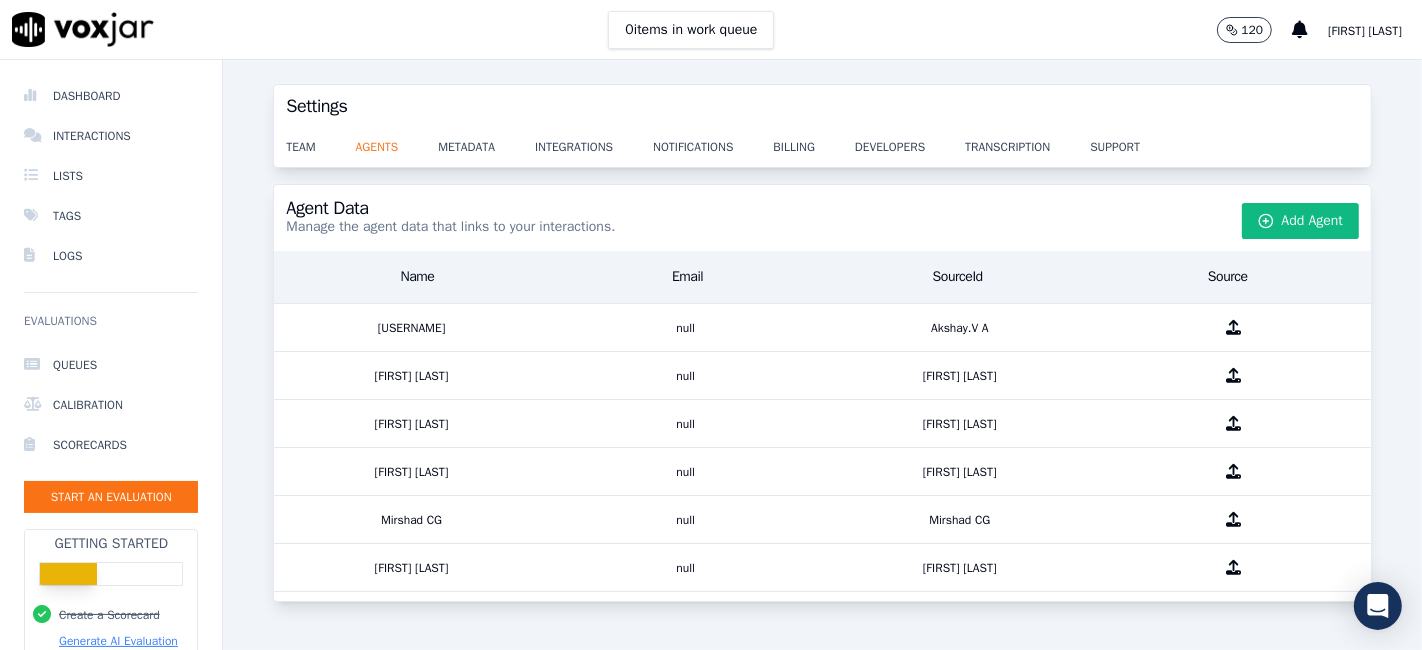 click on "Agent Data" at bounding box center [450, 208] 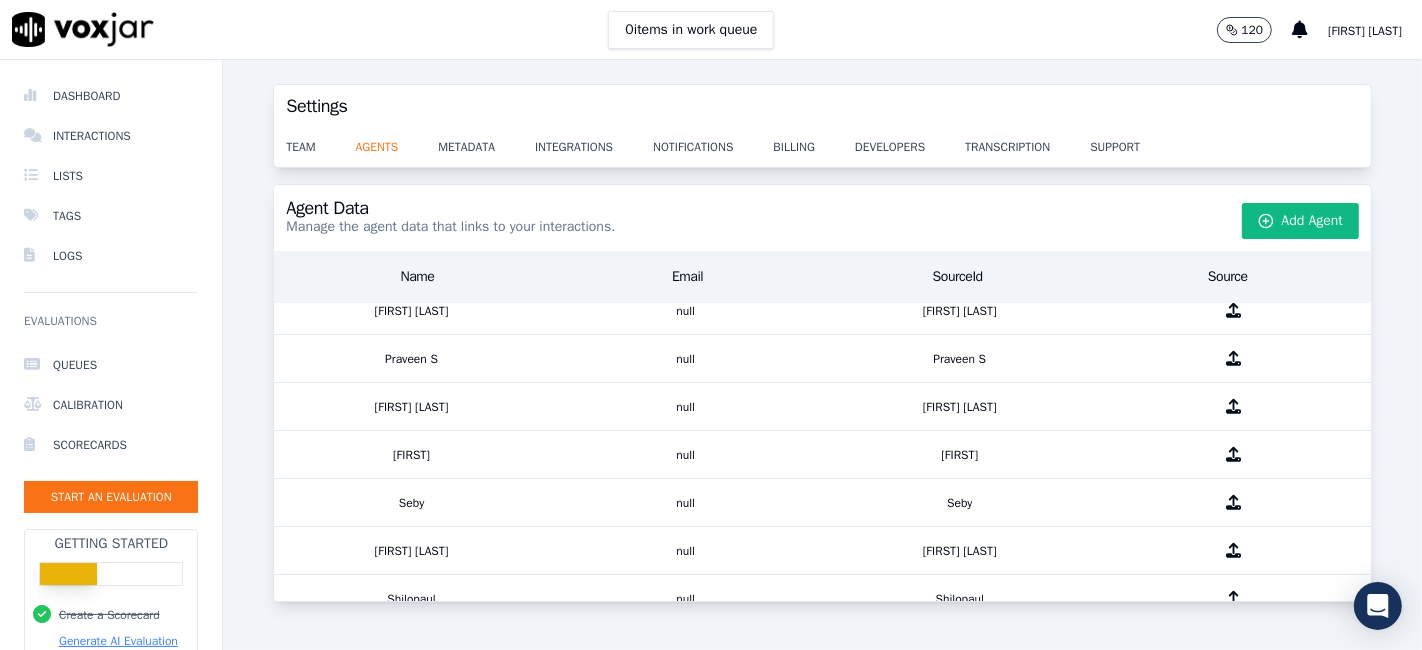 scroll, scrollTop: 0, scrollLeft: 0, axis: both 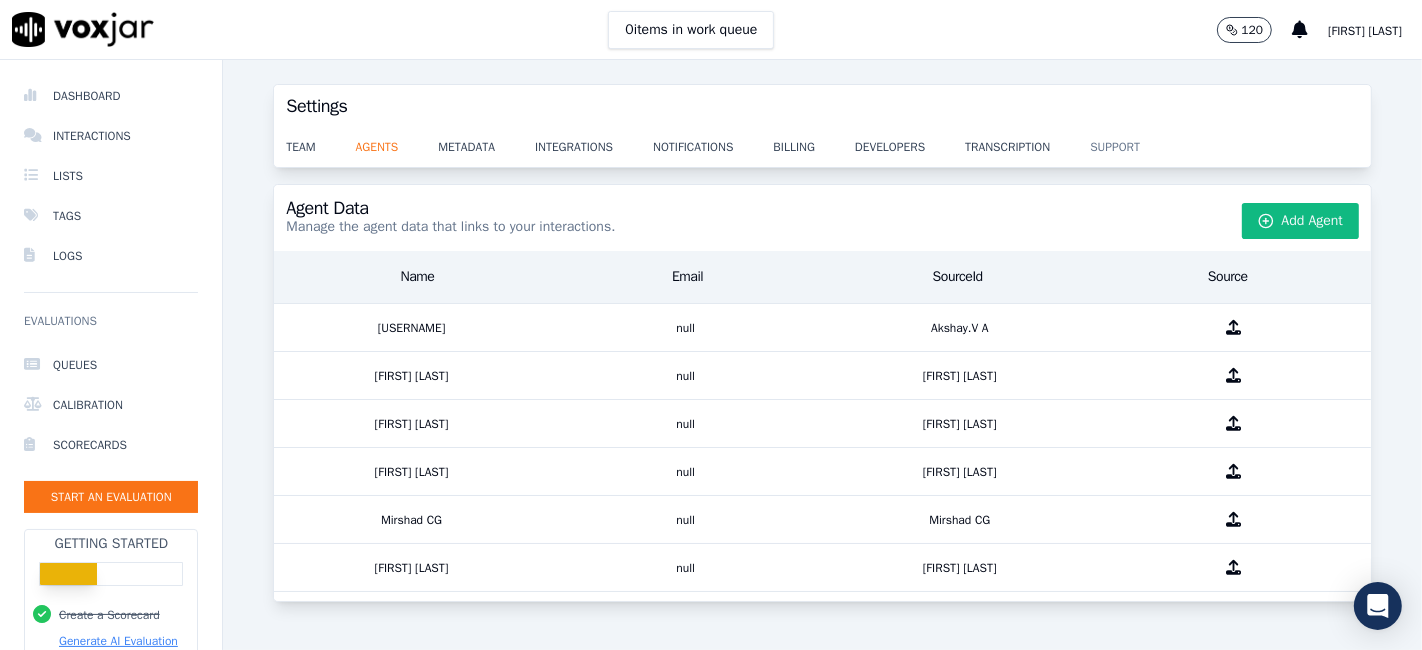 click on "support" at bounding box center [1135, 141] 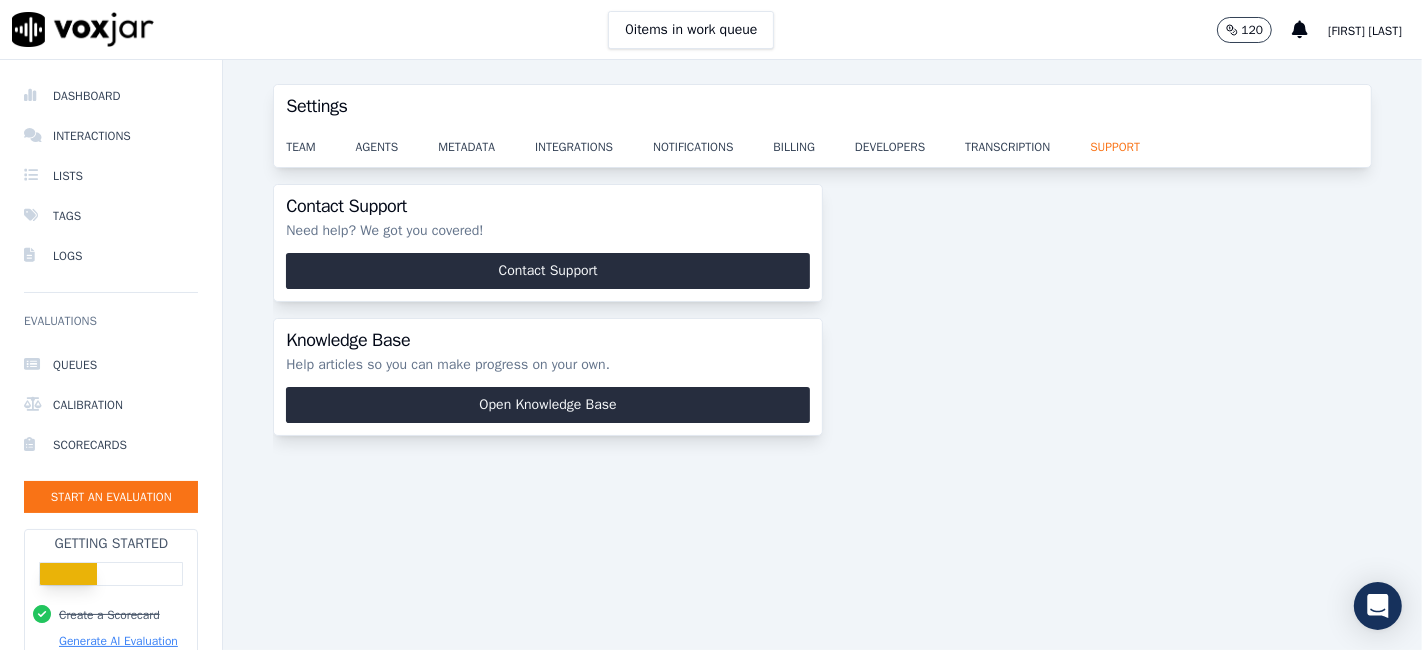 click on "Open Knowledge Base" at bounding box center (547, 411) 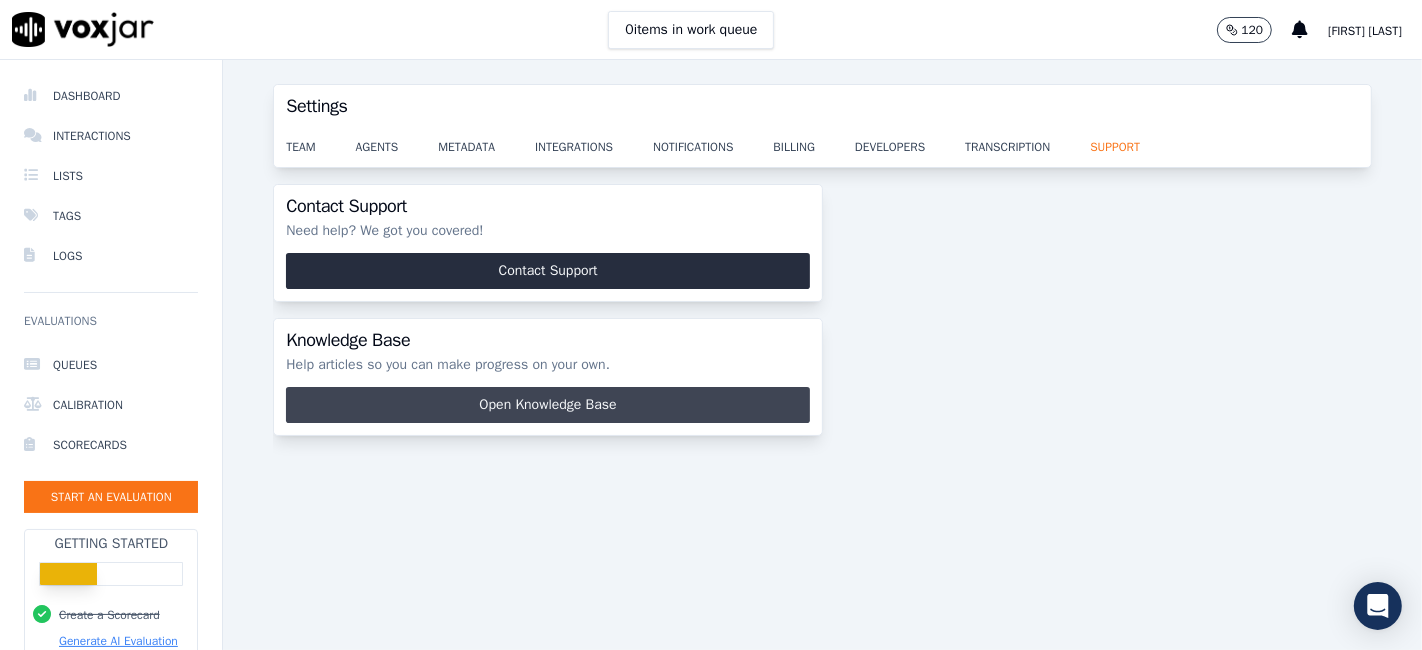 click on "Open Knowledge Base" at bounding box center [547, 405] 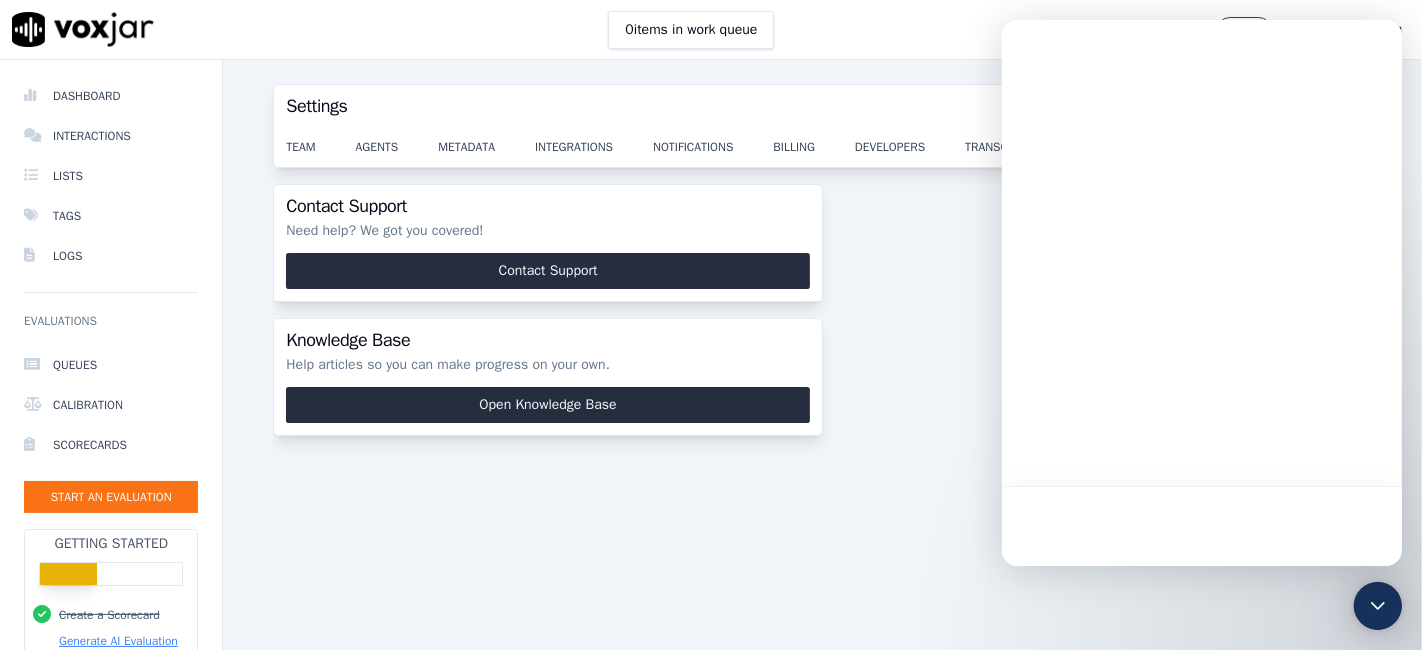 scroll, scrollTop: 0, scrollLeft: 0, axis: both 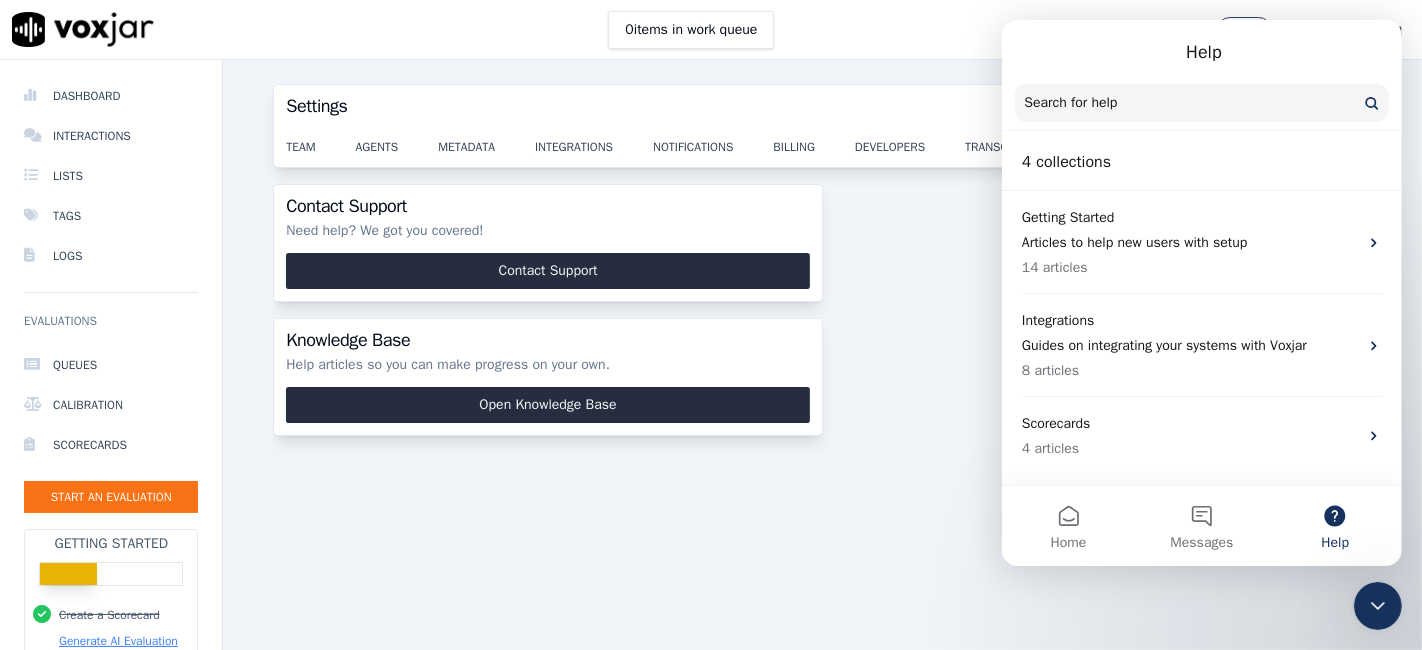 click on "Search for help" at bounding box center [1201, 103] 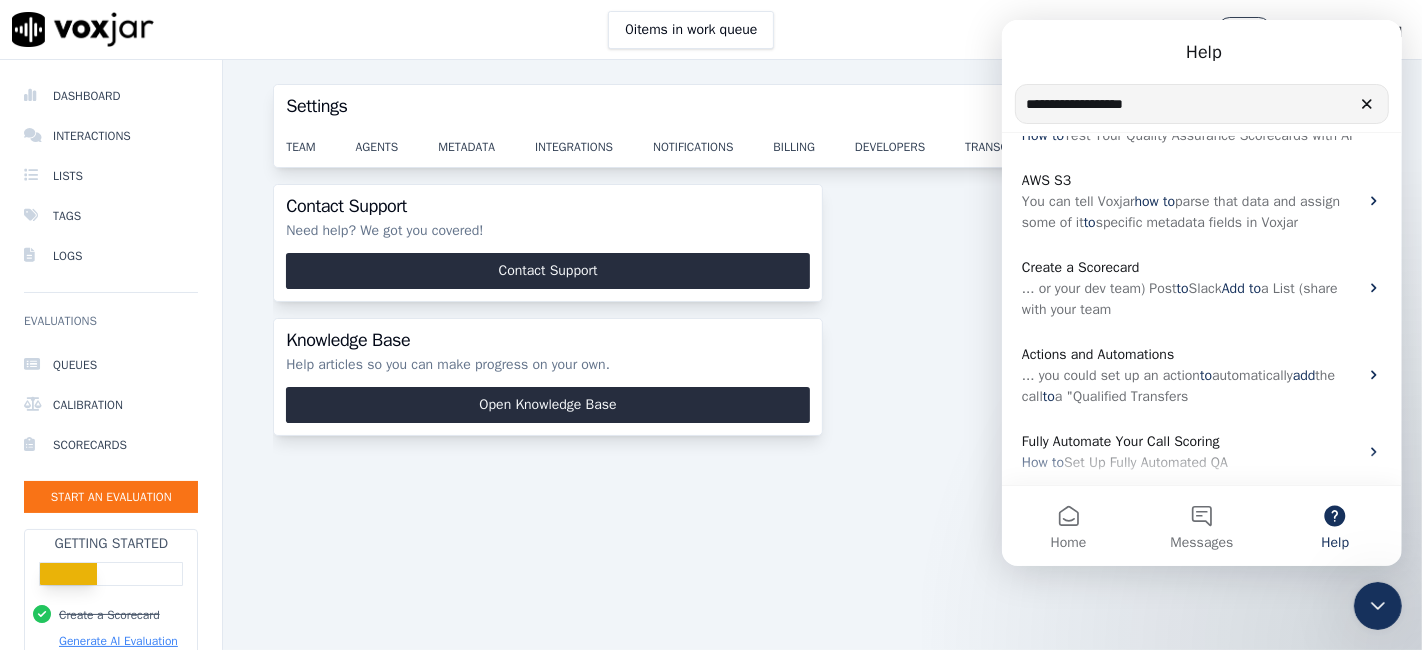 scroll, scrollTop: 384, scrollLeft: 0, axis: vertical 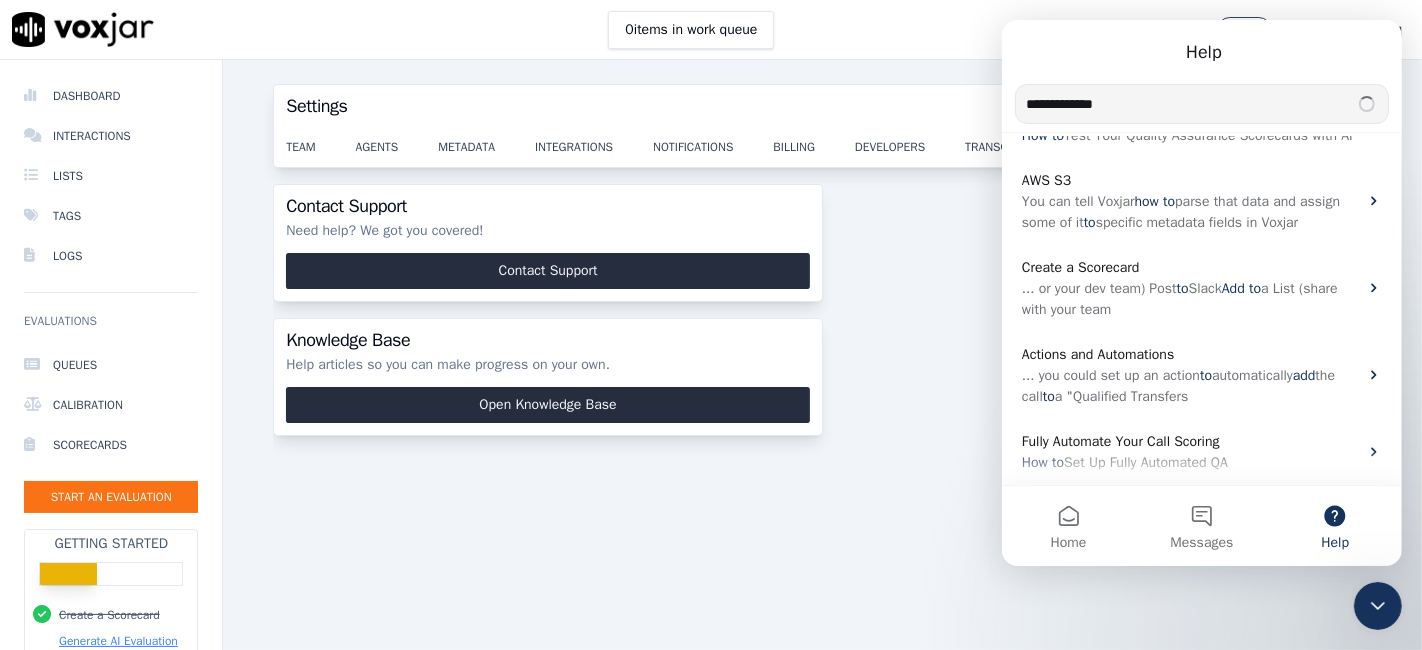 type on "**********" 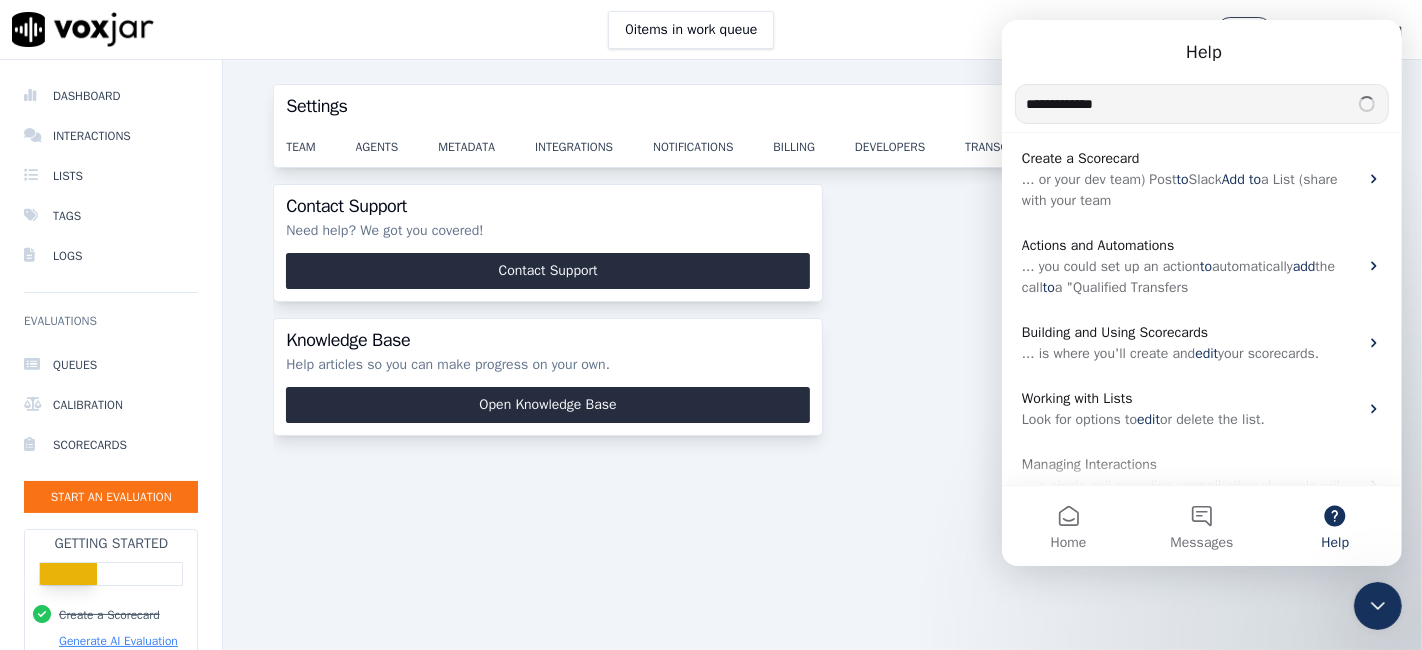 scroll, scrollTop: 162, scrollLeft: 0, axis: vertical 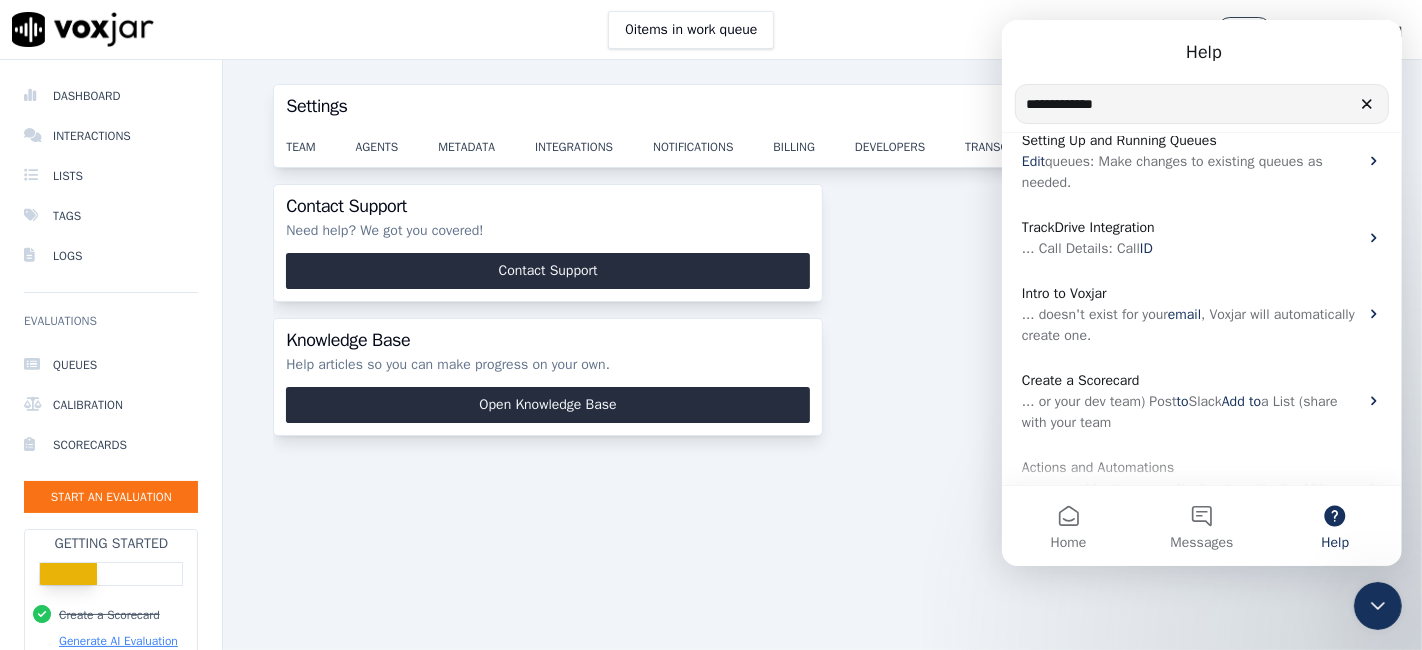 drag, startPoint x: 1389, startPoint y: 247, endPoint x: 1392, endPoint y: 178, distance: 69.065186 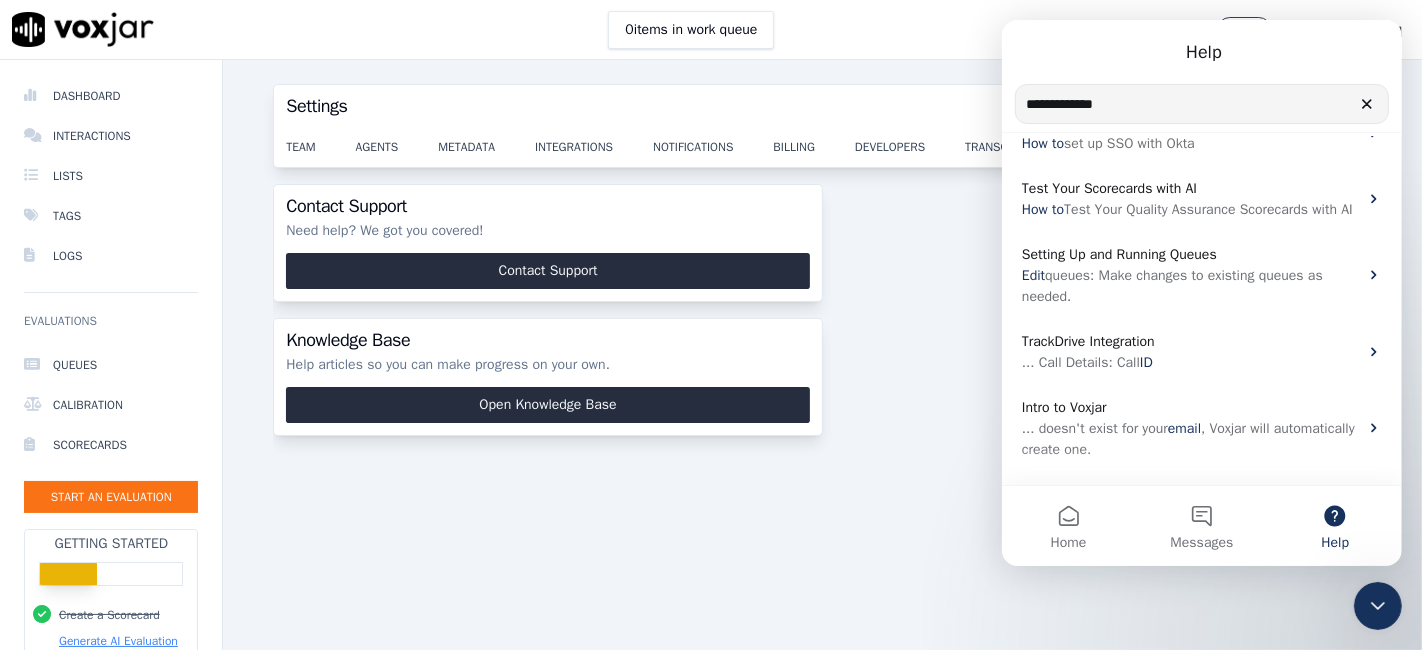 scroll, scrollTop: 0, scrollLeft: 0, axis: both 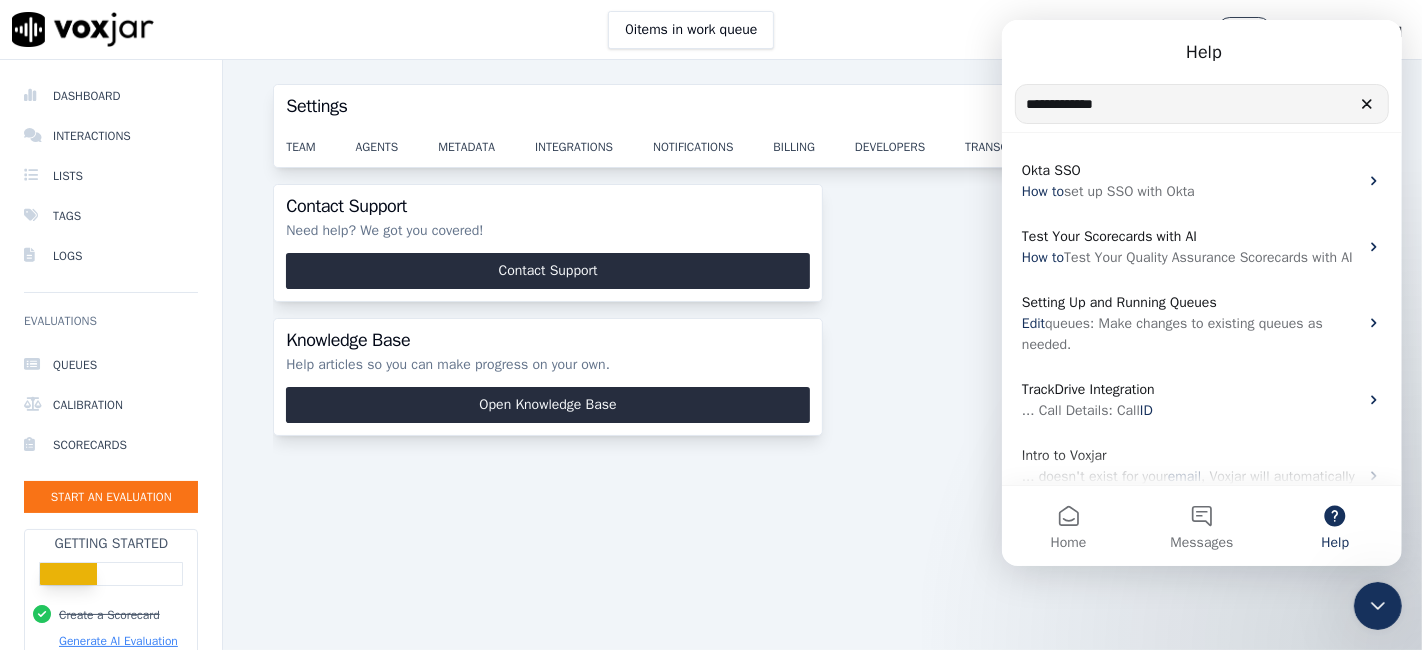 click on "Contact Support   Need help? We got you covered!   Contact Support   Knowledge Base   Help articles so you can make progress on your own.   Open Knowledge Base" at bounding box center (822, 393) 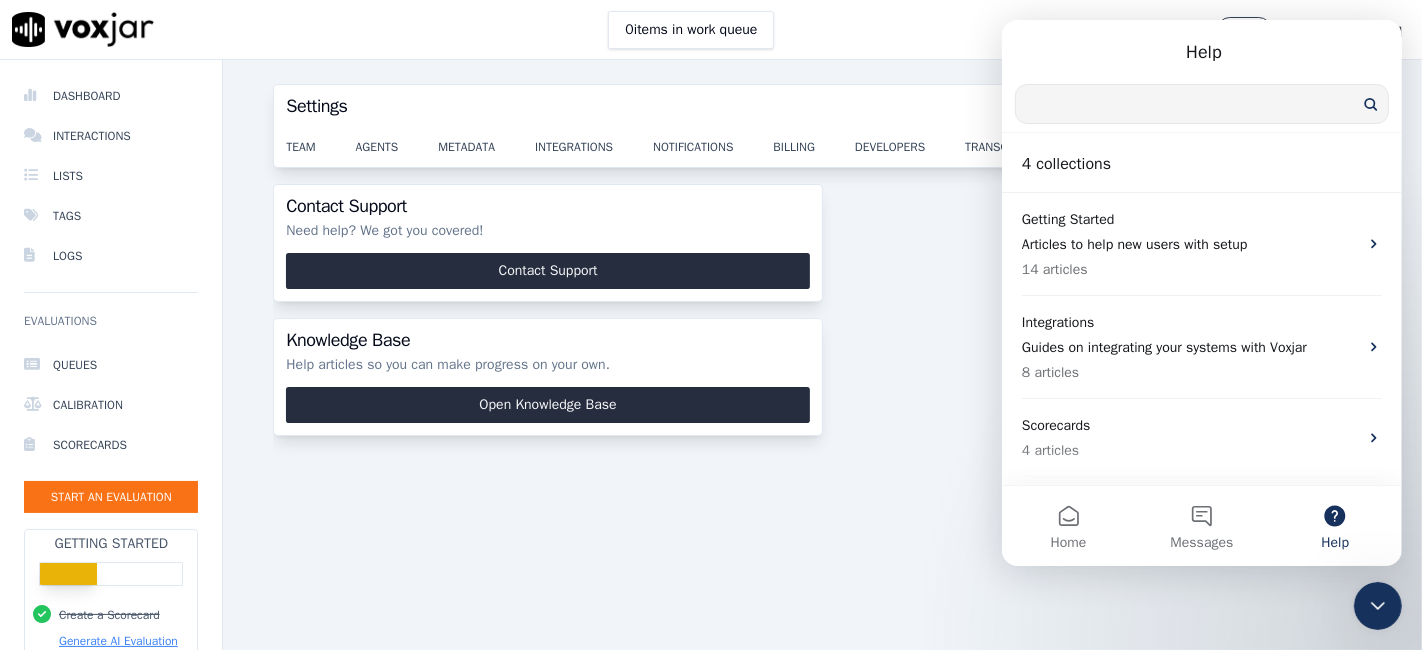 click on "Contact Support   Need help? We got you covered!   Contact Support   Knowledge Base   Help articles so you can make progress on your own.   Open Knowledge Base" at bounding box center [822, 393] 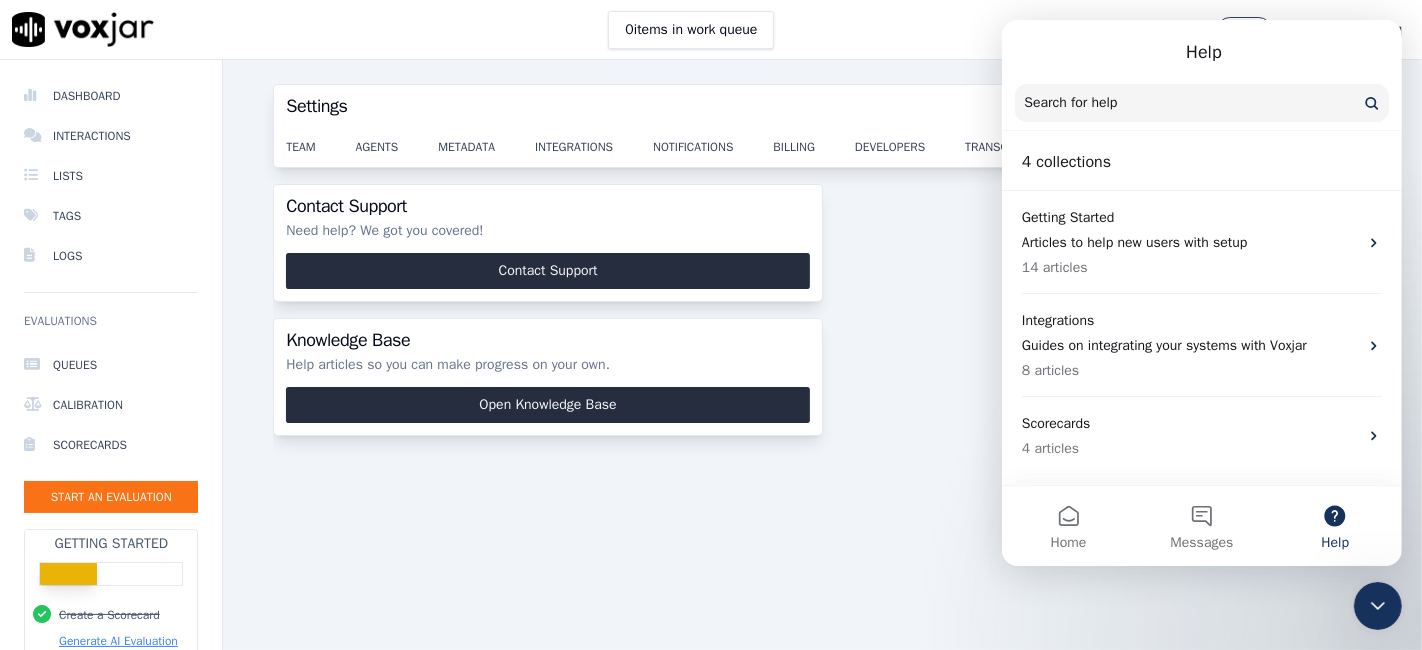 click on "Contact Support   Need help? We got you covered!   Contact Support   Knowledge Base   Help articles so you can make progress on your own.   Open Knowledge Base" at bounding box center [822, 393] 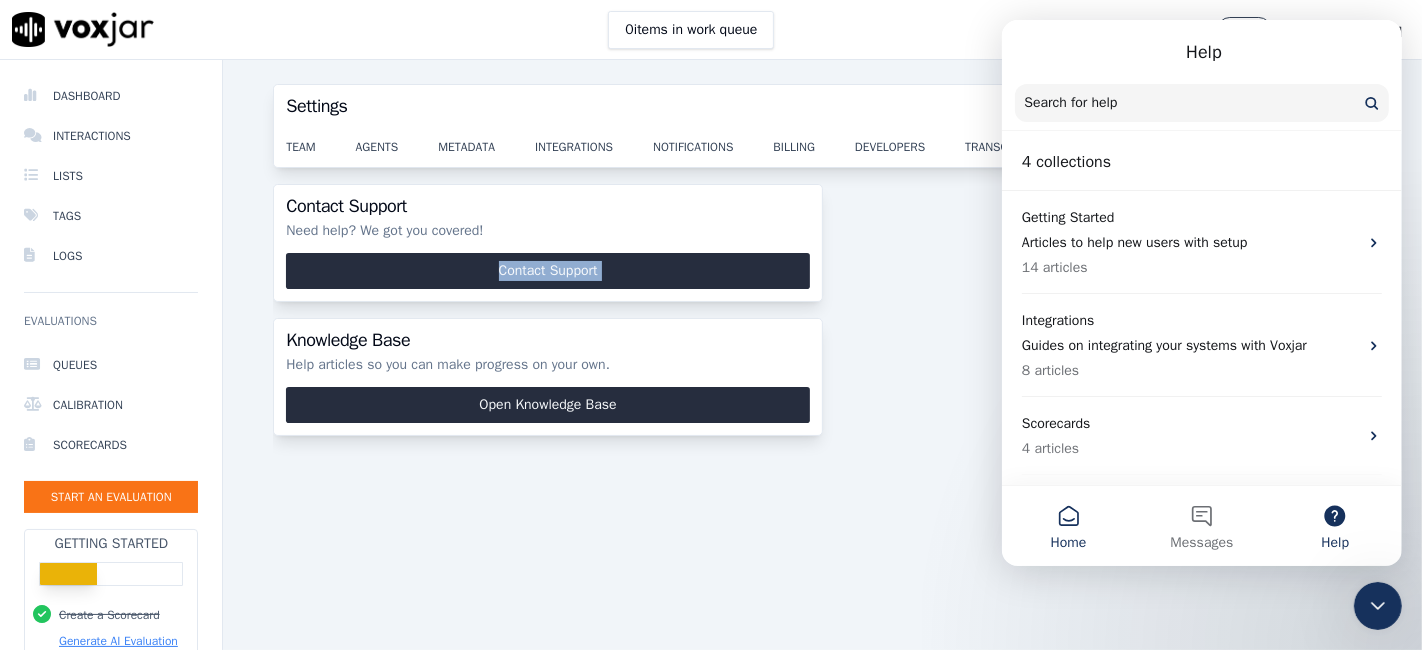 drag, startPoint x: 1918, startPoint y: 278, endPoint x: 1069, endPoint y: 526, distance: 884.4801 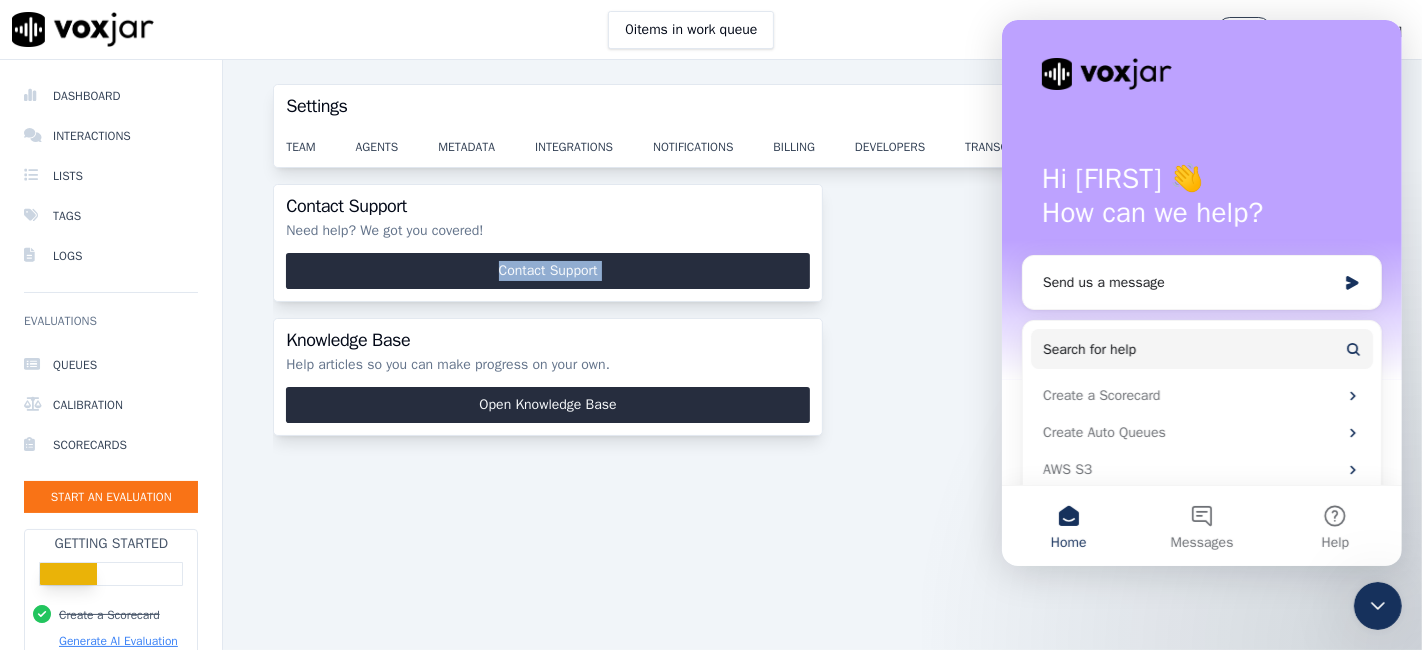 click on "Contact Support   Need help? We got you covered!   Contact Support   Knowledge Base   Help articles so you can make progress on your own.   Open Knowledge Base" at bounding box center (822, 393) 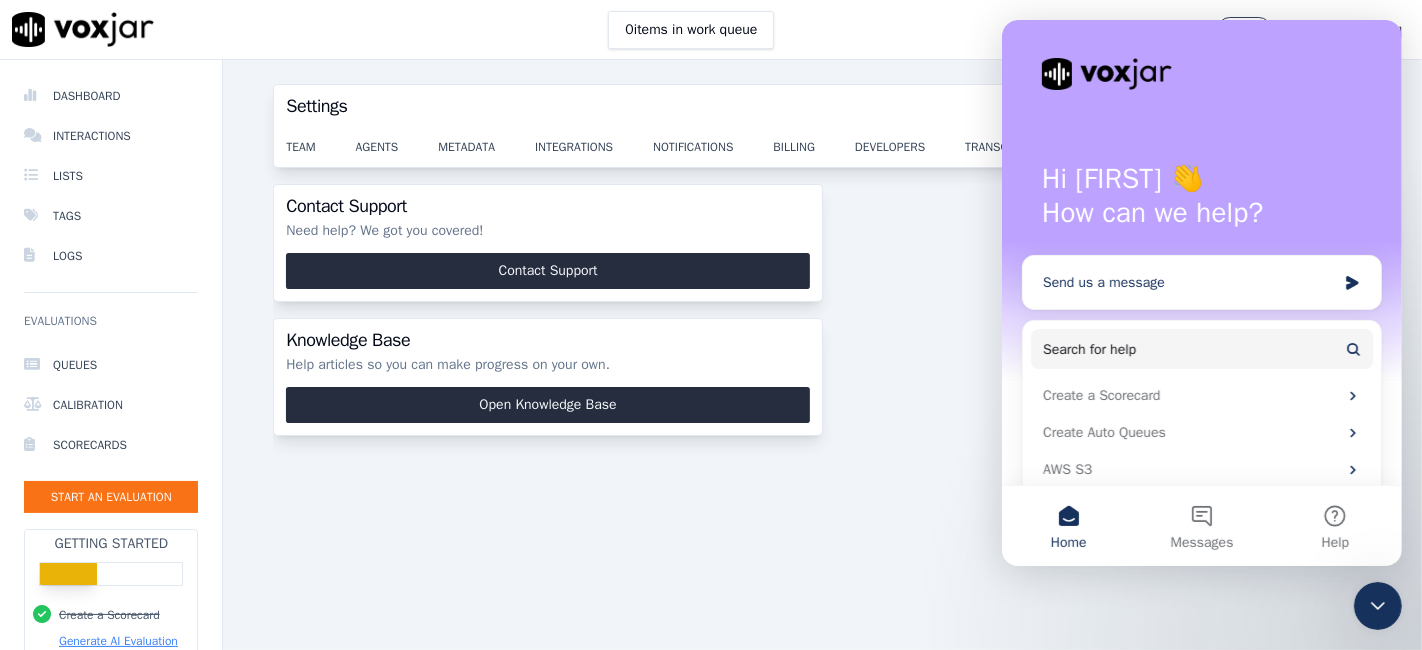 click on "Send us a message" at bounding box center (1201, 282) 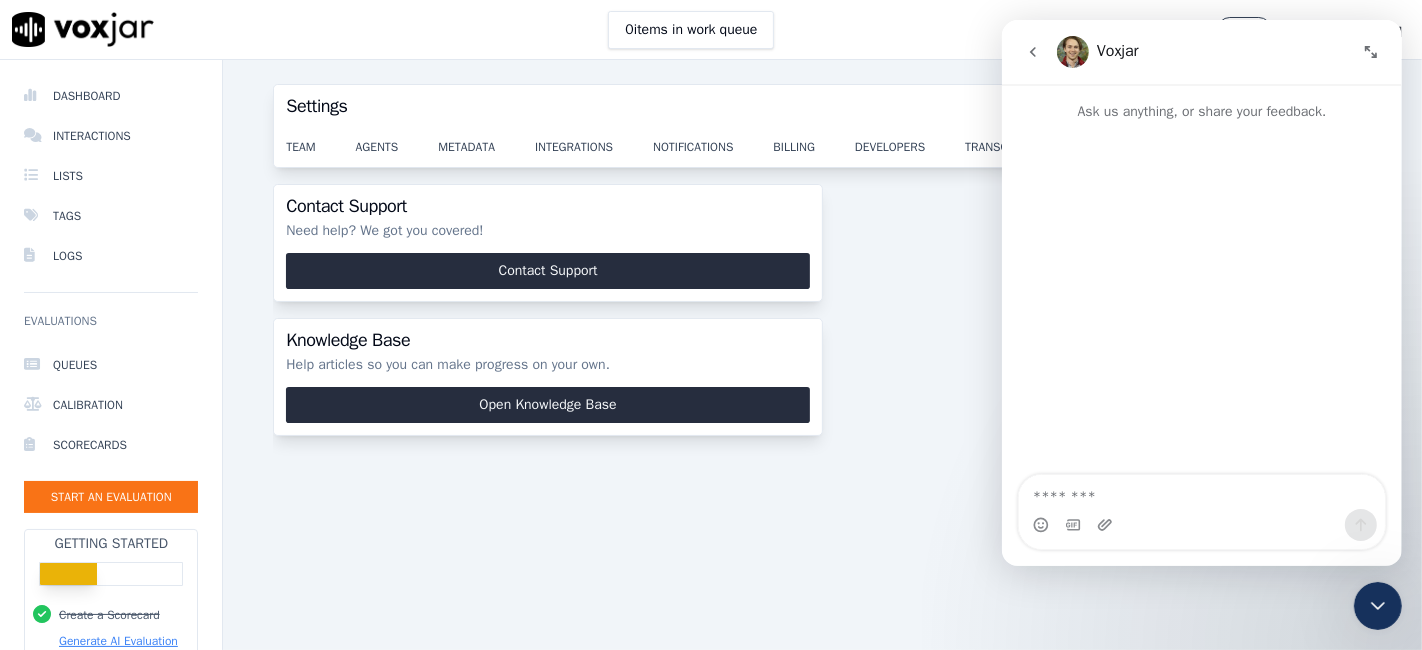 click at bounding box center [1201, 492] 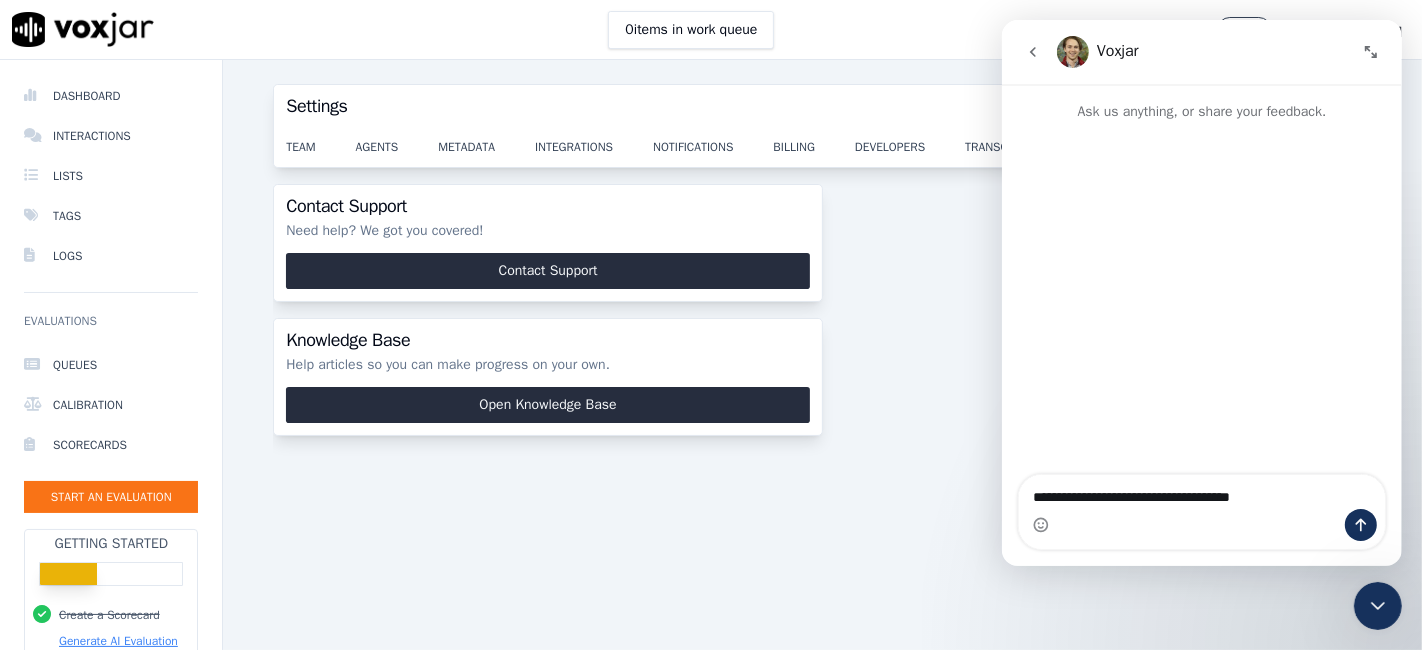 type on "**********" 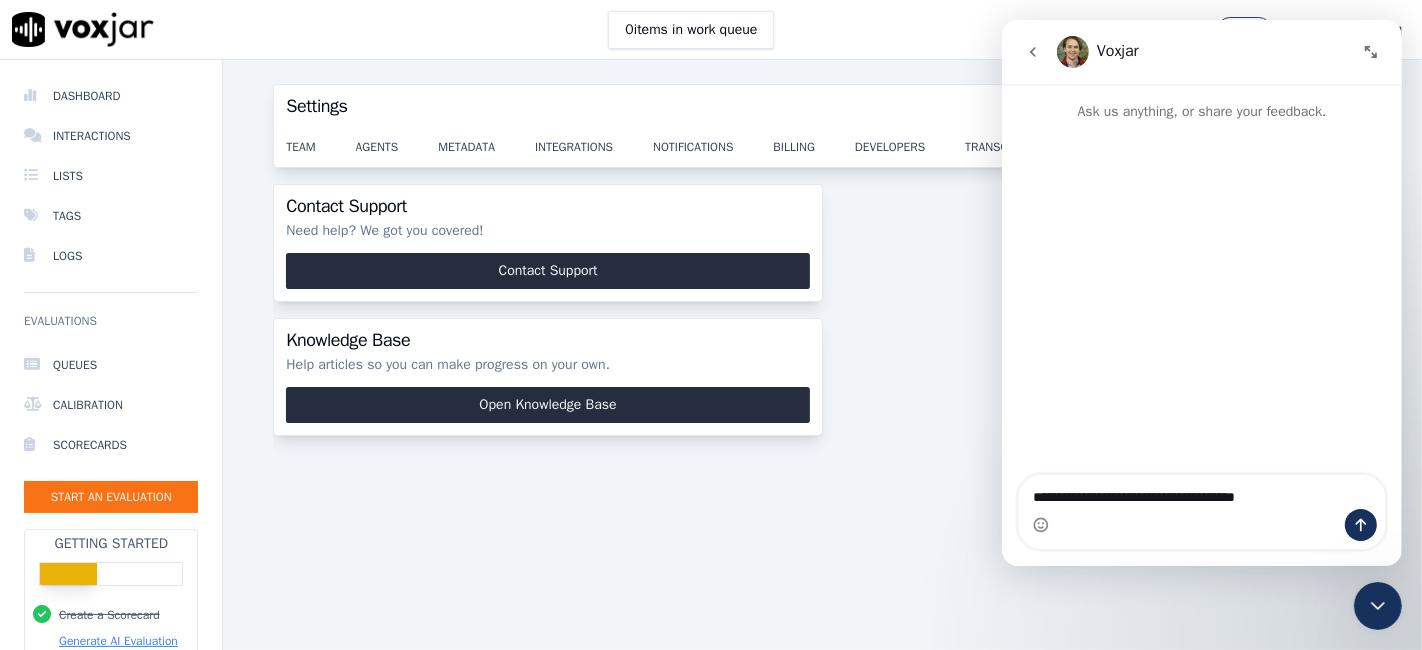 type 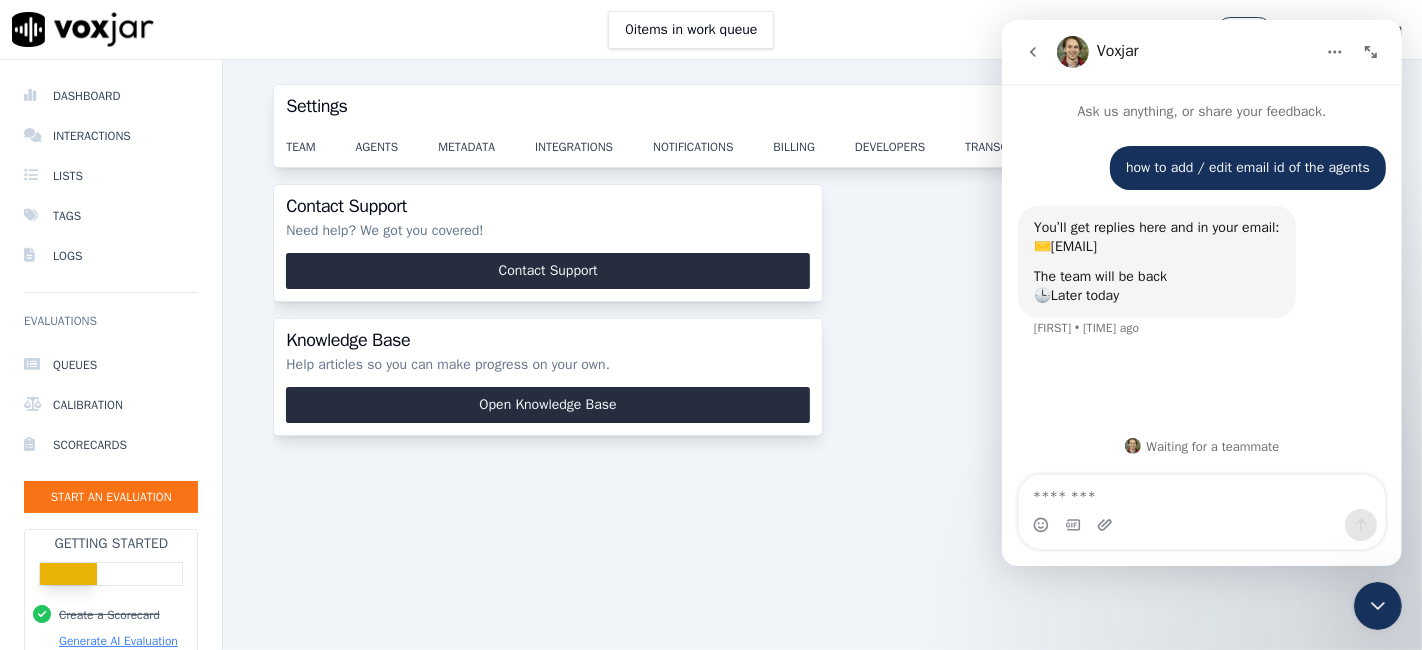 click 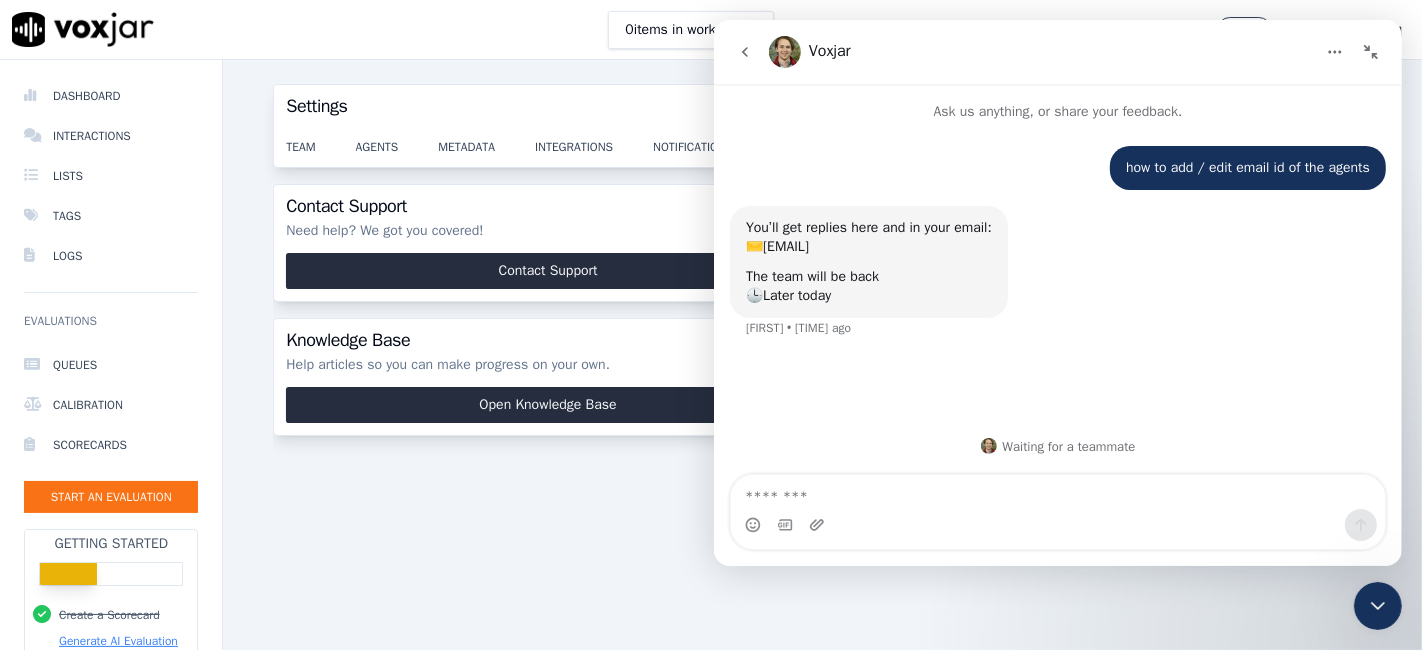 click 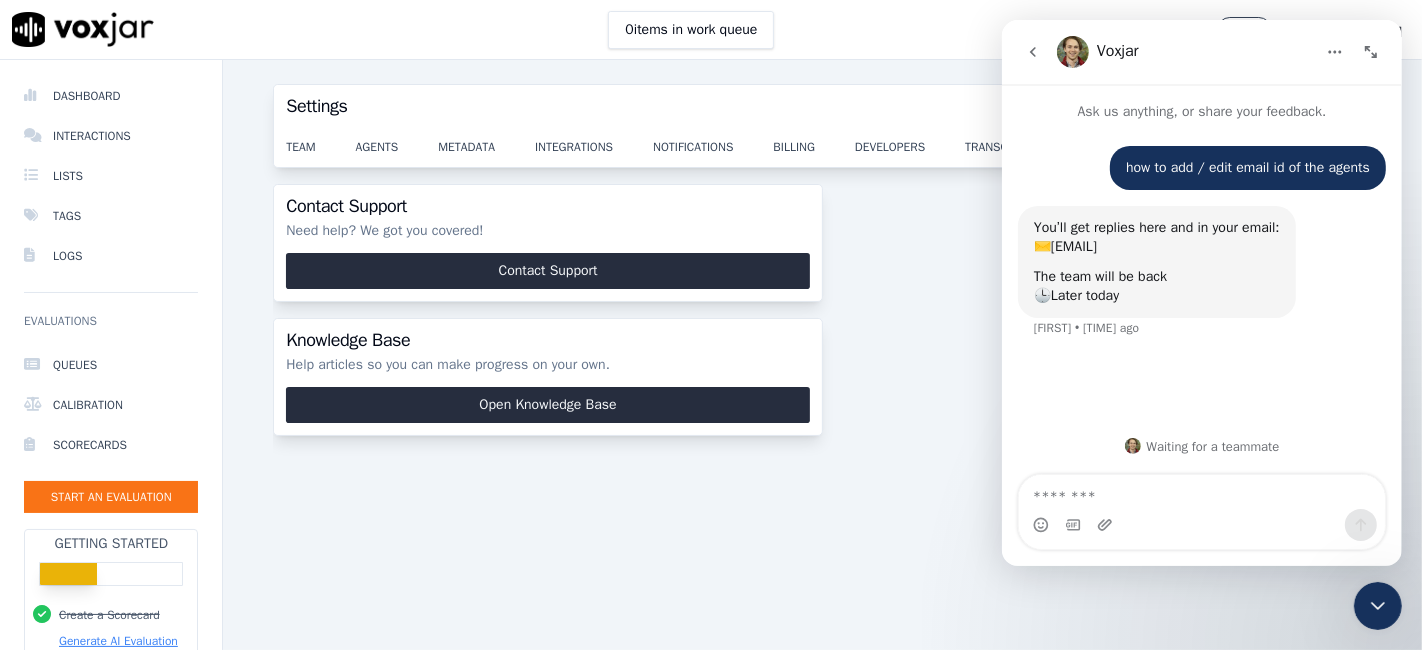click at bounding box center (1377, 605) 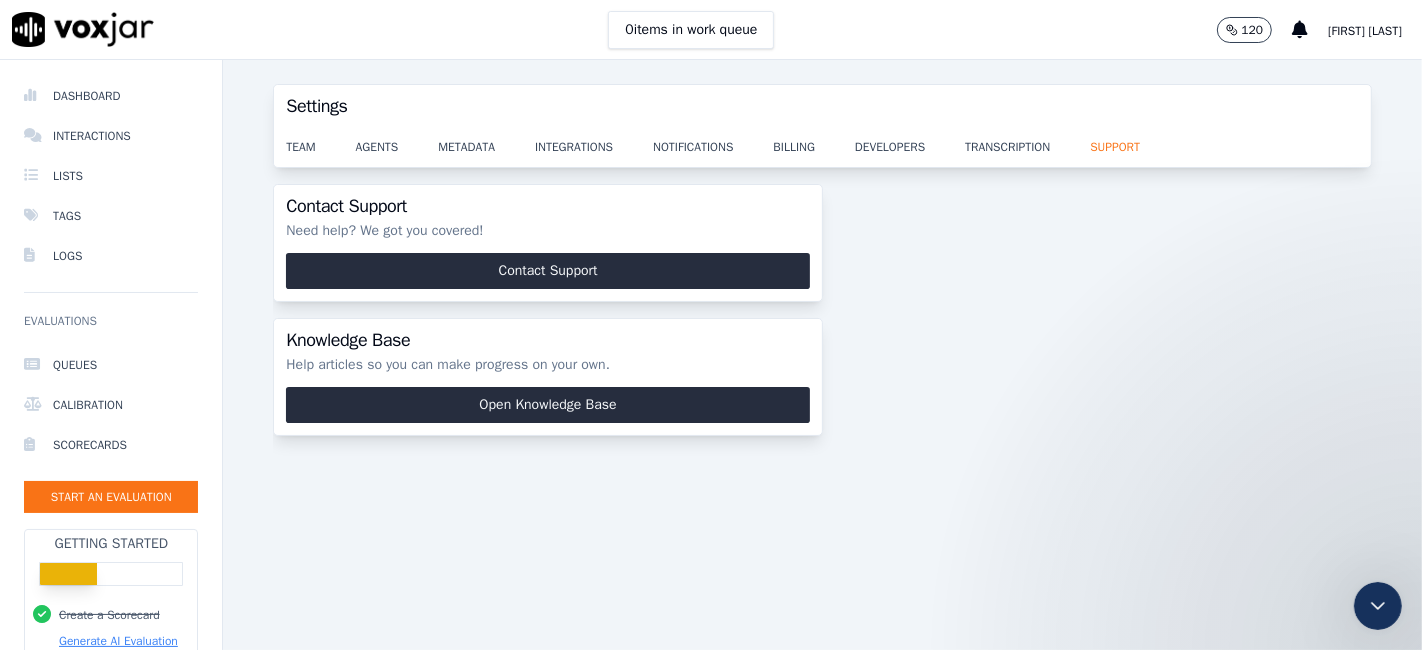 scroll, scrollTop: 0, scrollLeft: 0, axis: both 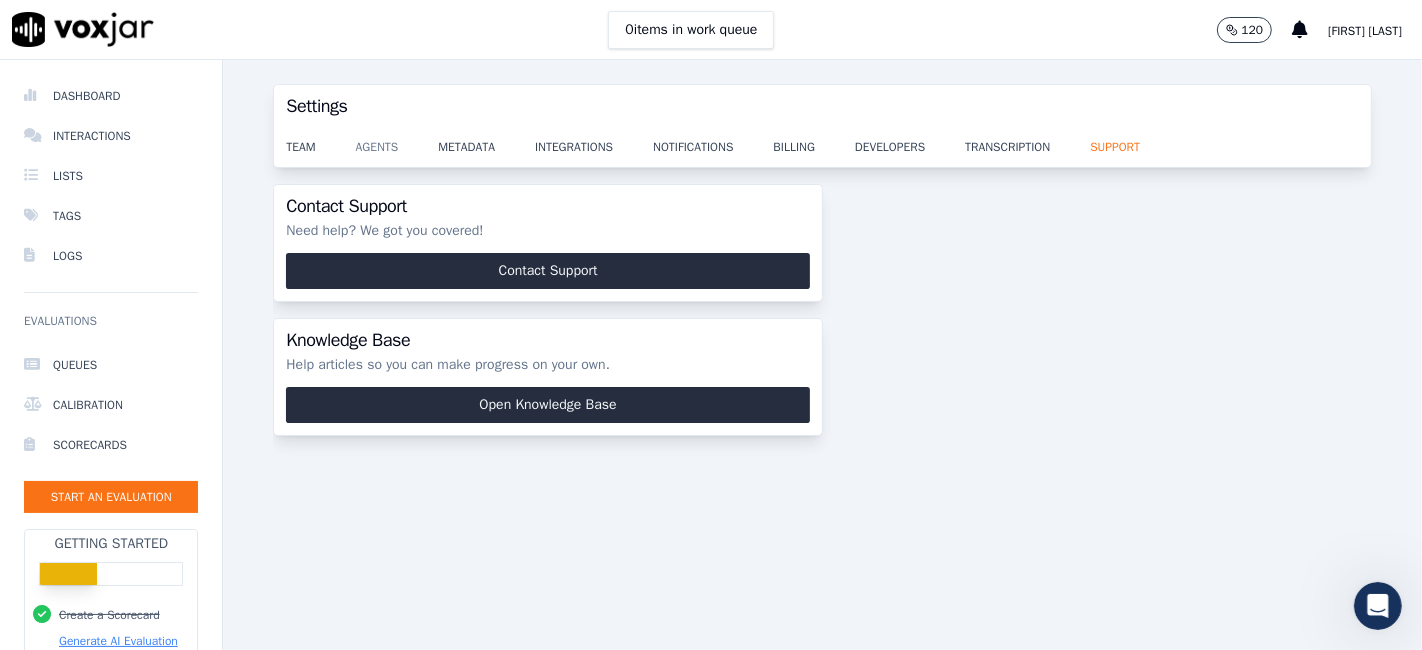 click on "agents" at bounding box center (397, 141) 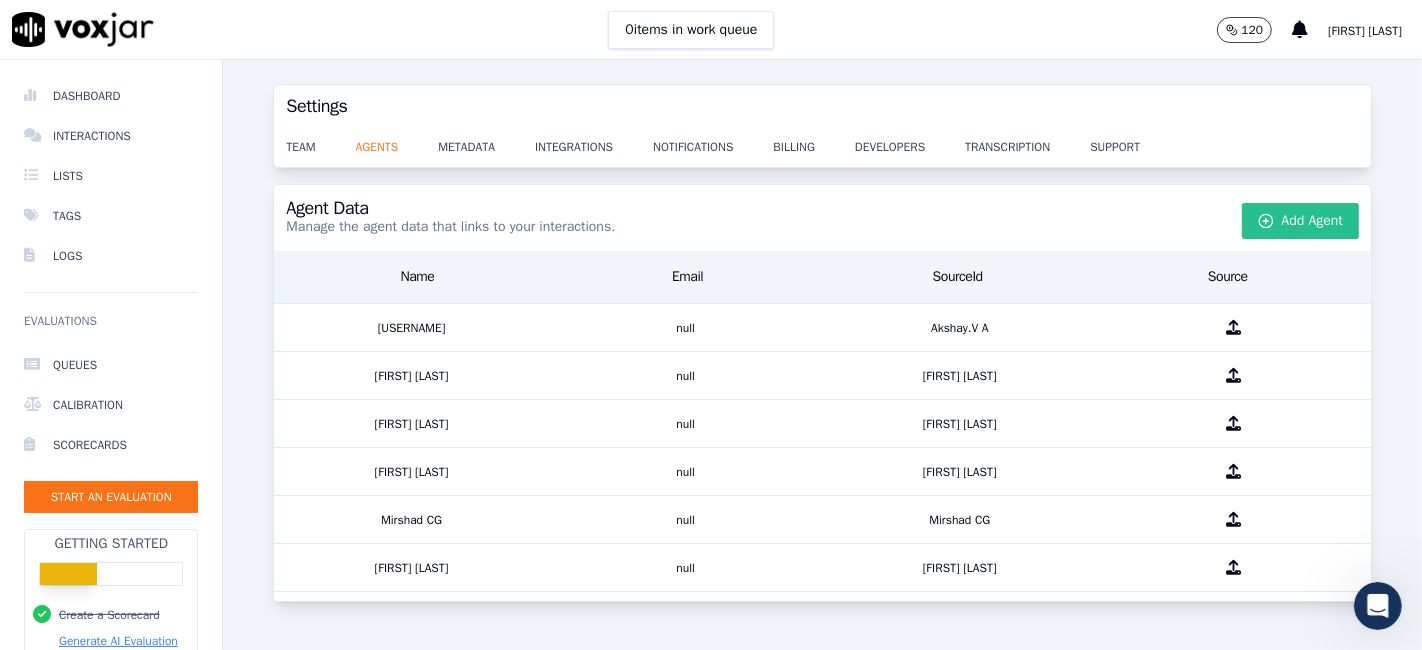 click 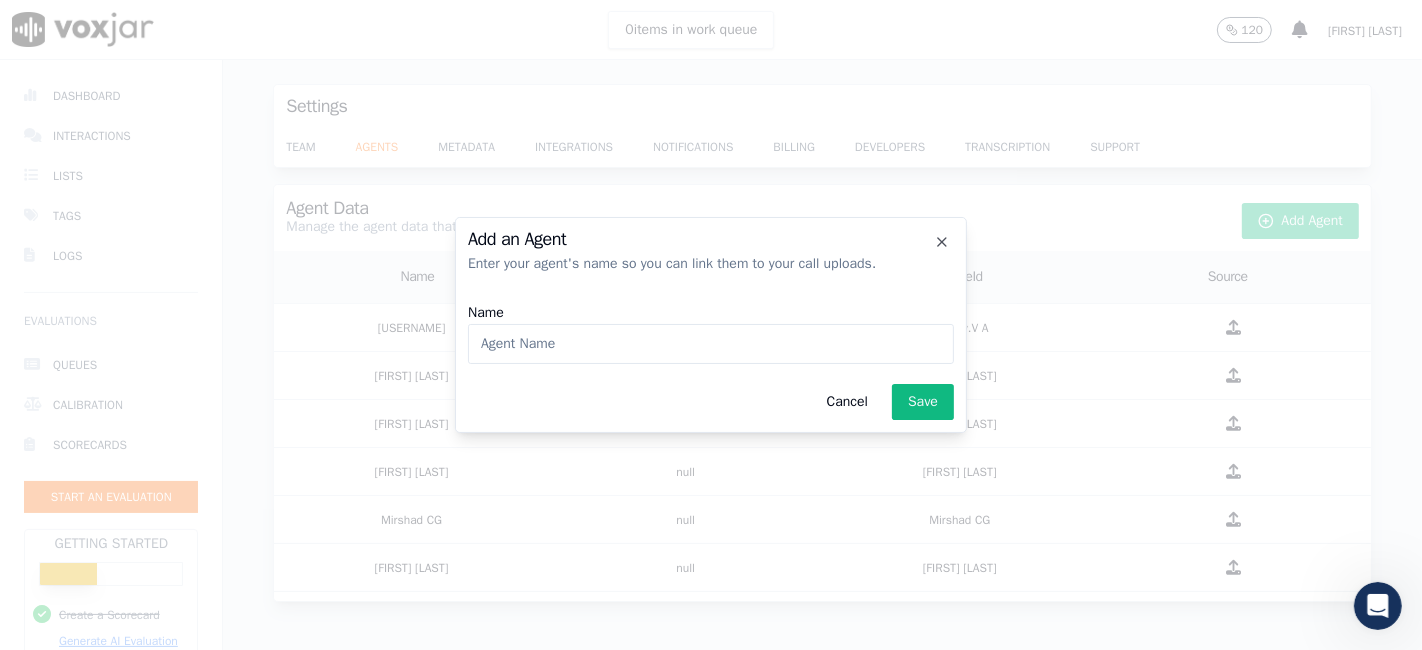 click on "Name" 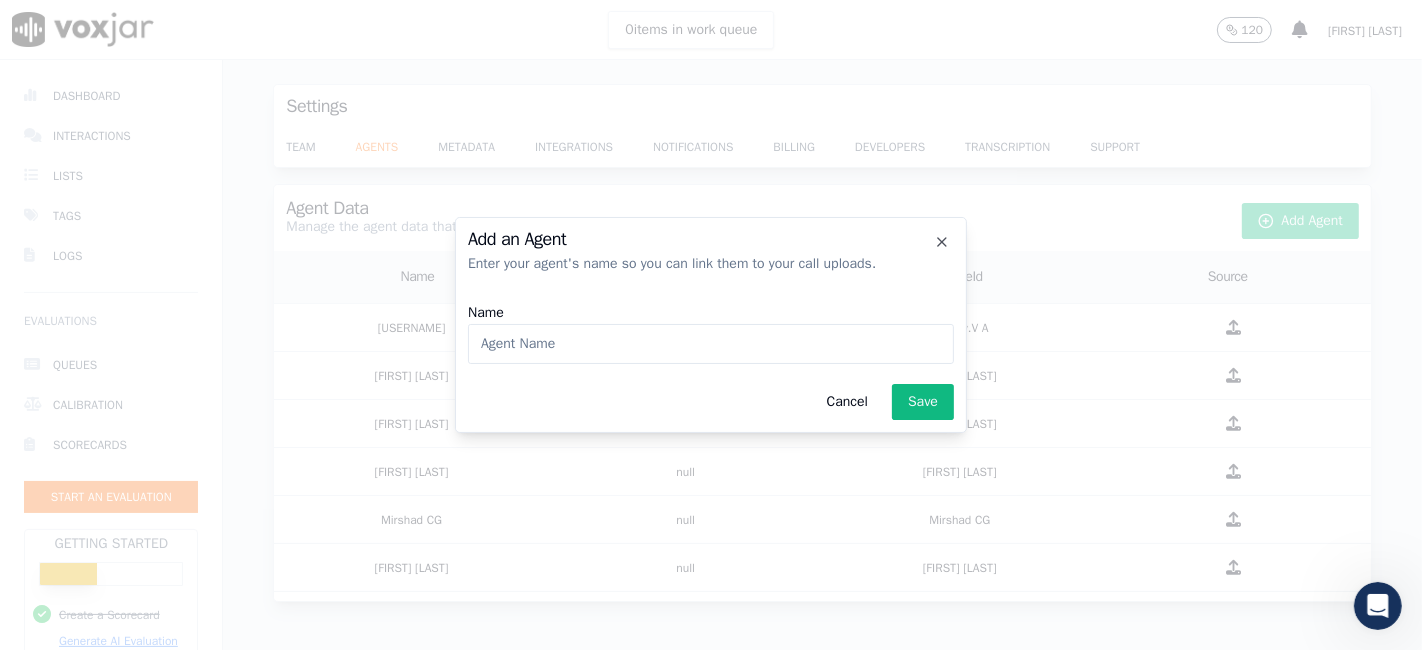 type on "[FIRST]" 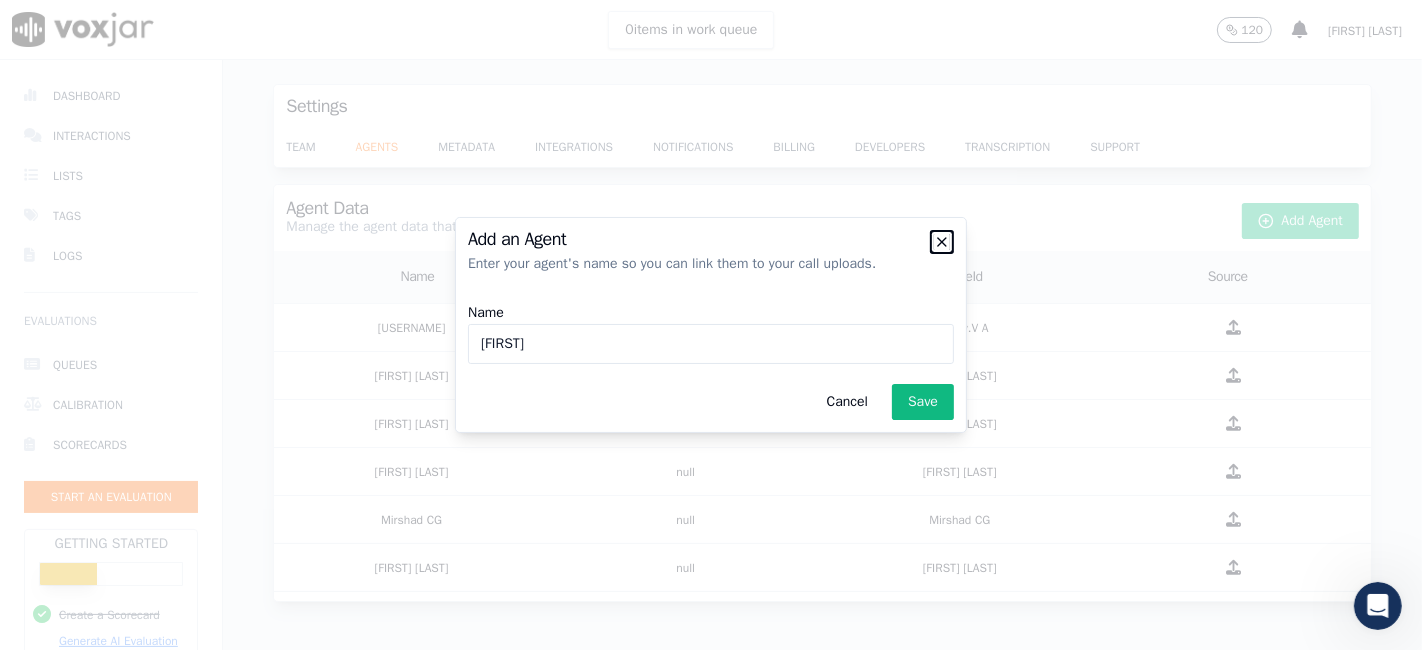 click 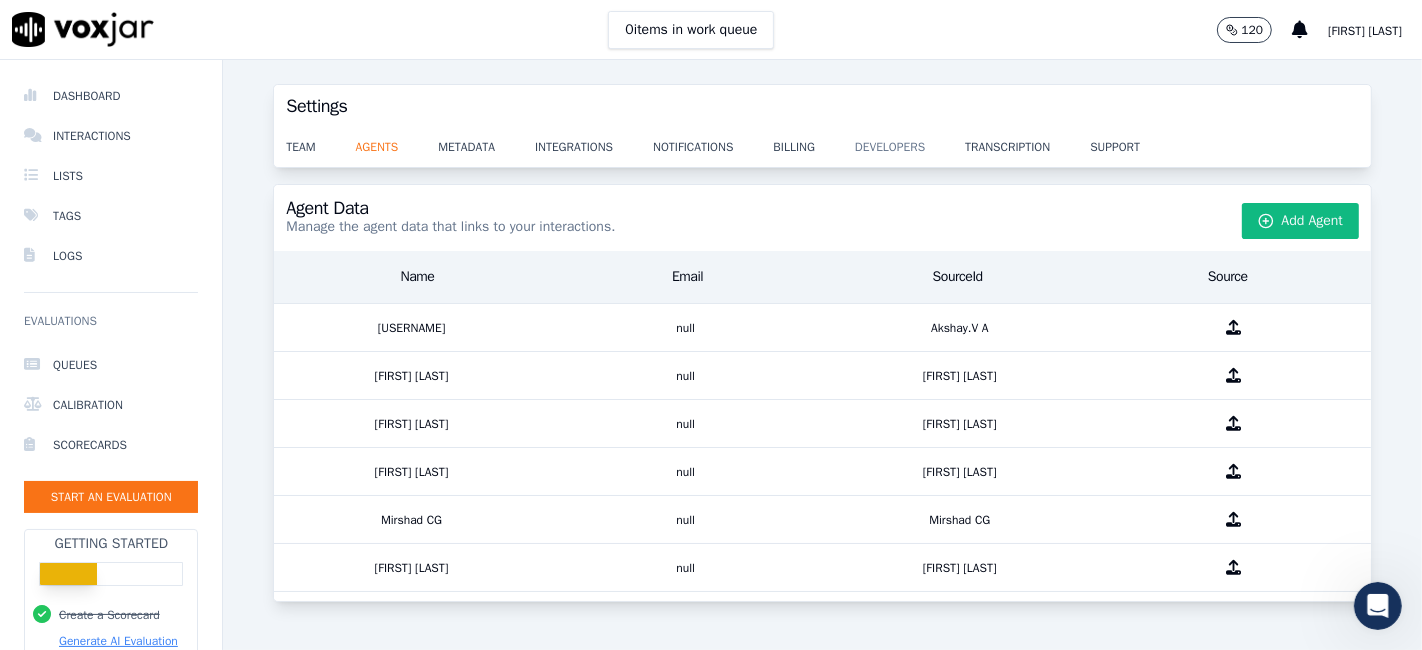click on "developers" at bounding box center (910, 141) 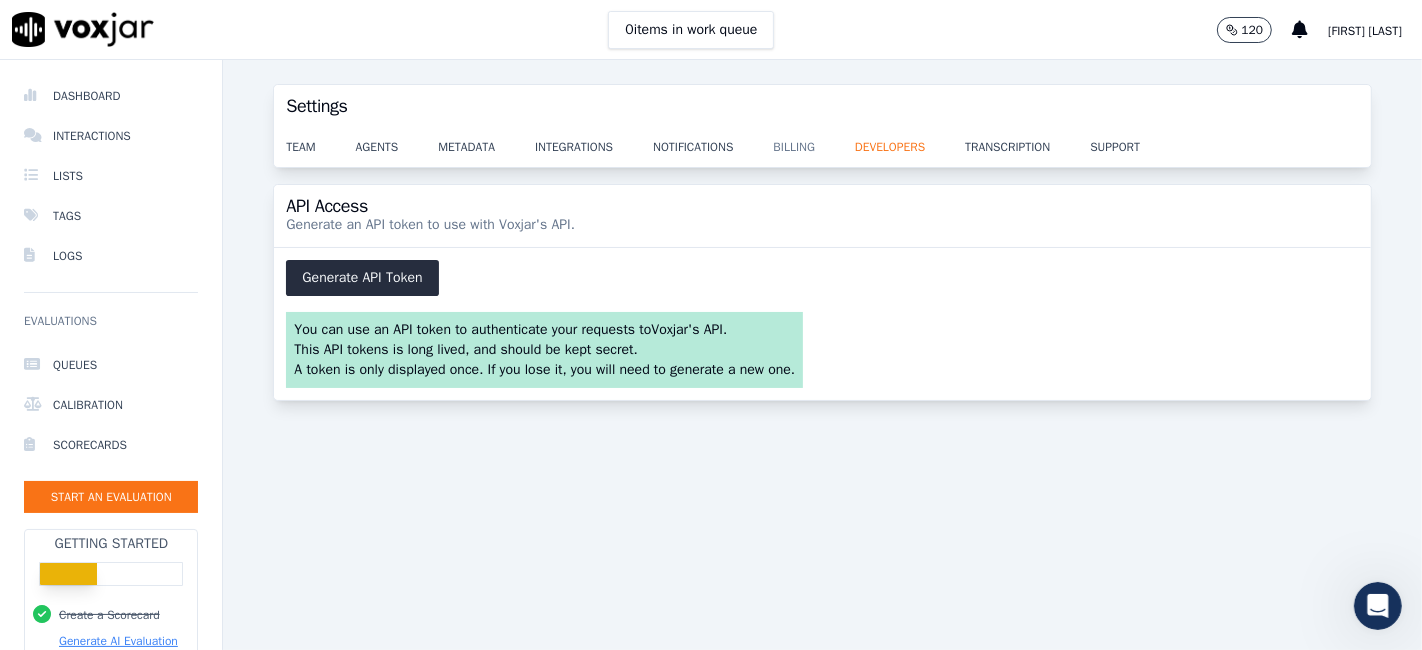 click on "billing" at bounding box center (813, 141) 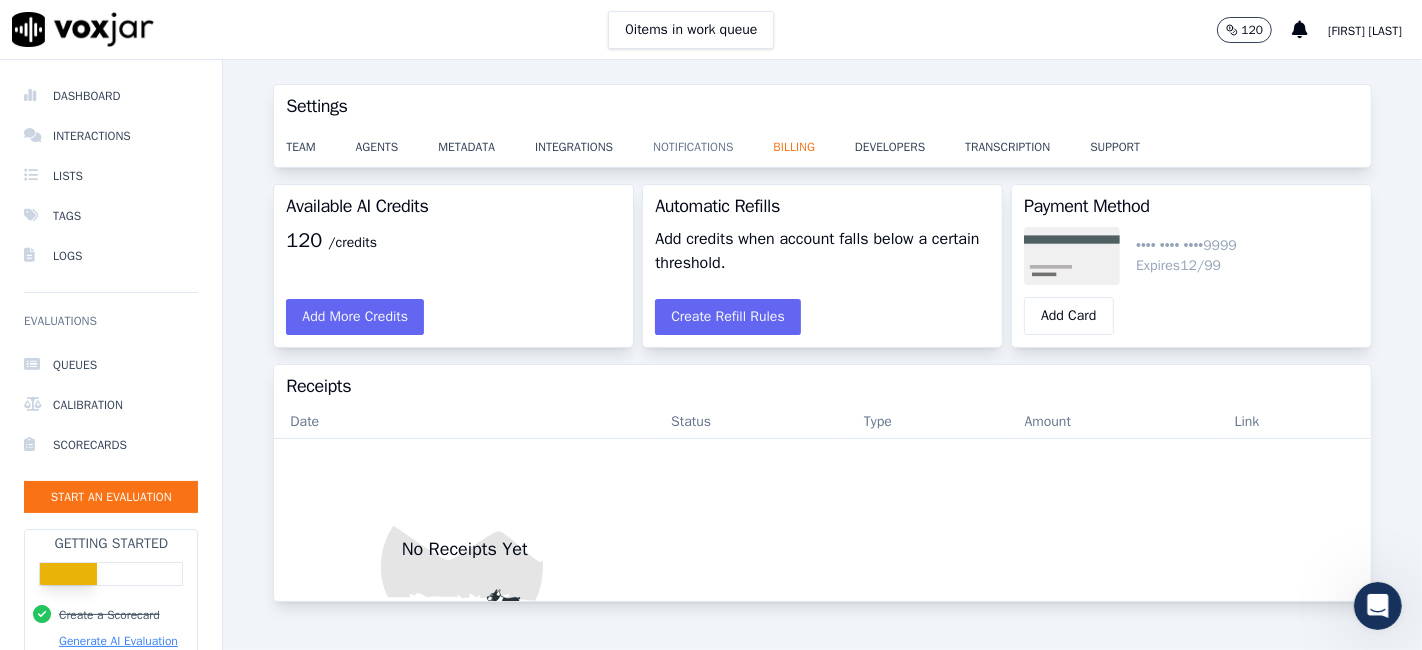 click on "notifications" at bounding box center (713, 141) 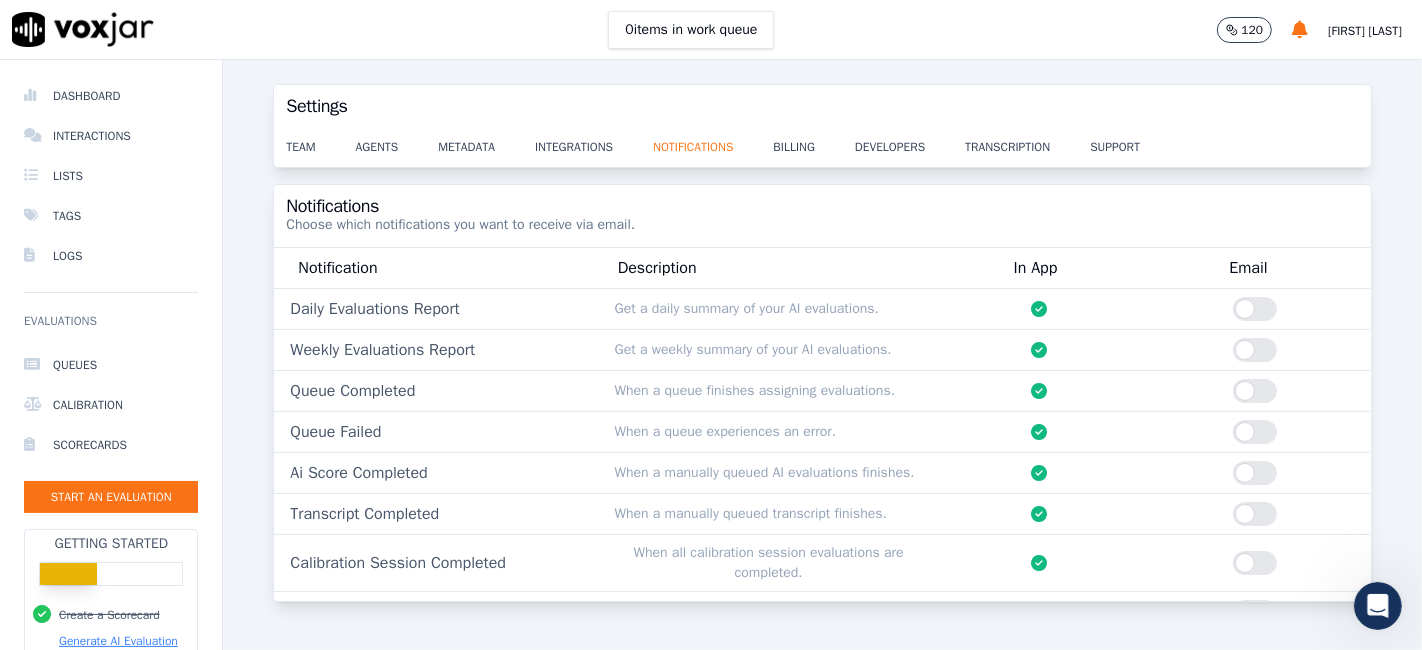 click at bounding box center [1255, 309] 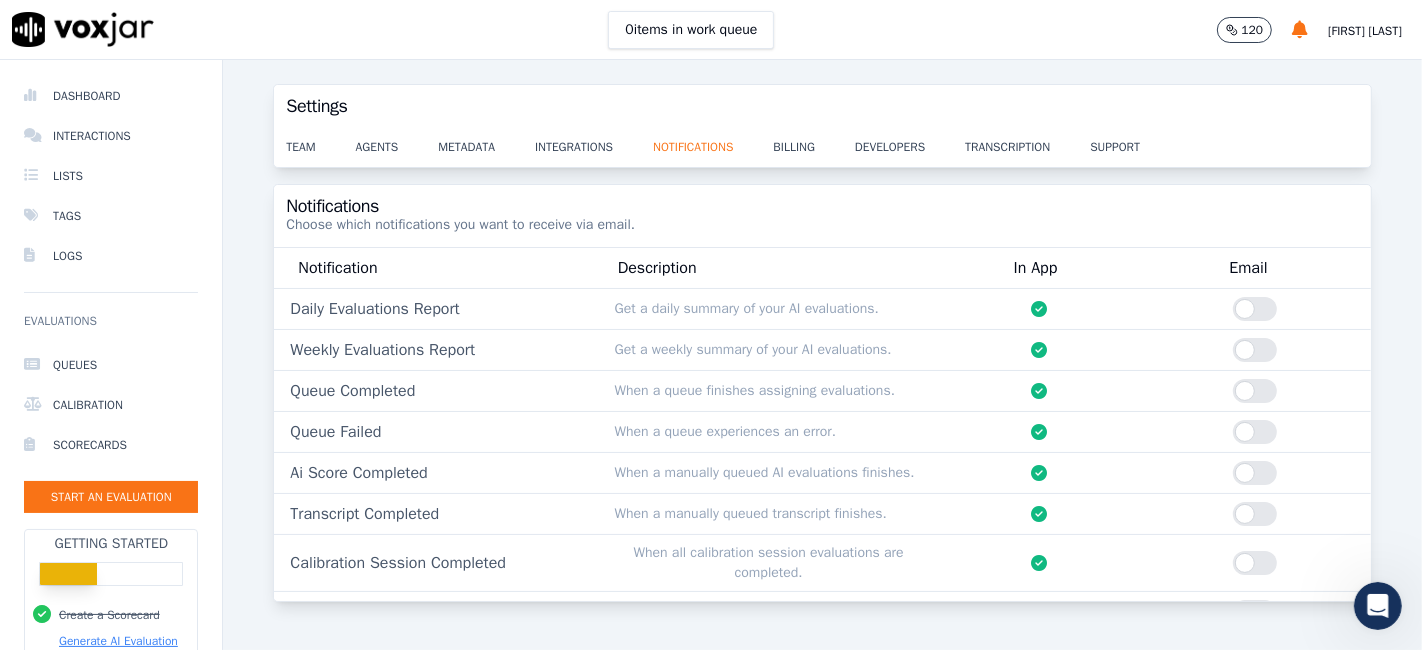 click at bounding box center [1255, 391] 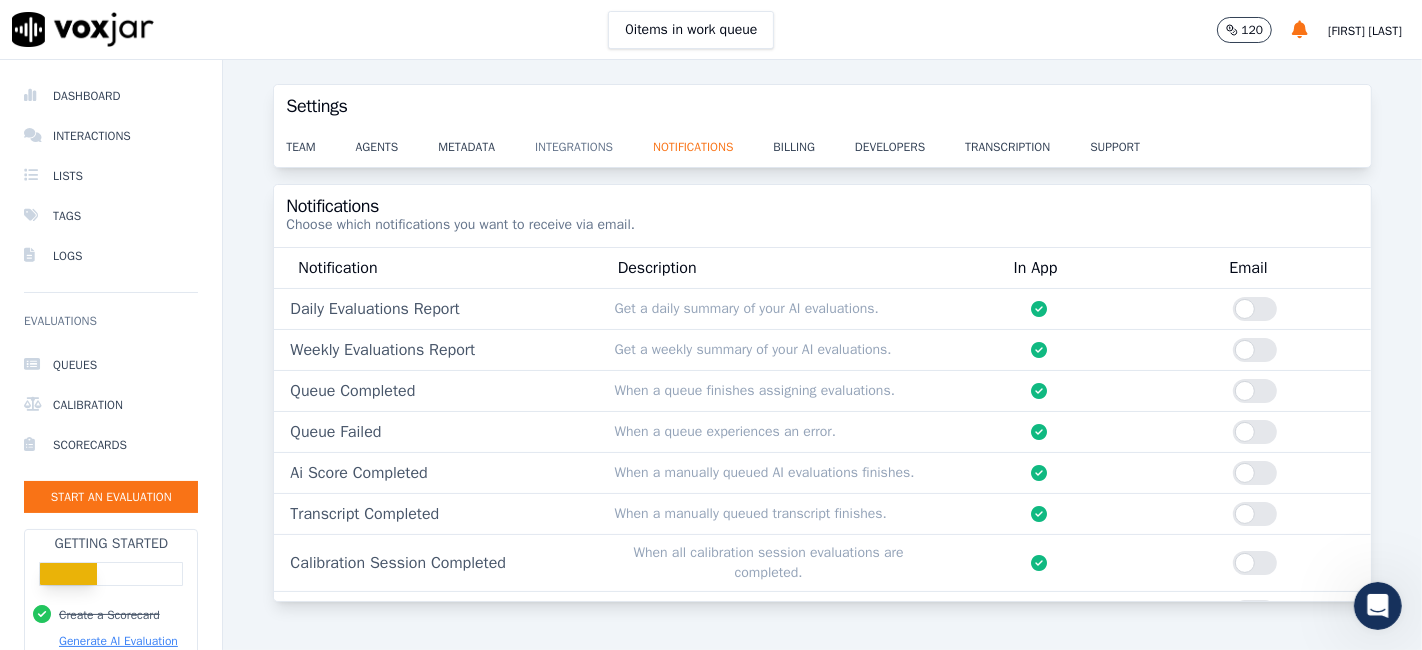 click on "integrations" at bounding box center (594, 141) 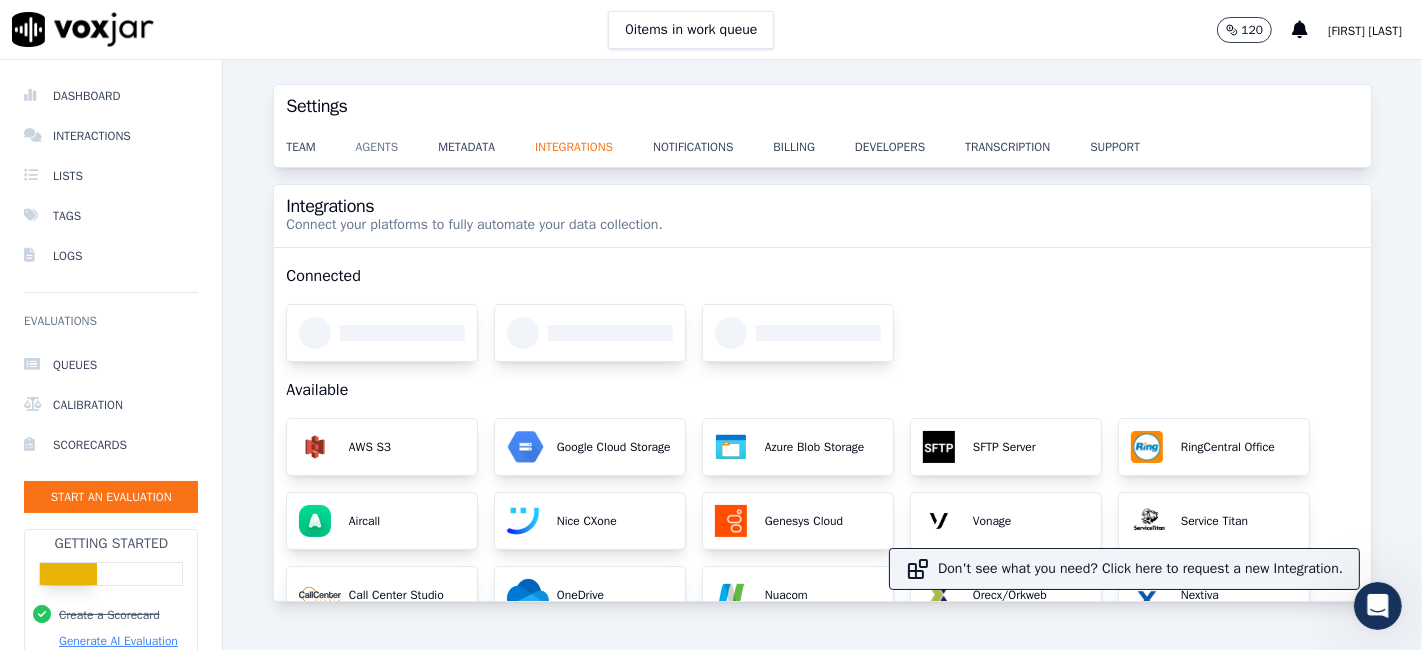 click on "agents" at bounding box center [397, 141] 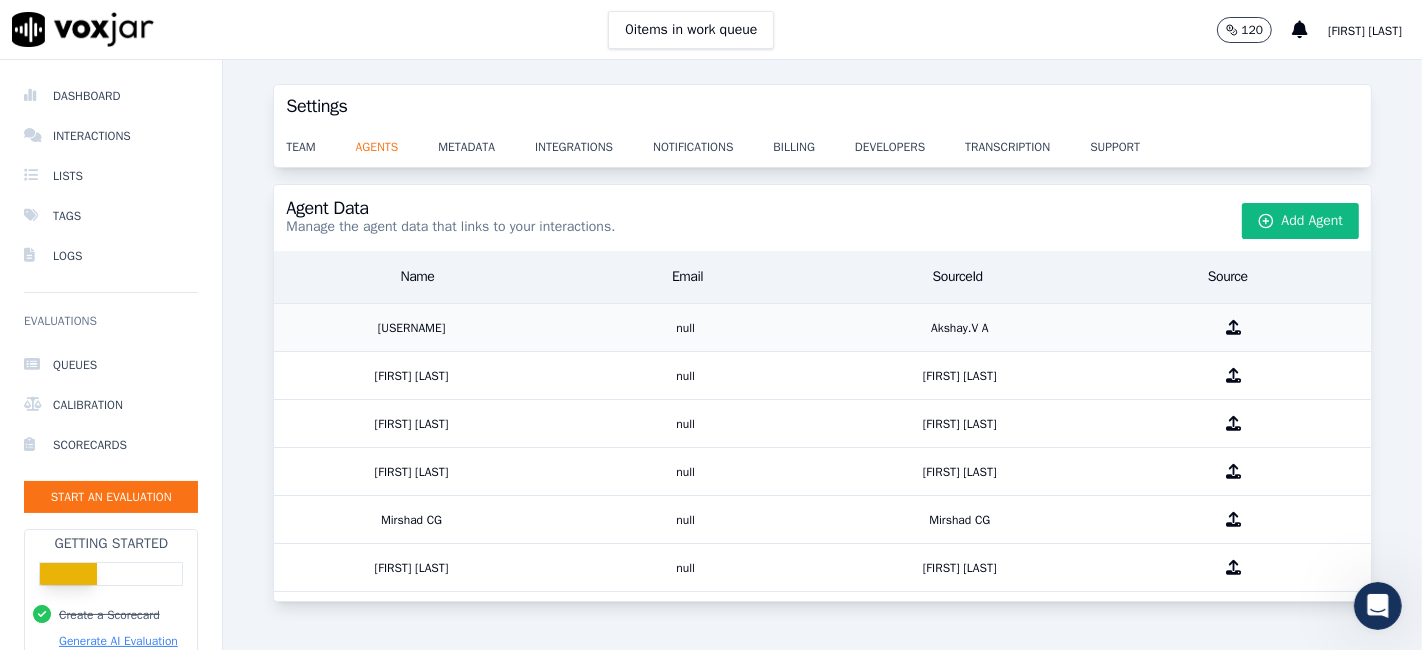 click on "null" at bounding box center (686, 327) 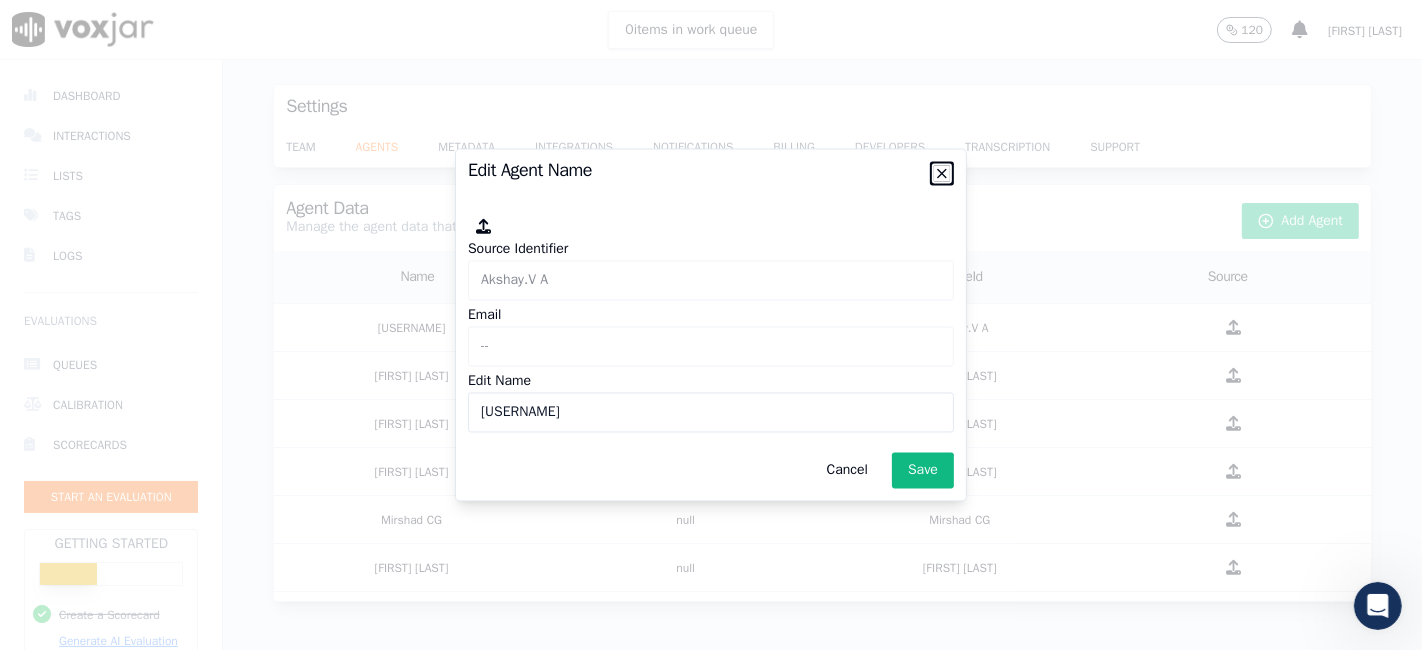 click 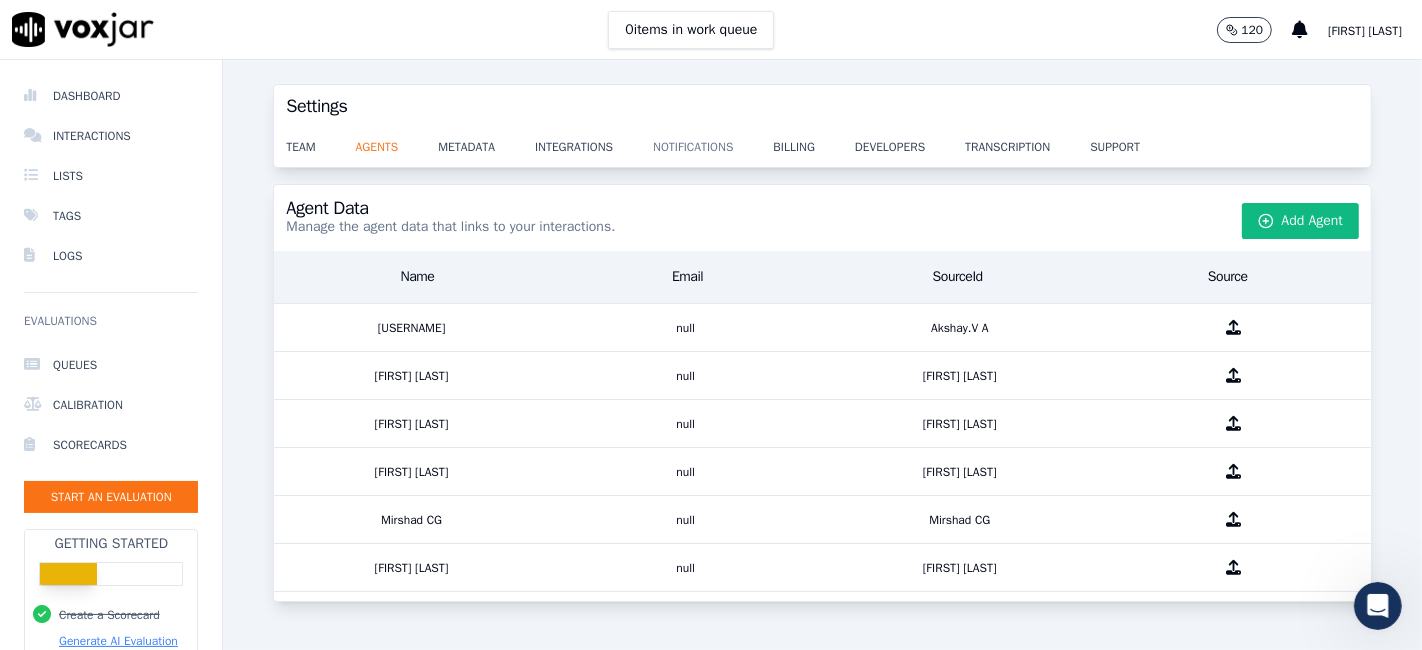 click on "notifications" at bounding box center (713, 141) 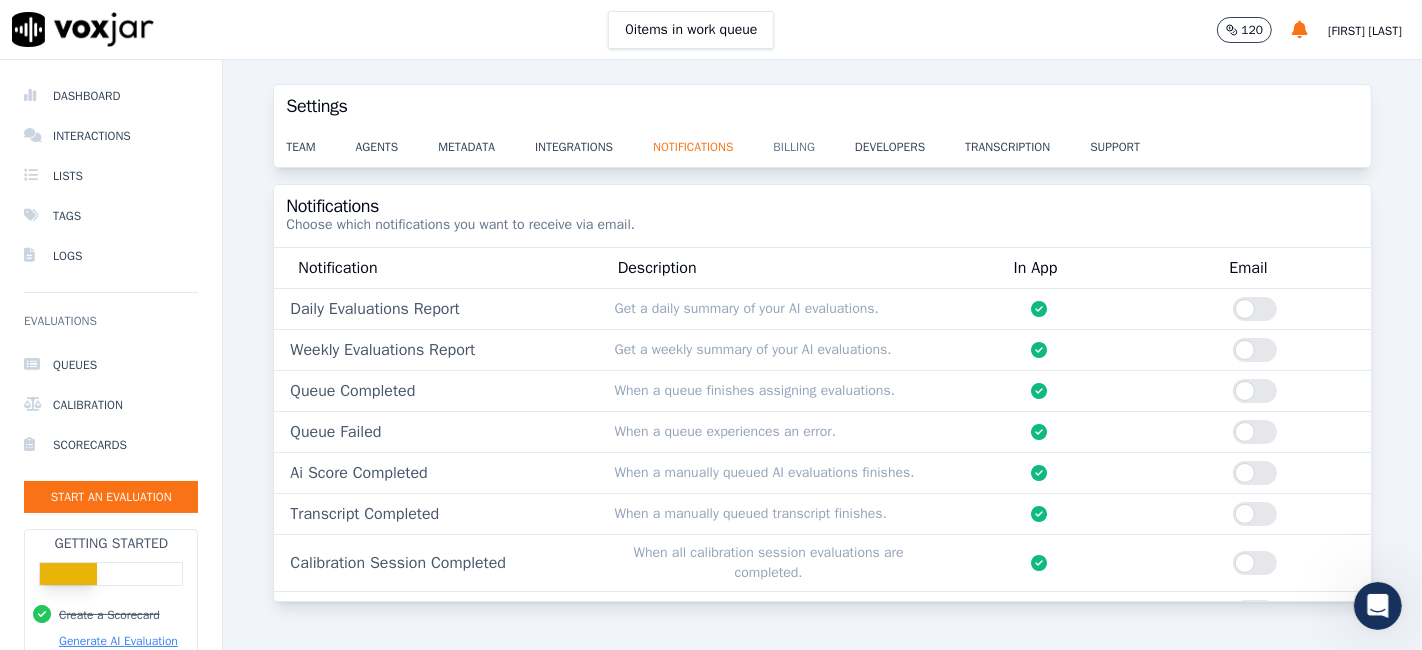 click on "billing" at bounding box center [813, 141] 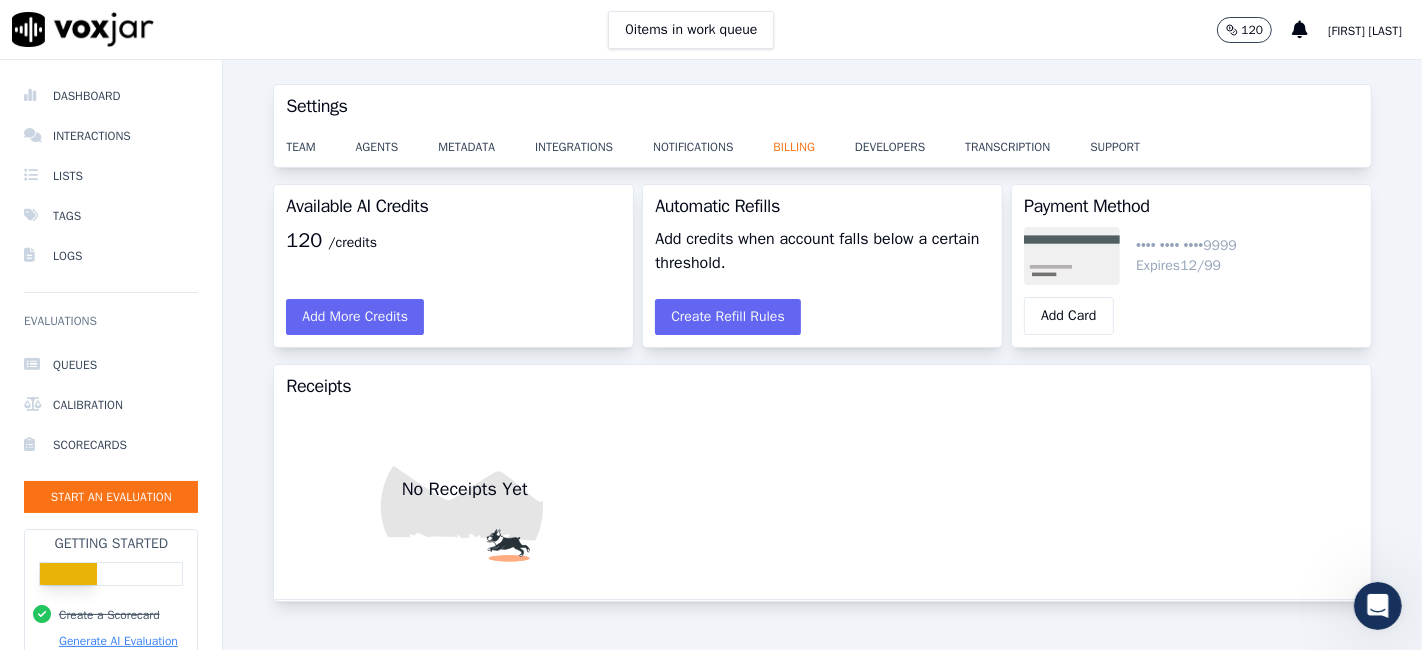 scroll, scrollTop: 0, scrollLeft: 0, axis: both 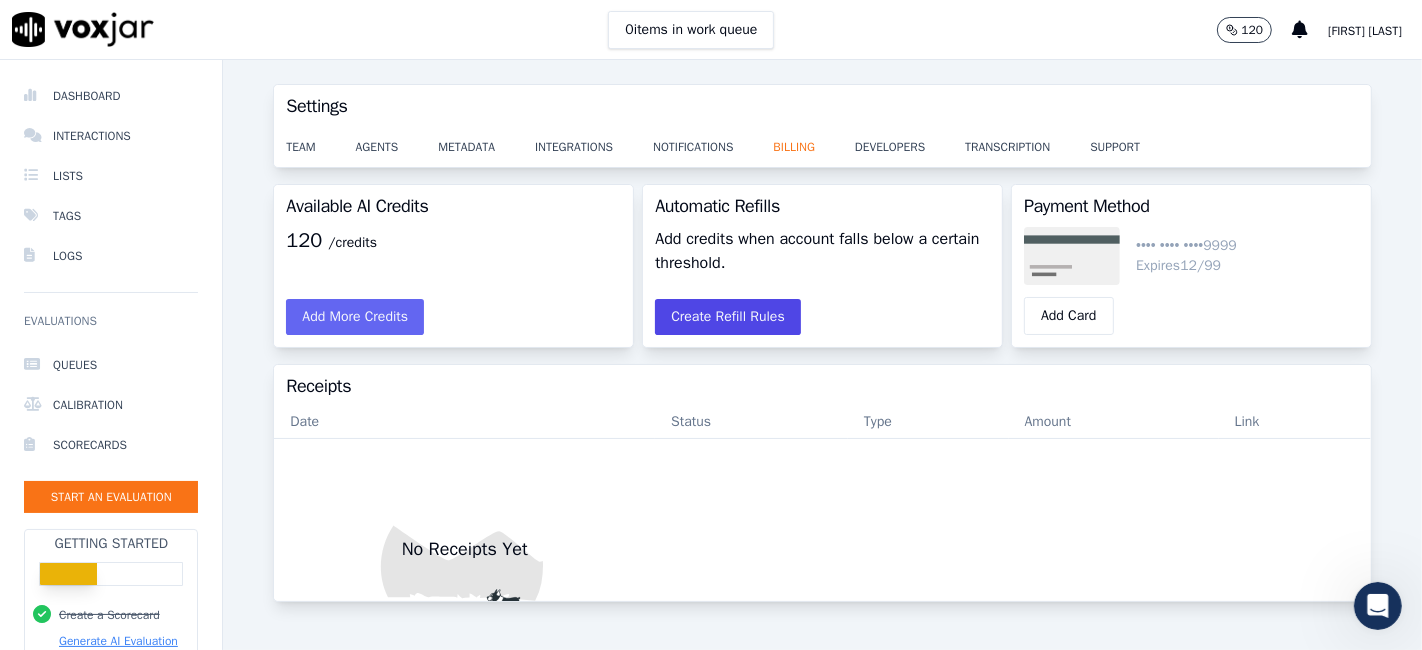 click on "Create Refill Rules" at bounding box center [728, 317] 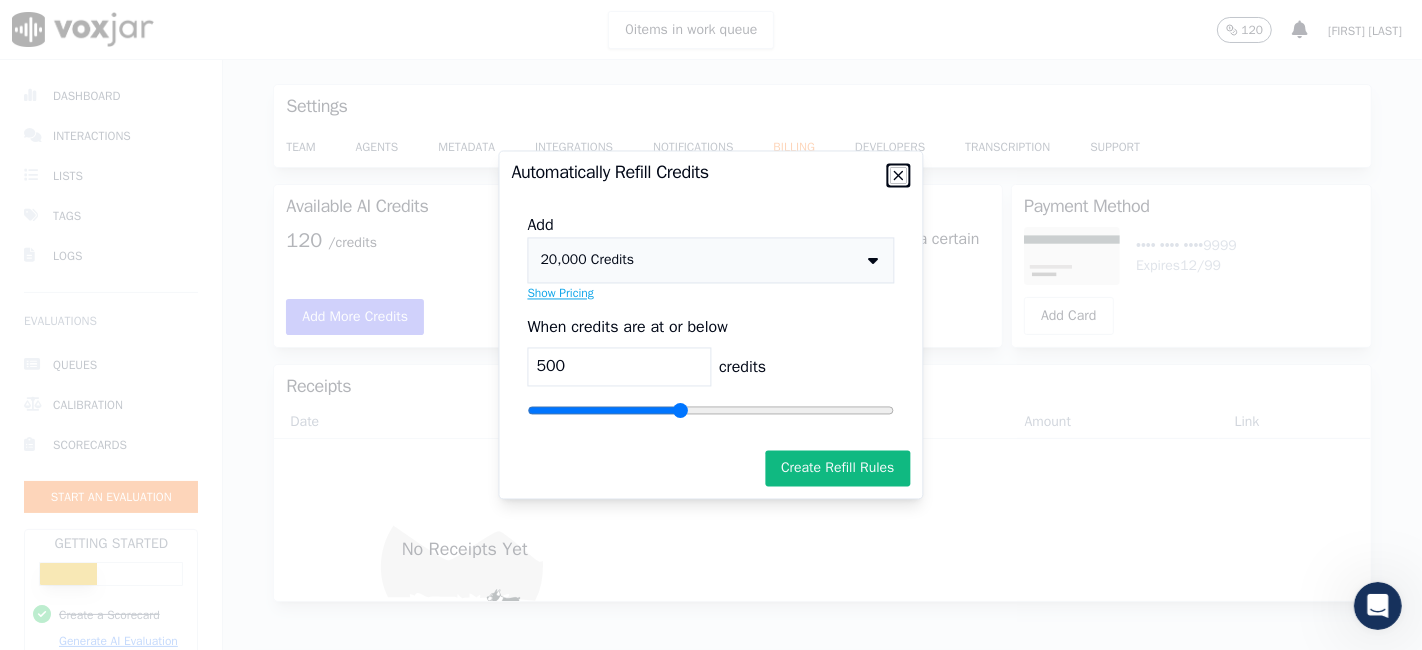 click 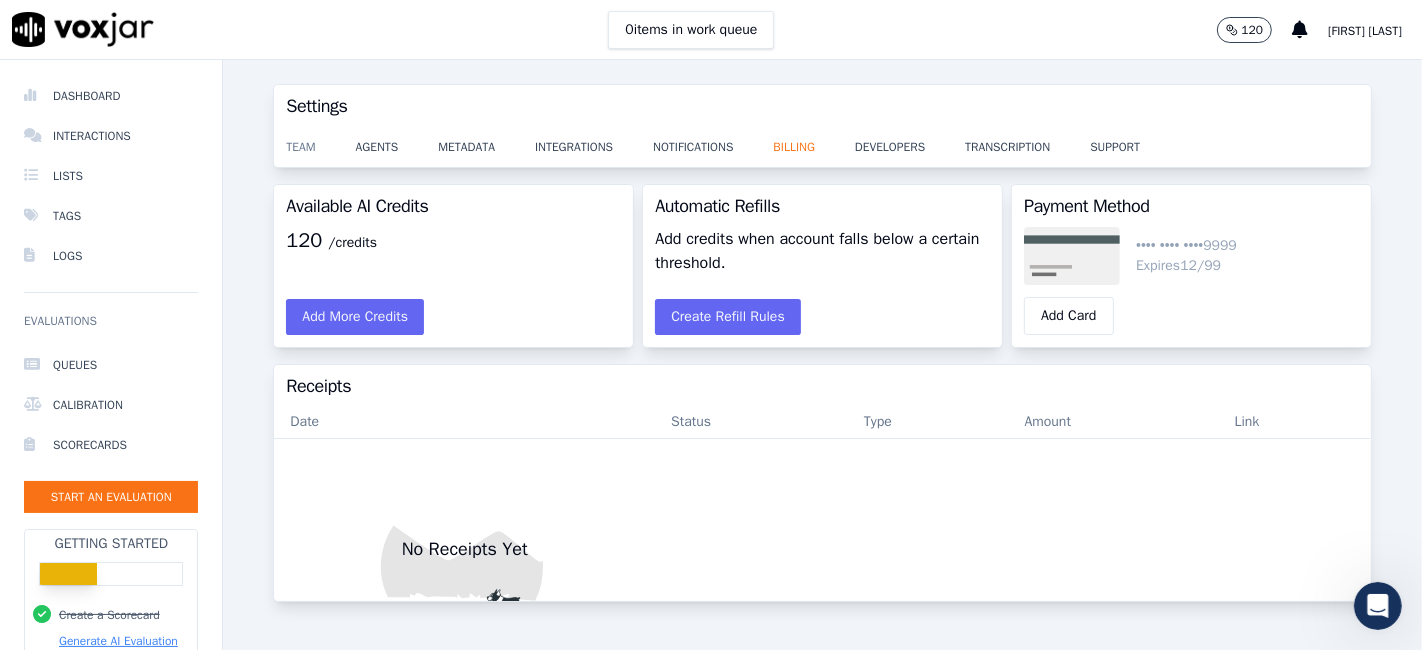 click on "team" at bounding box center [320, 141] 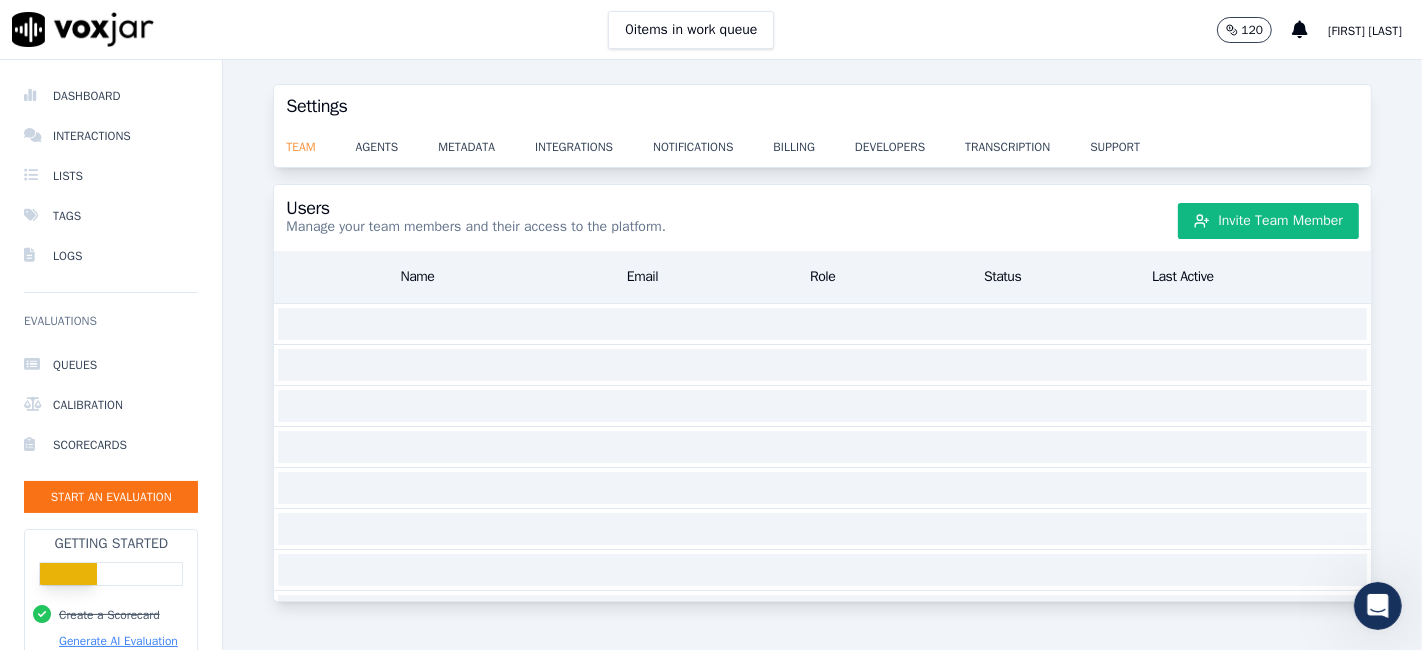 click on "team" at bounding box center (320, 141) 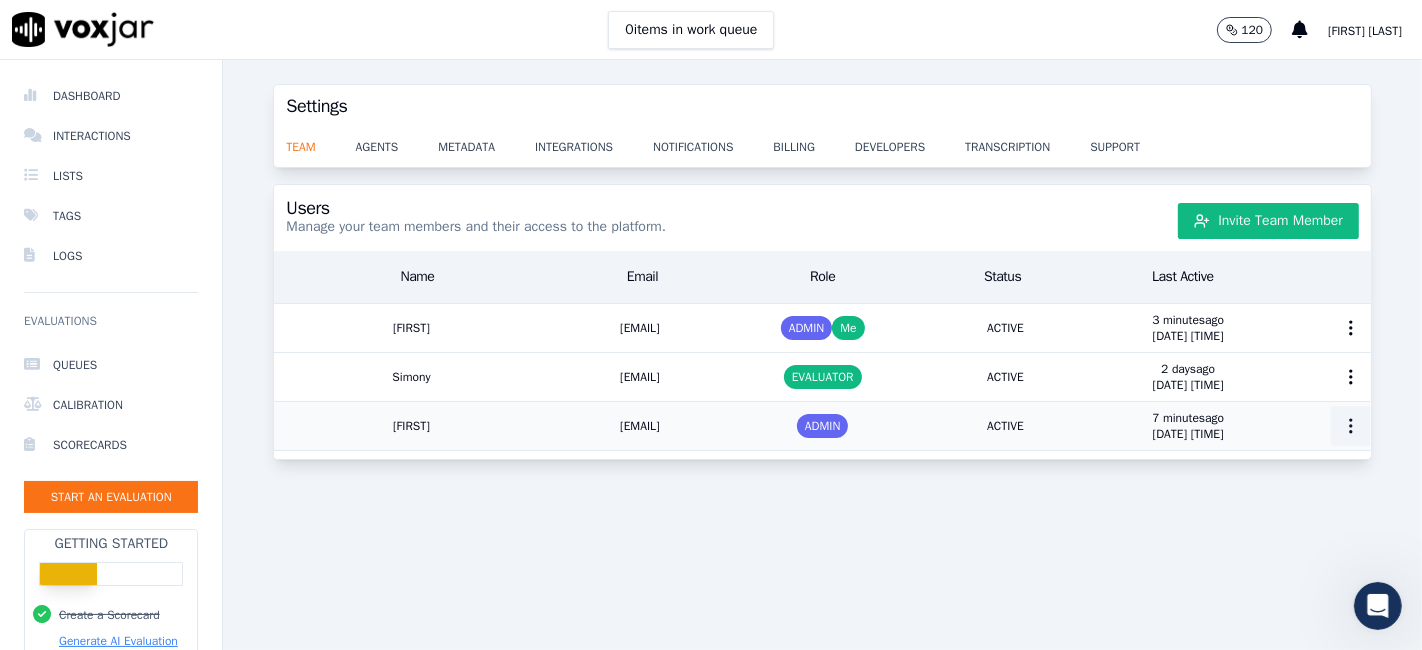 click 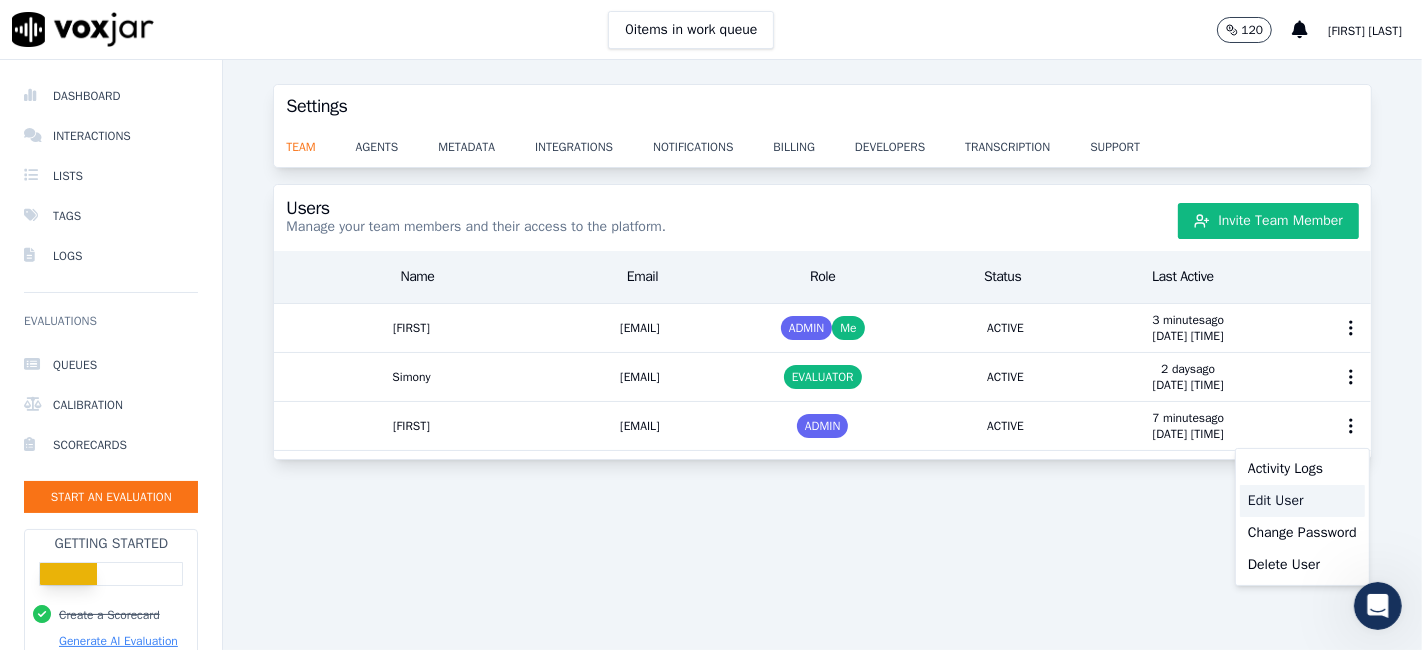 click on "Edit User" 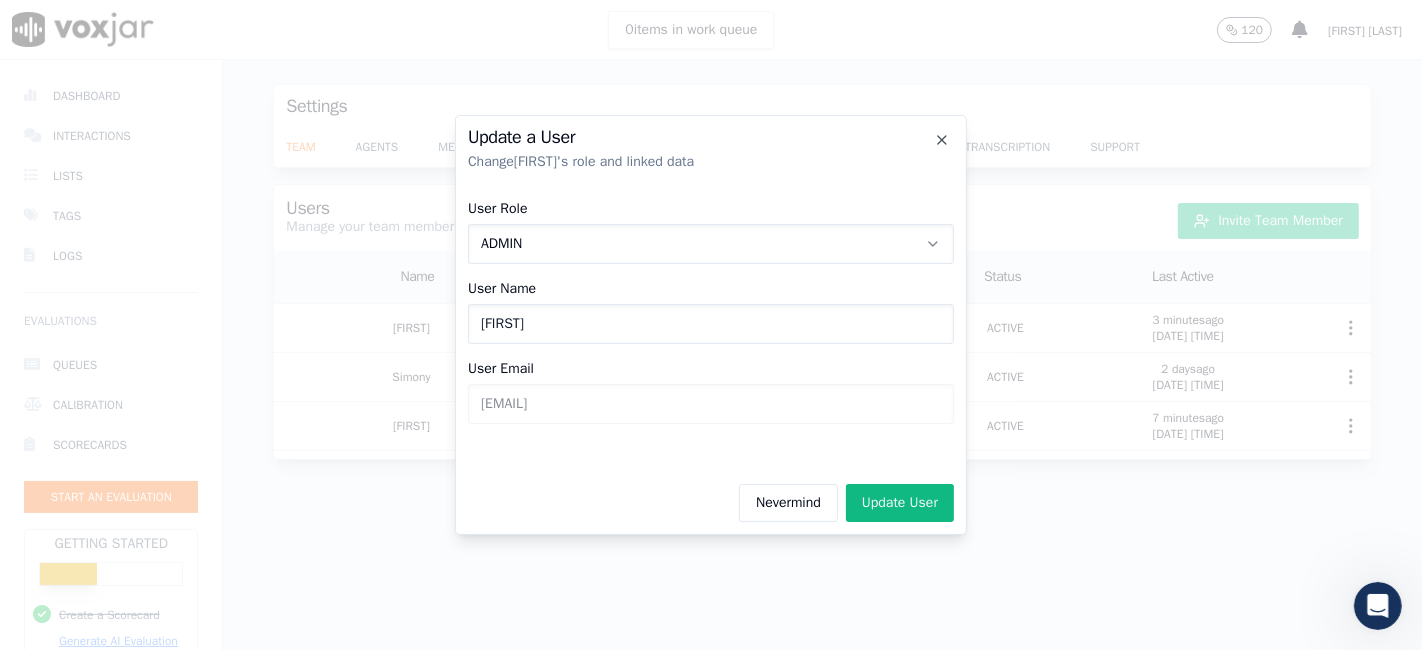 click on "[FIRST]" 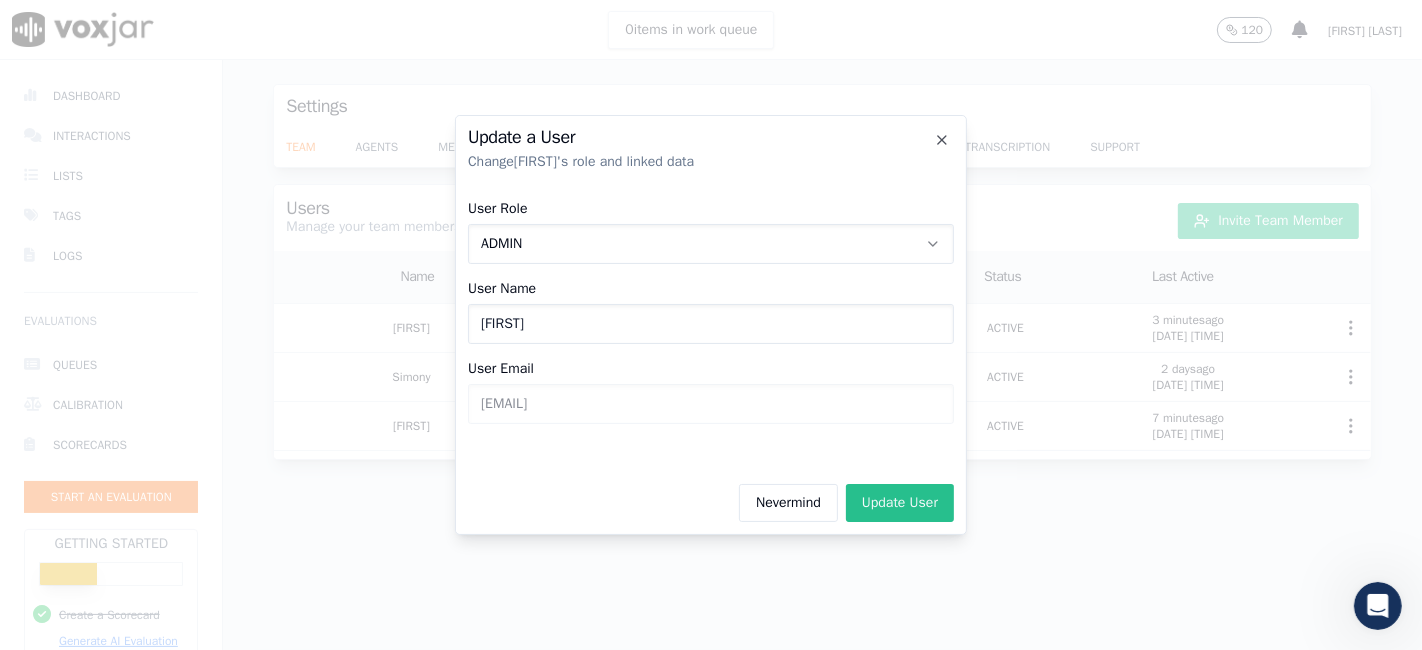 click on "Update User" 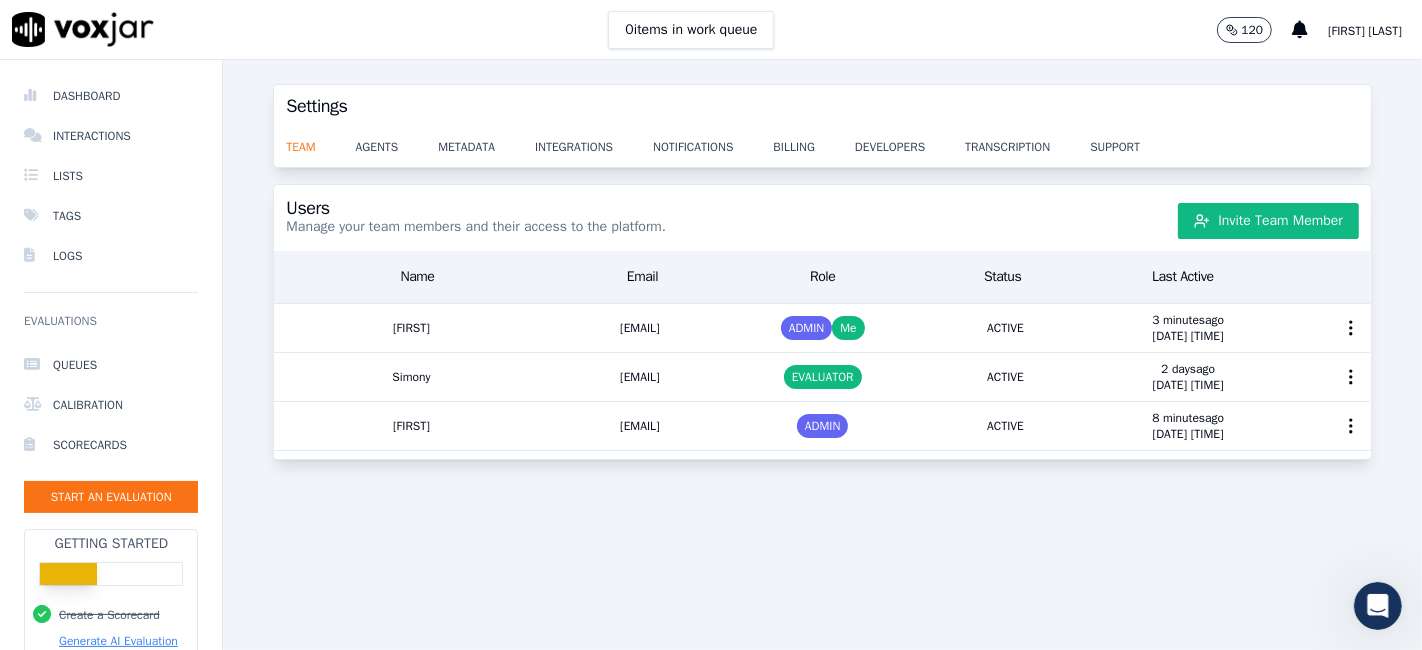 click on "team agents metadata integrations notifications billing developers transcription support" at bounding box center (822, 147) 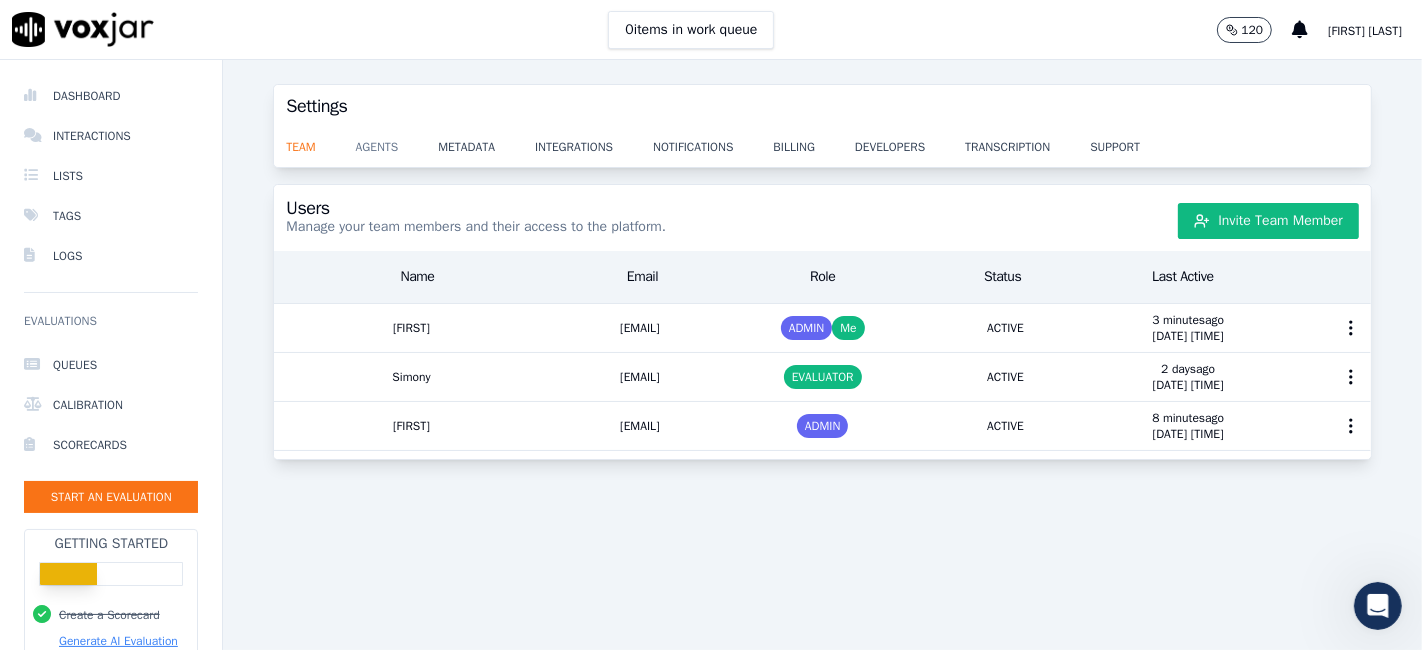 click on "agents" at bounding box center [397, 141] 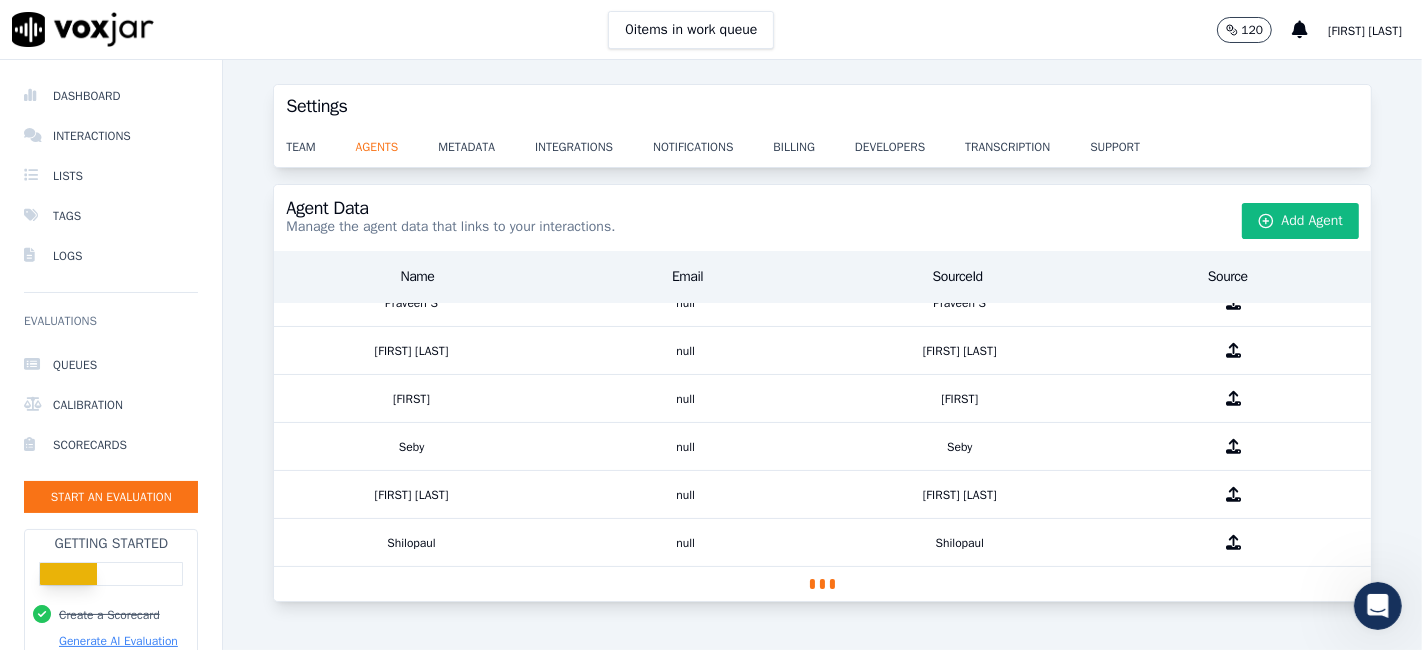 scroll, scrollTop: 332, scrollLeft: 0, axis: vertical 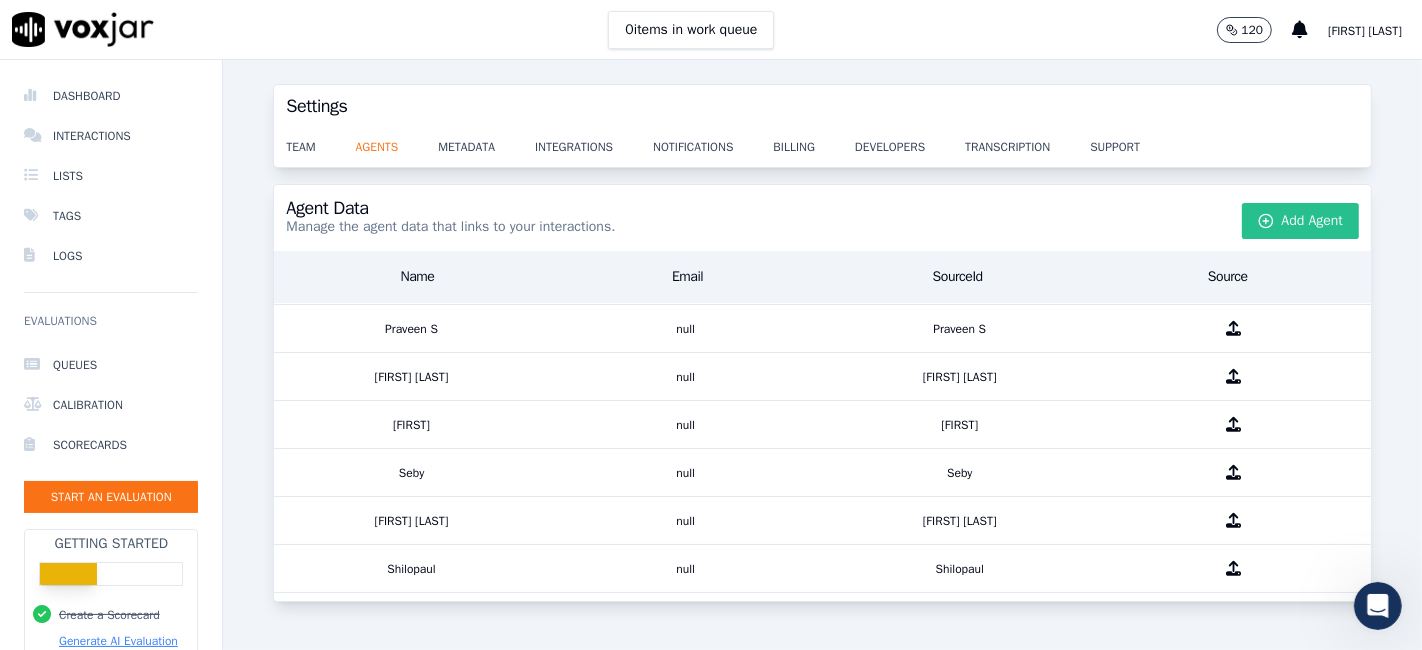 click on "Add Agent" at bounding box center (1301, 221) 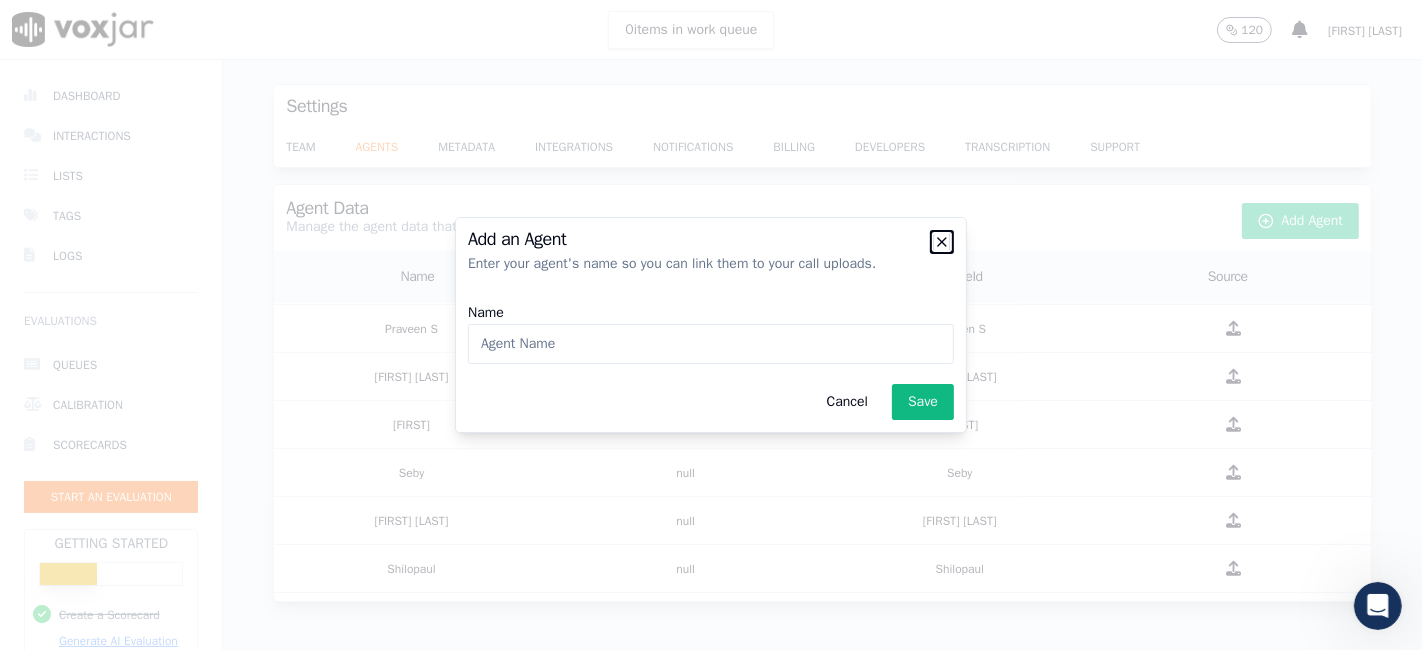 click 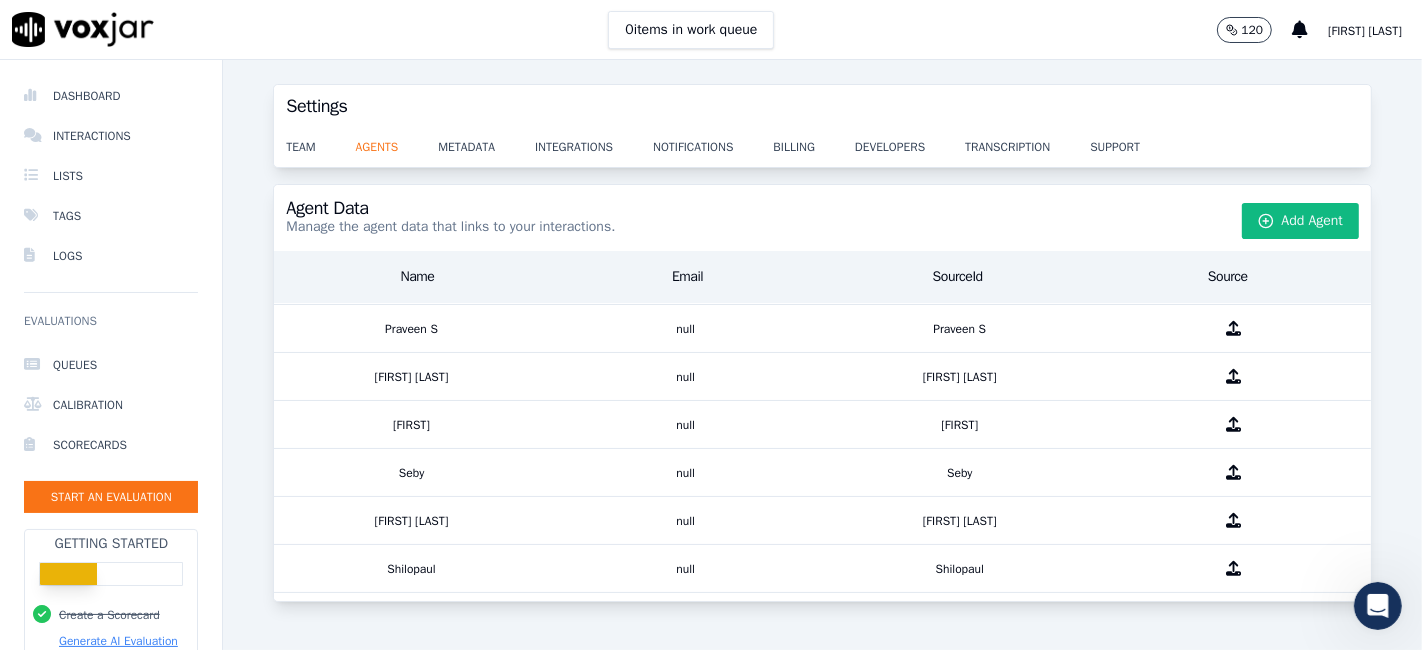 click on "[FIRST] [LAST]" at bounding box center [1365, 31] 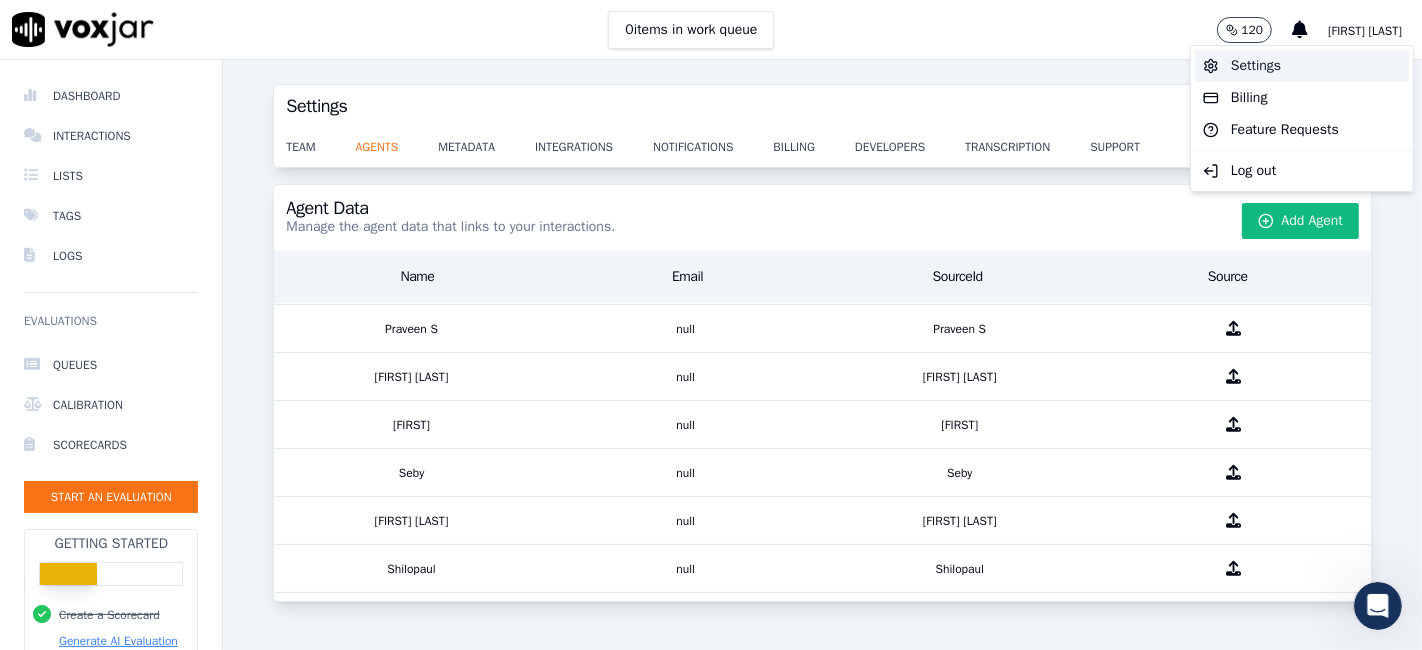 click on "Settings" at bounding box center (1302, 66) 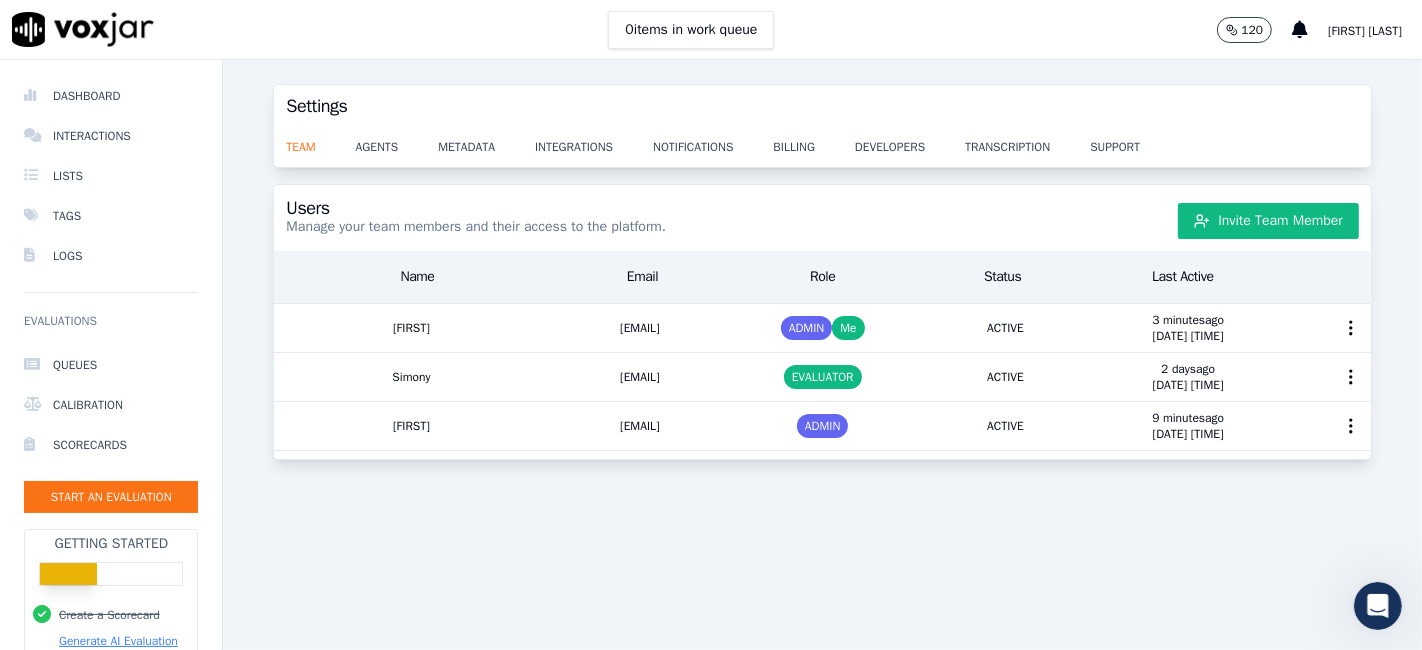 click on "[FIRST] [LAST]" at bounding box center [1365, 31] 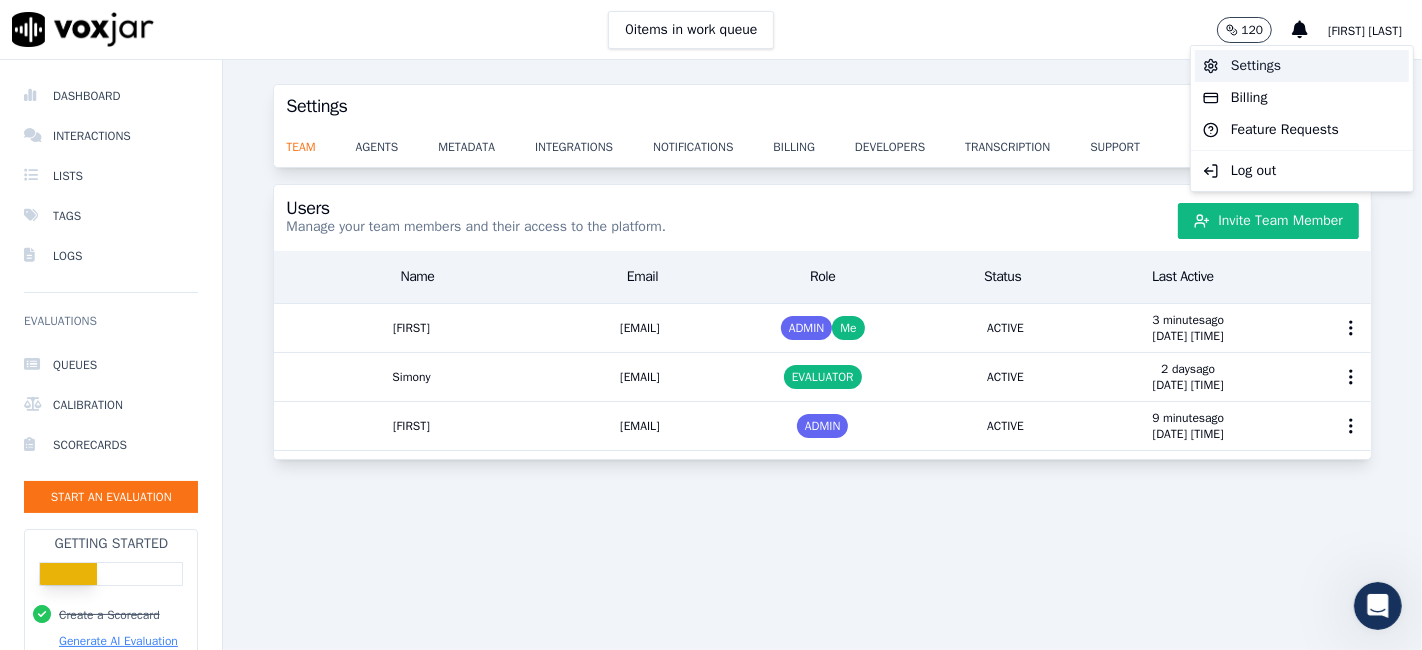 click on "Settings" at bounding box center [1302, 66] 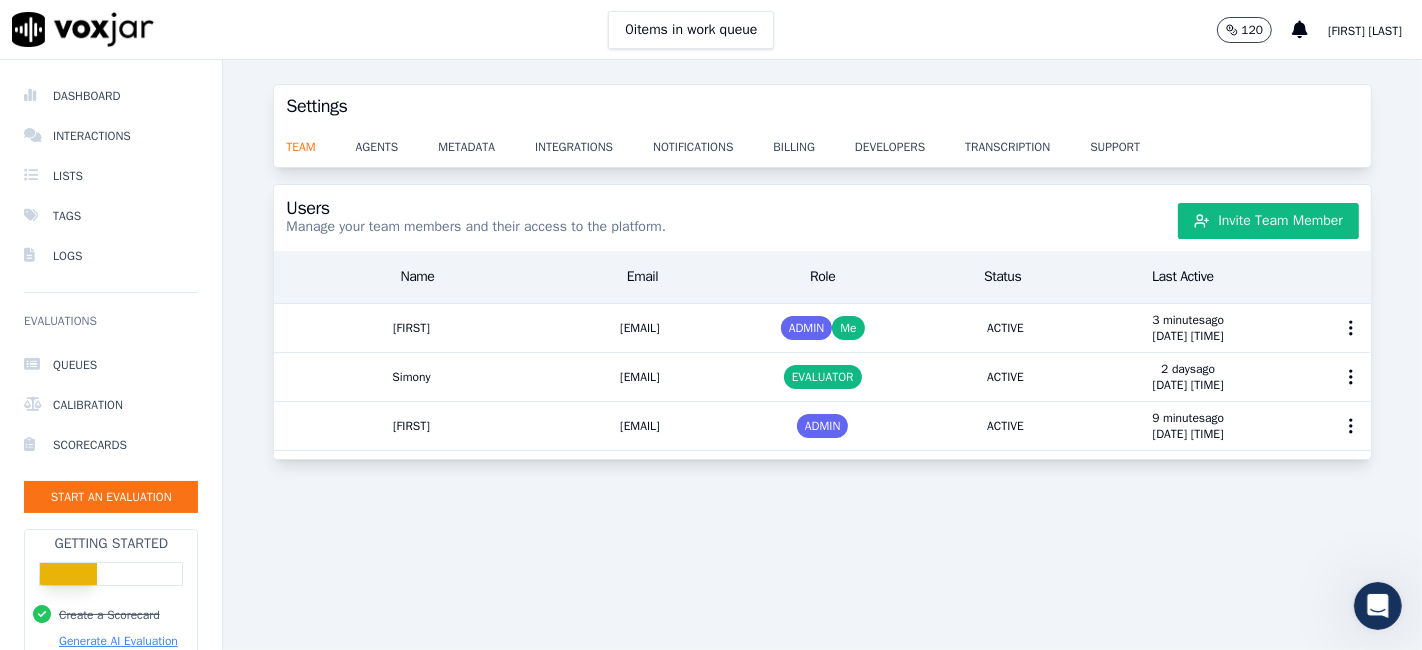 click on "[FIRST] [LAST]" 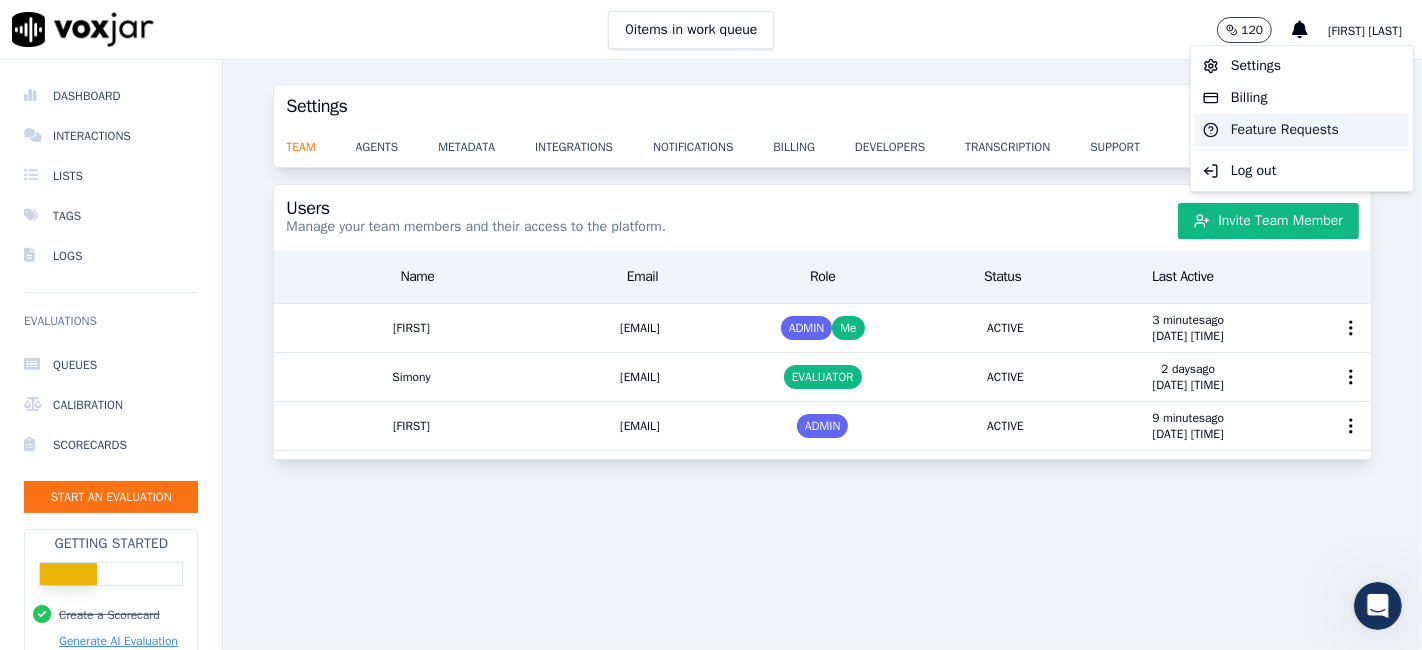 click on "Feature Requests" 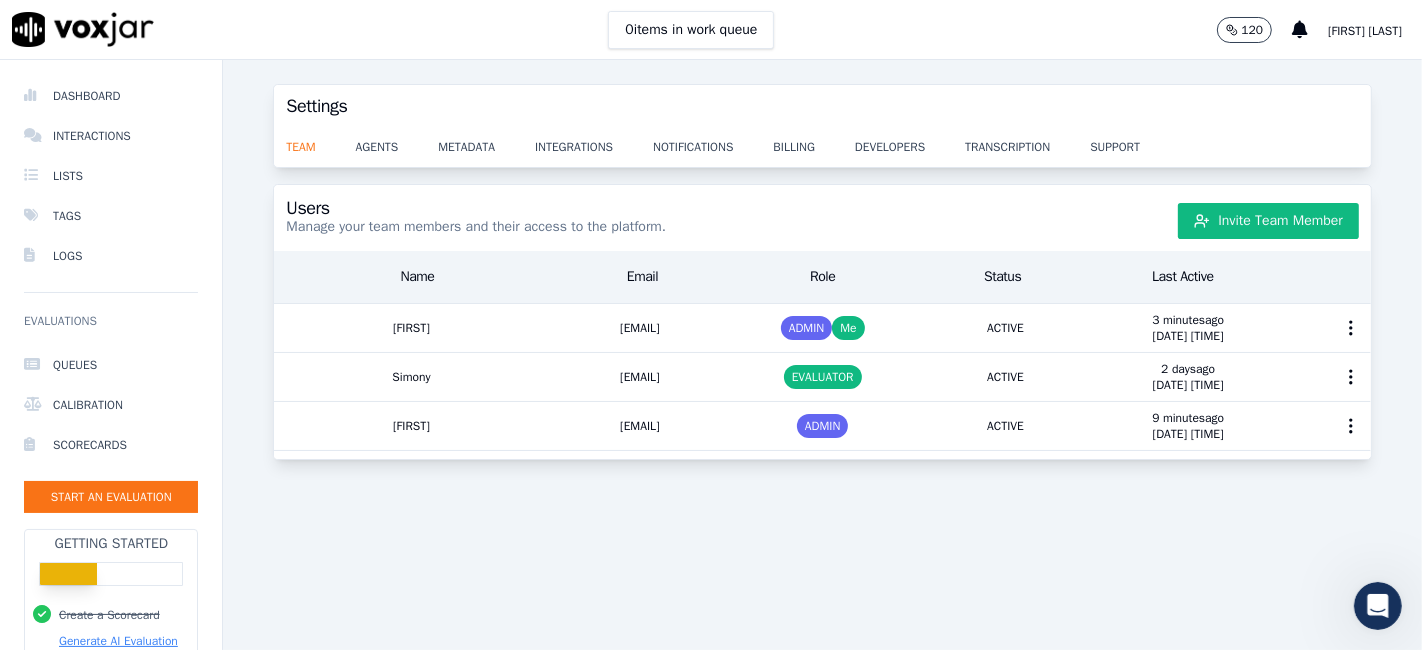 click on "[FIRST] [LAST]" at bounding box center [1365, 31] 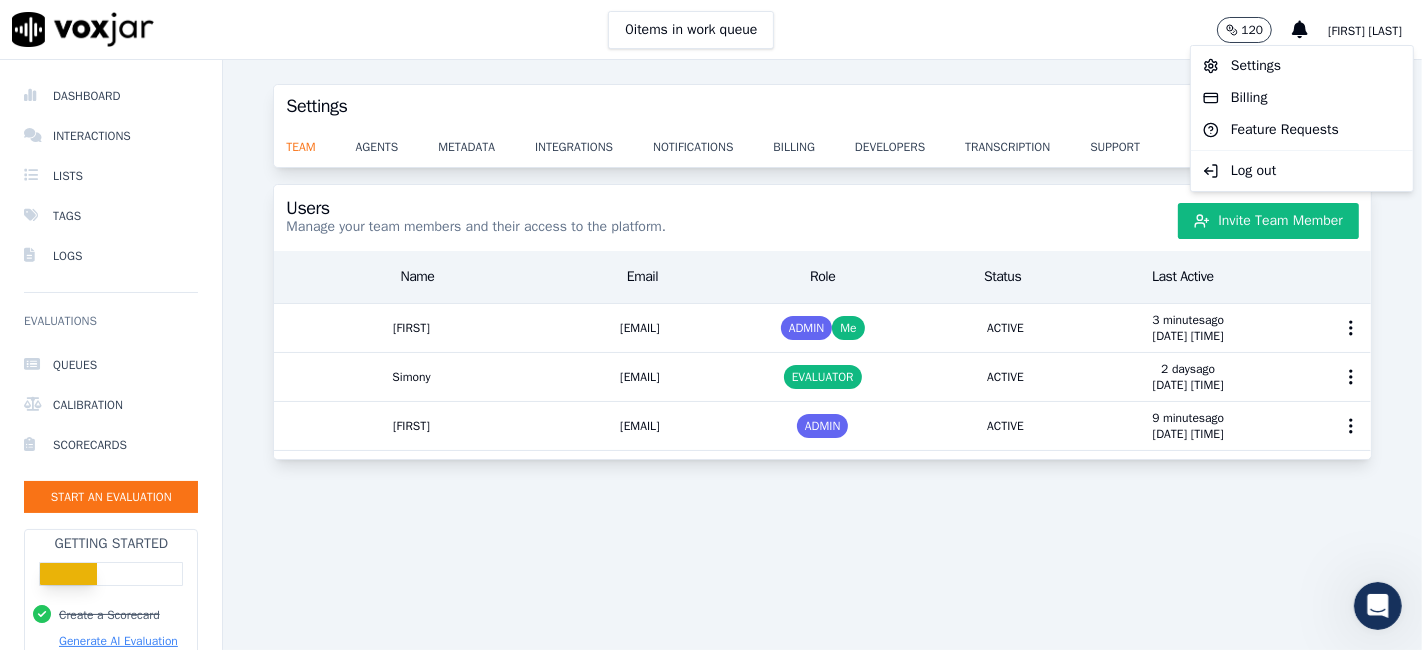 click on "Settings   team agents metadata integrations notifications billing developers transcription support   Users   Manage your team members and their access to the platform.
Invite Team Member   Name   Email   Role   Status   Last Active   [FIRST]   [EMAIL]   ADMIN     Me   ACTIVE   3 minutes  ago   7/17/2025 3:38:58 PM     [FIRST]   [EMAIL]   EVALUATOR       ACTIVE   2 days  ago   7/15/2025 1:14:32 PM     [FIRST]   [EMAIL]   ADMIN       ACTIVE   9 minutes  ago   7/17/2025 3:32:23 PM" at bounding box center (822, 355) 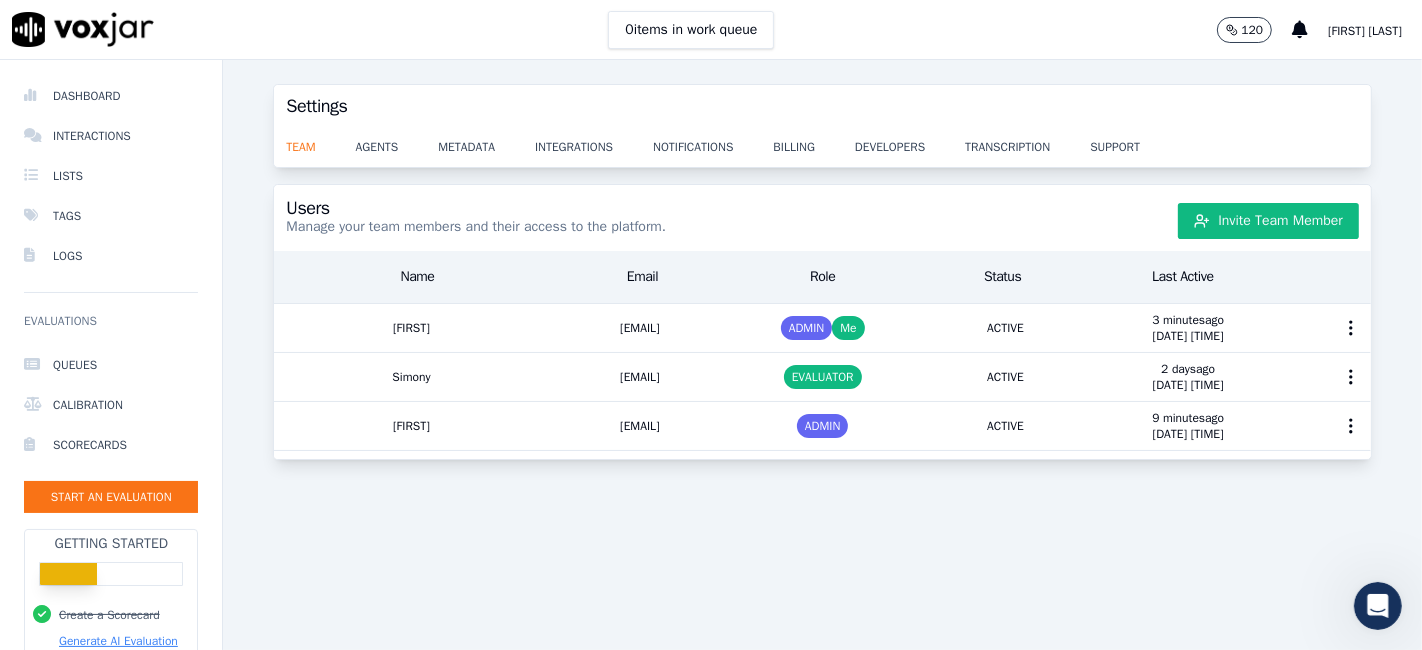 type 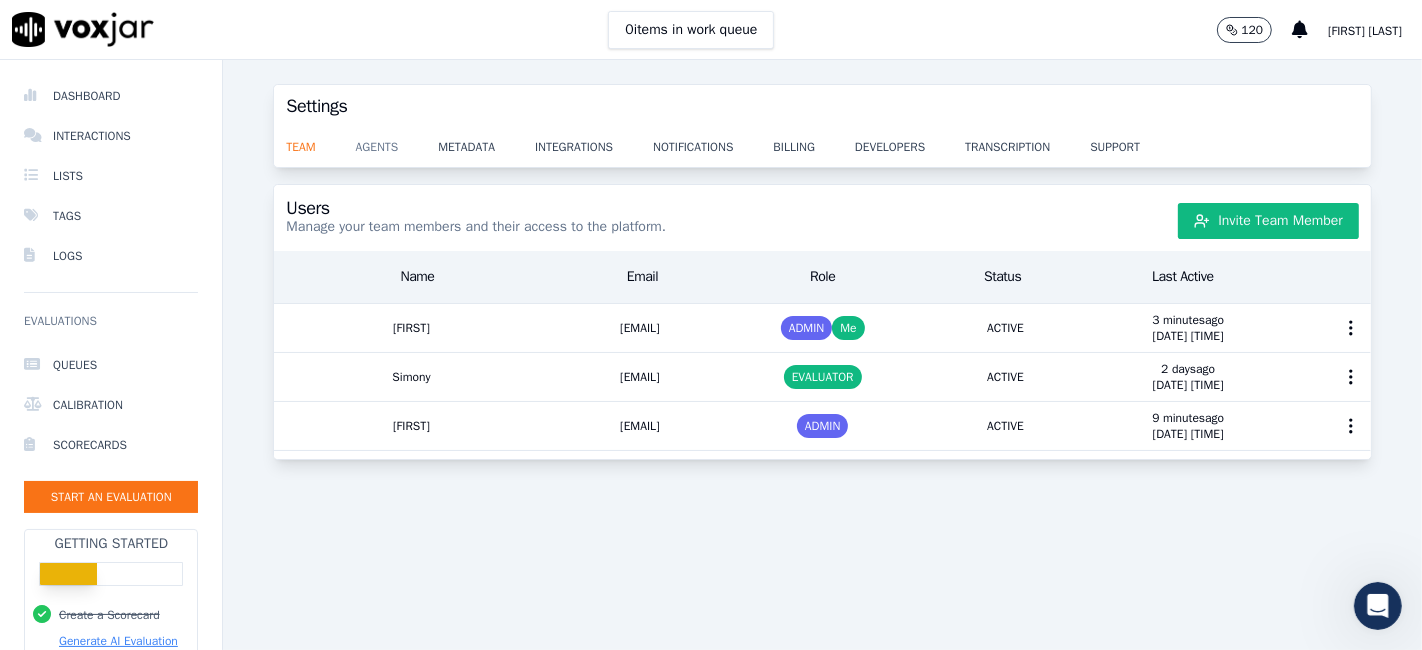 click on "agents" at bounding box center [397, 141] 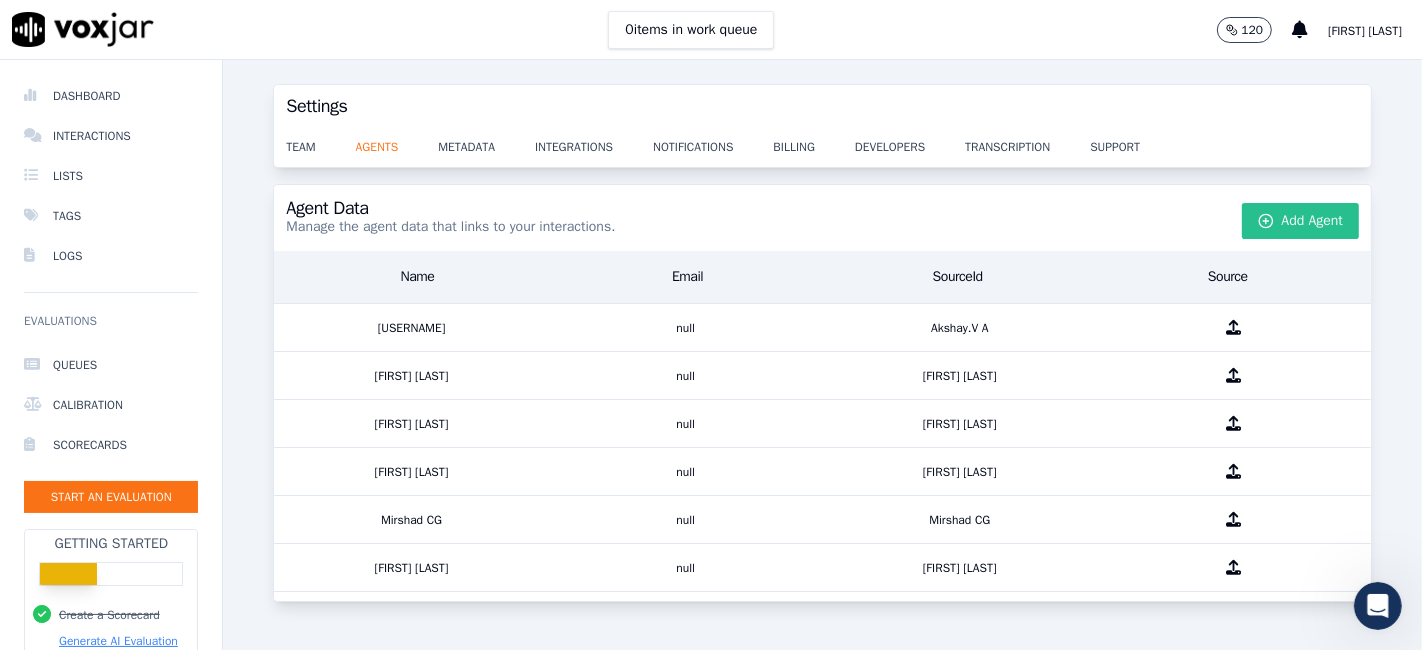 click on "Add Agent" at bounding box center (1301, 221) 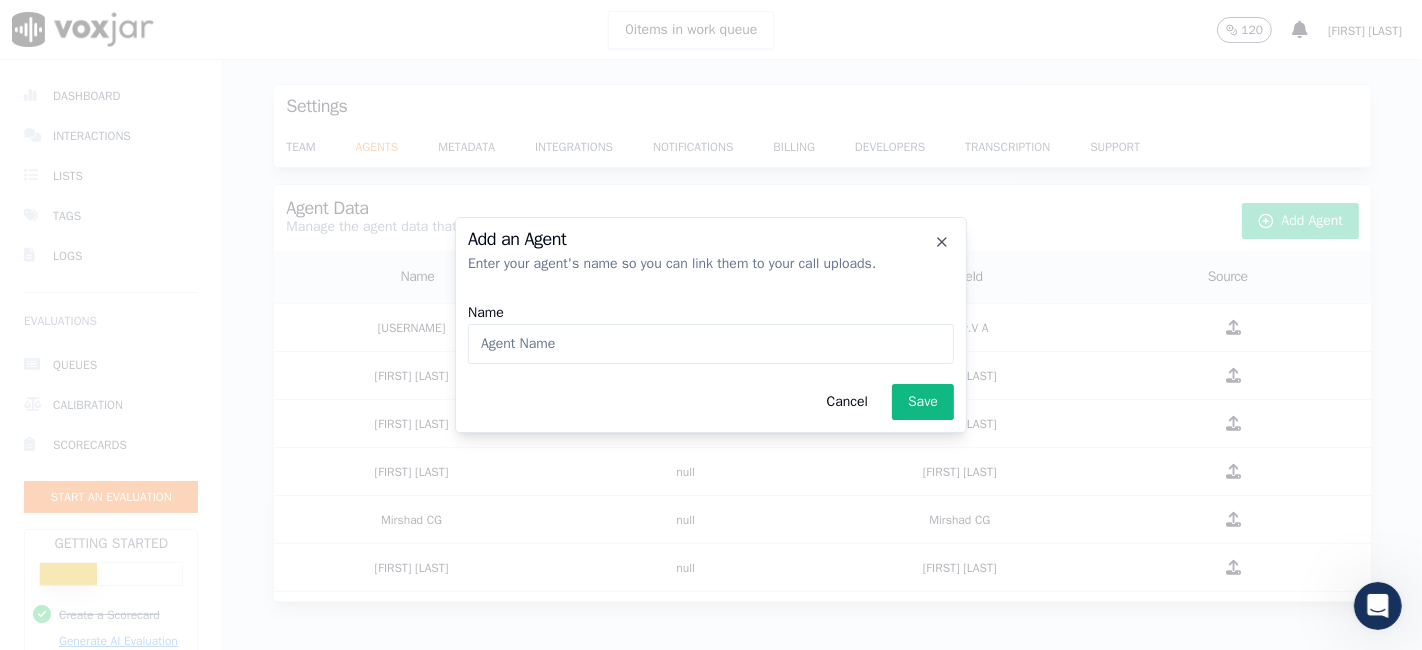 click on "Name" 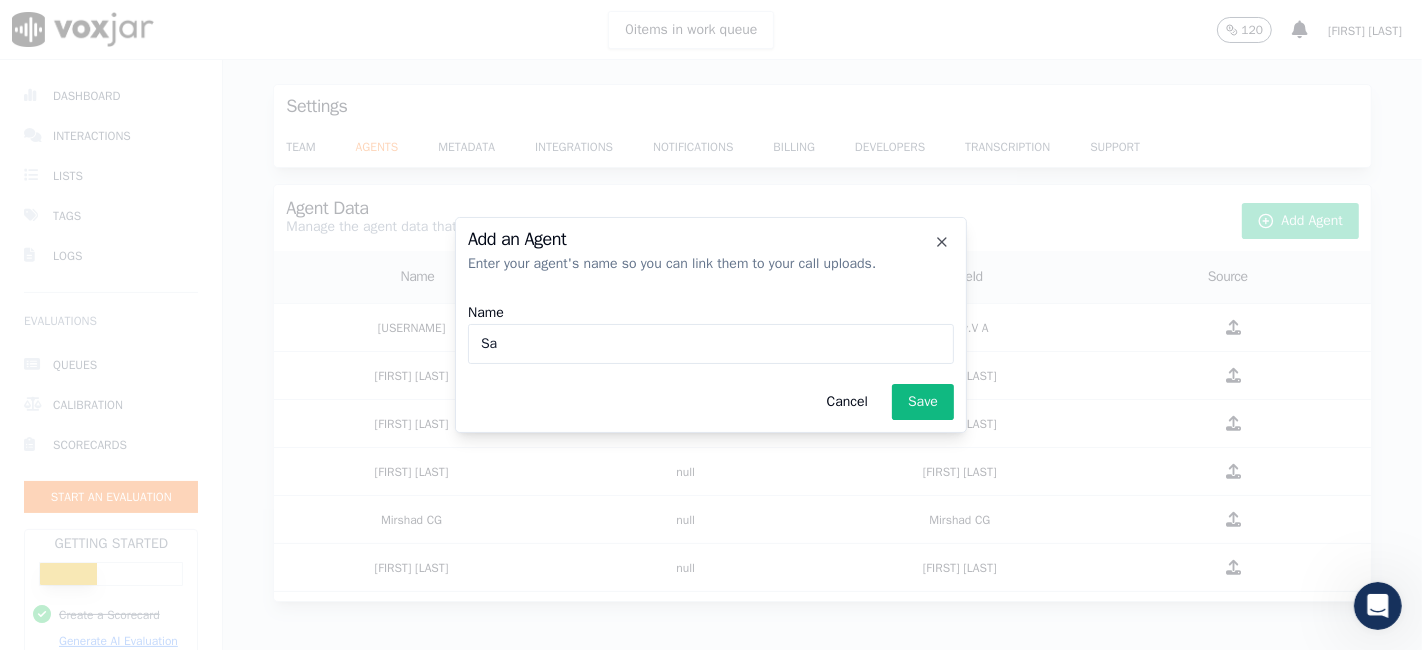 type on "S" 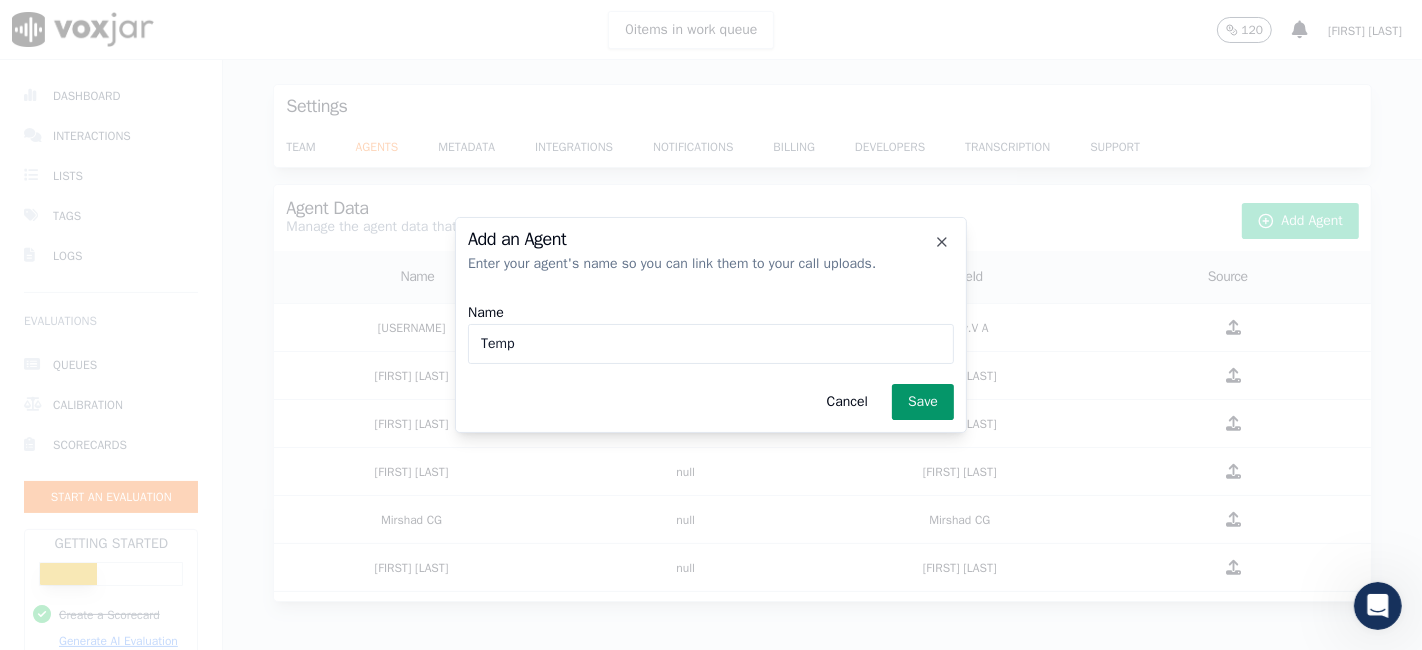 type on "Temp" 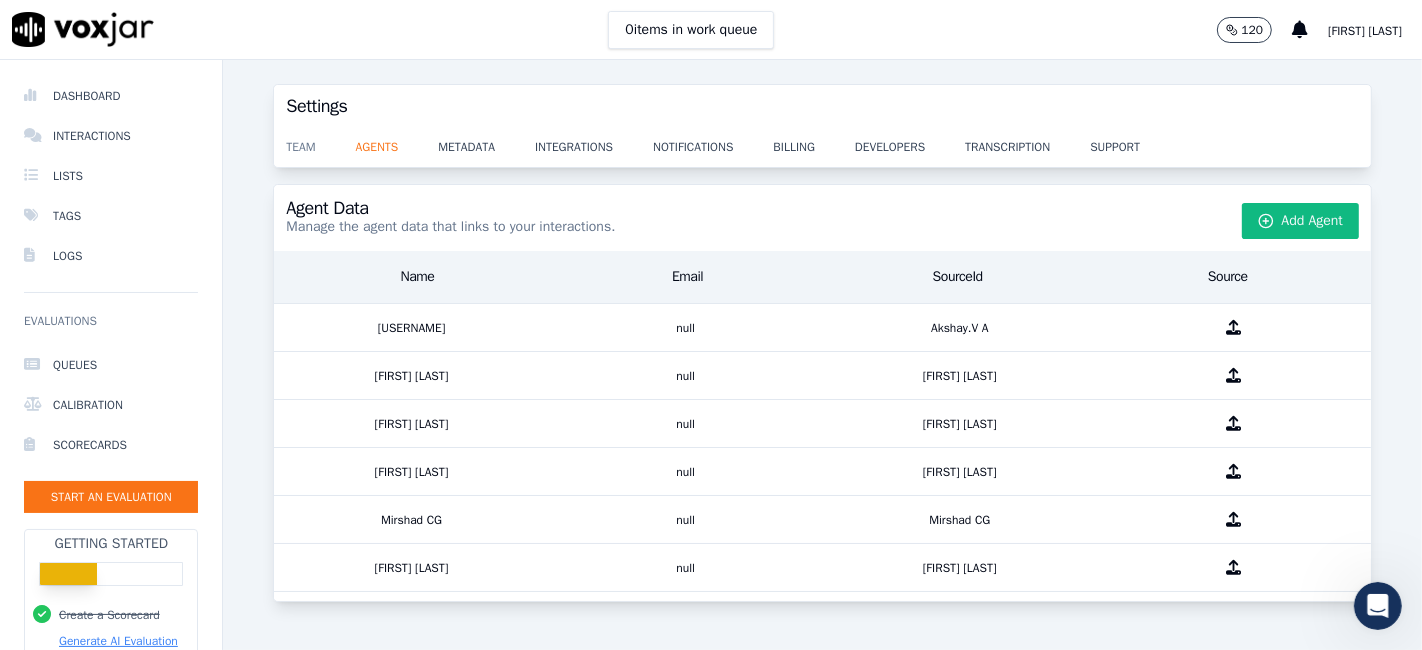 click on "team" at bounding box center [320, 141] 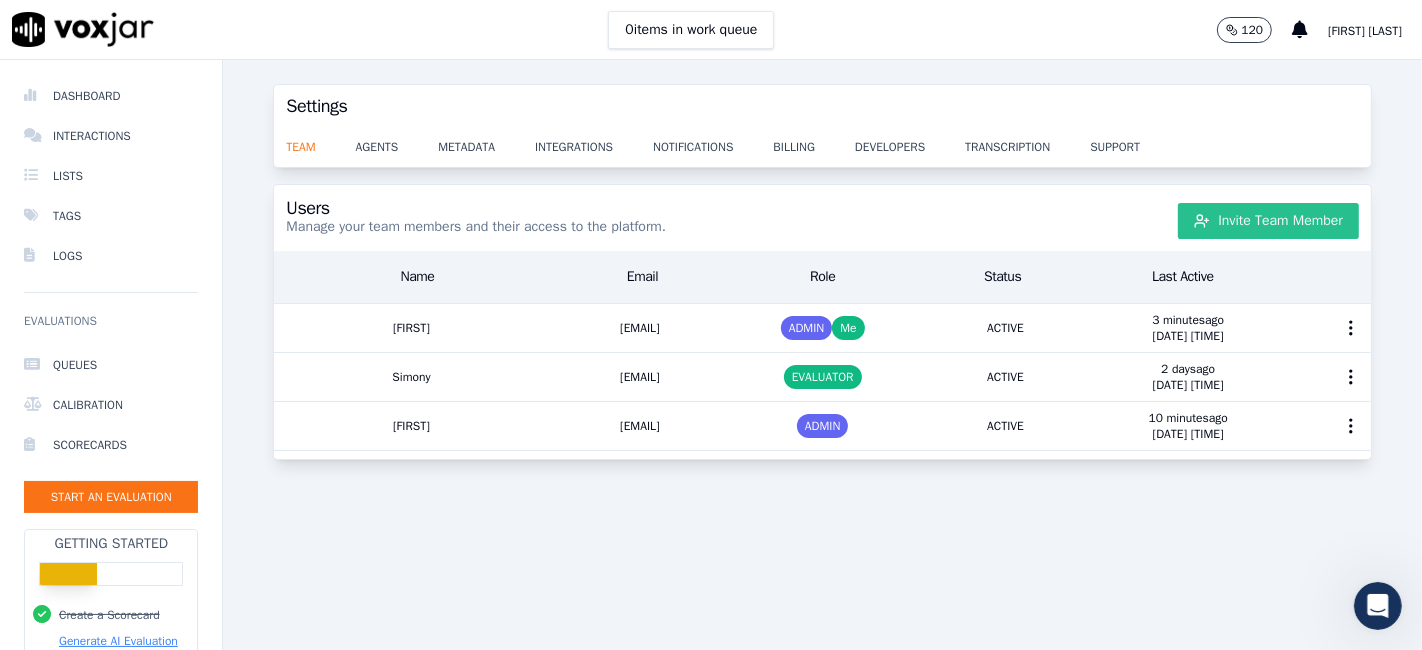 click on "Invite Team Member" at bounding box center [1268, 221] 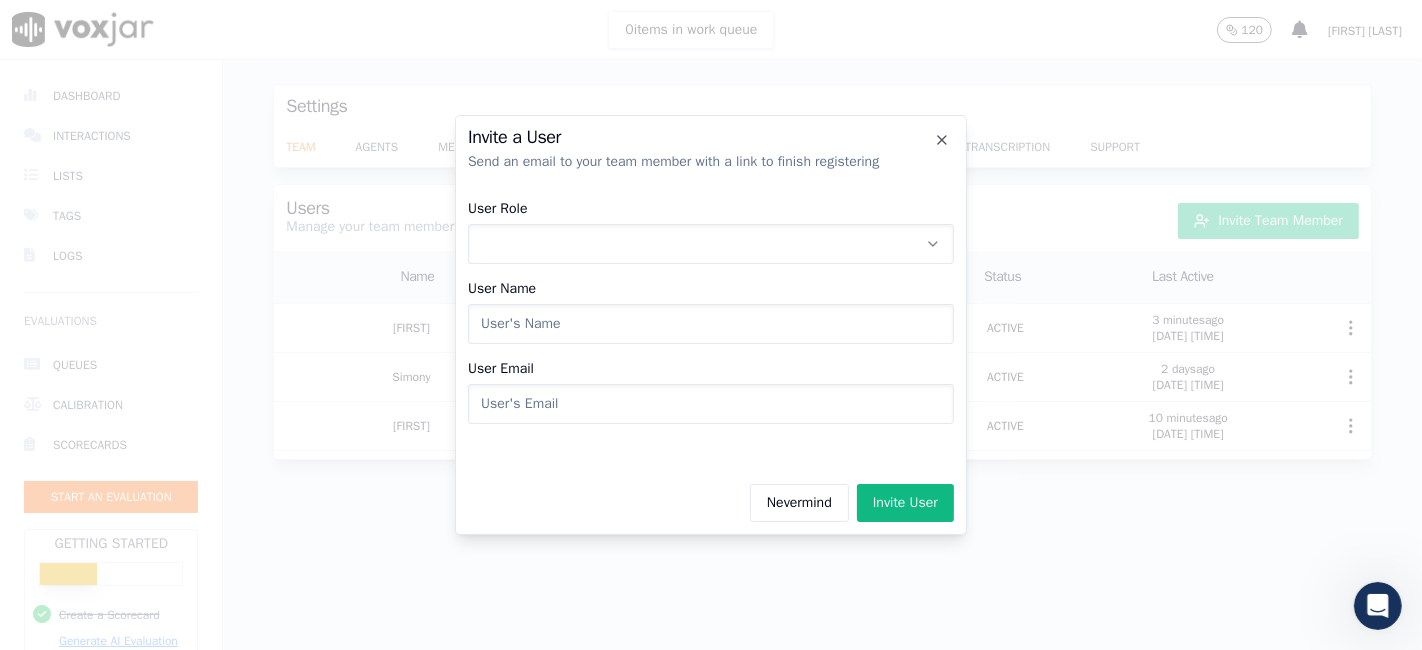 click on "User Role" 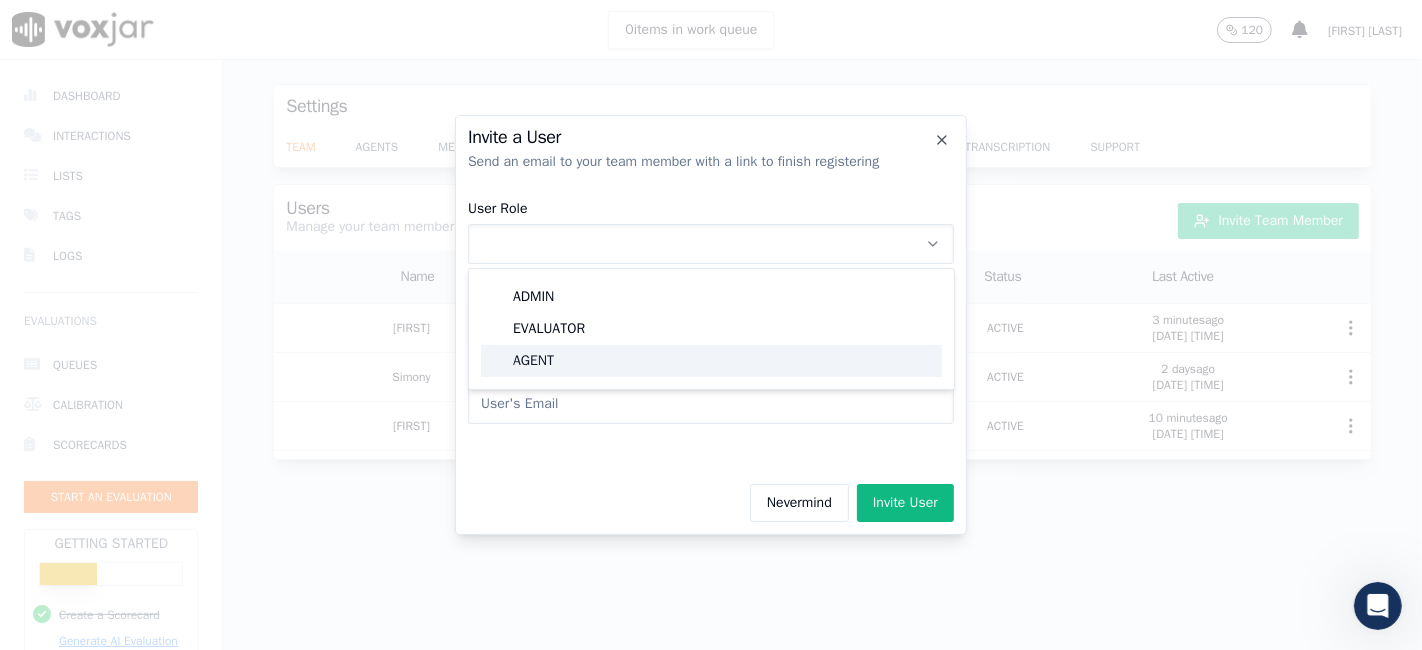 click on "AGENT" 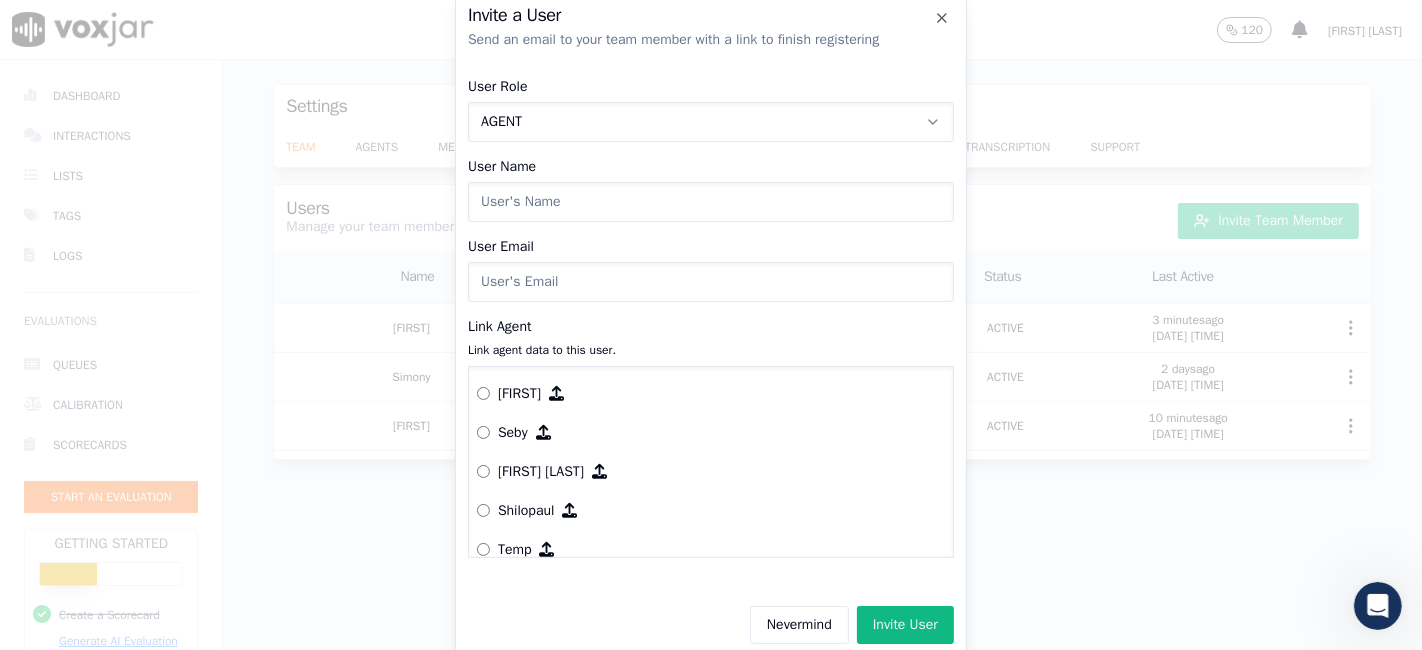 scroll, scrollTop: 349, scrollLeft: 0, axis: vertical 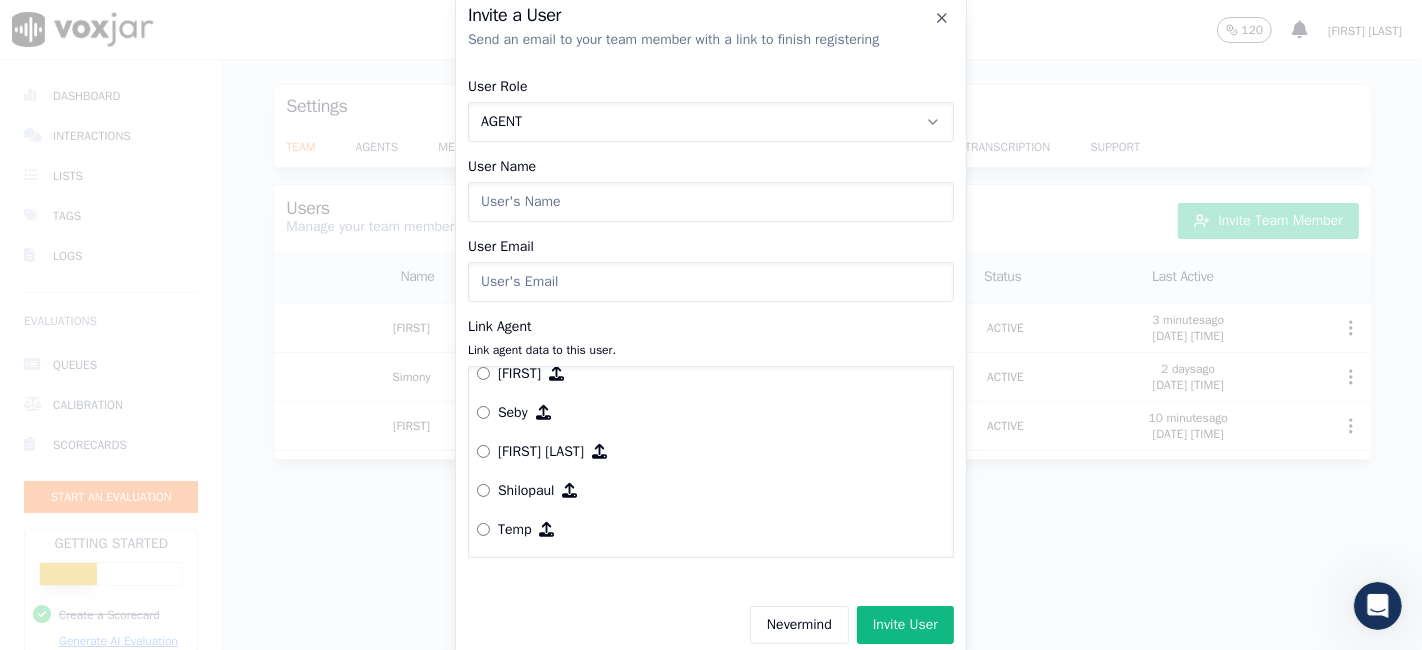 click at bounding box center (547, 529) 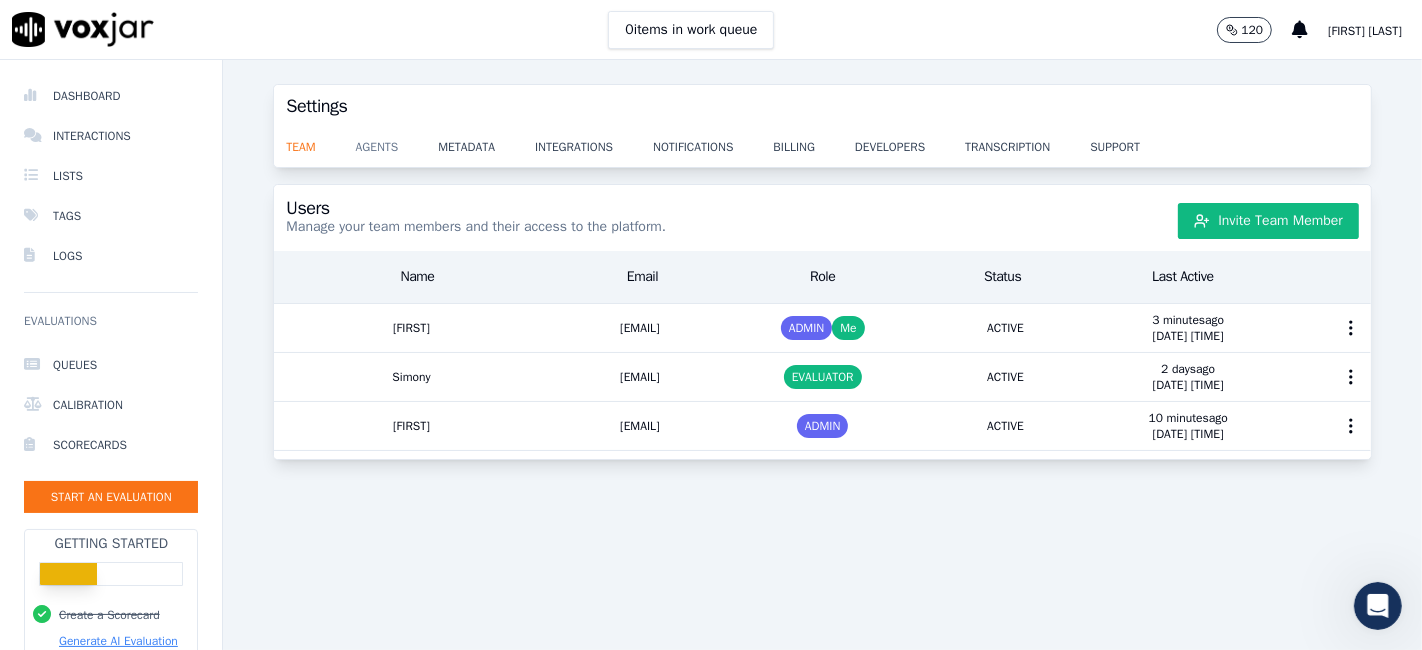 click on "agents" at bounding box center (397, 141) 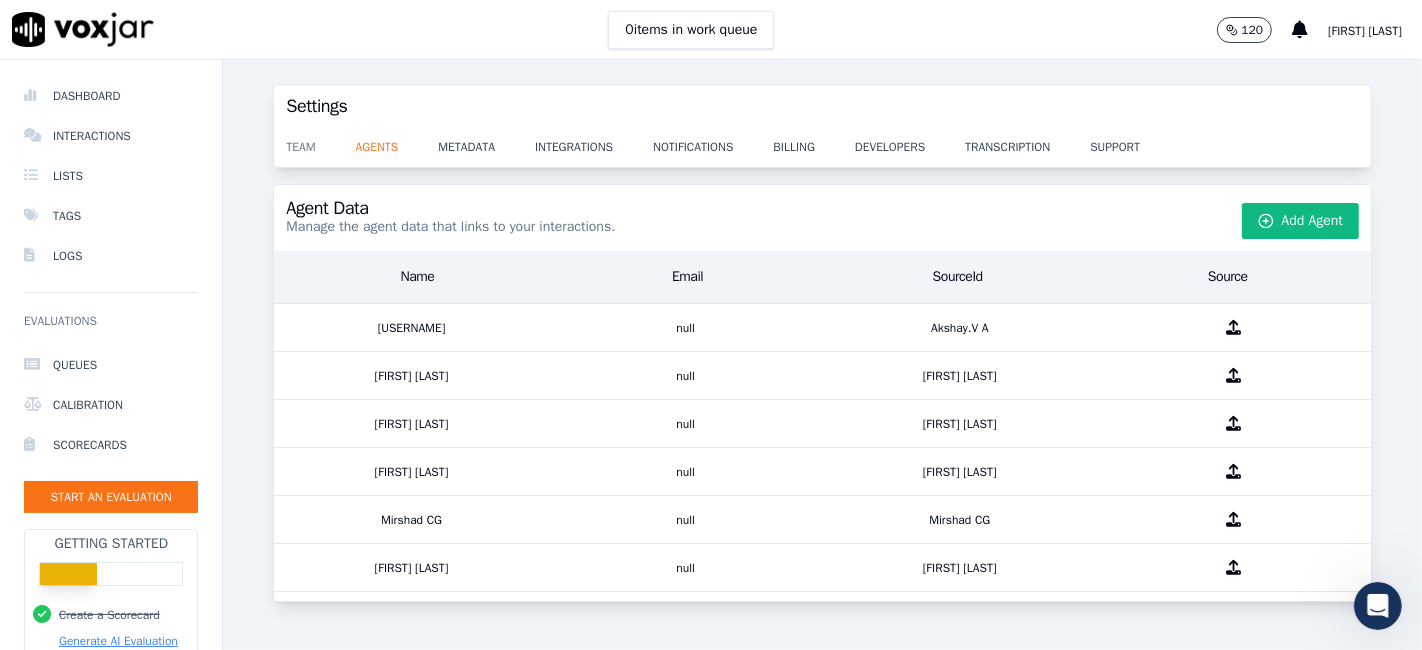click on "team" at bounding box center [320, 141] 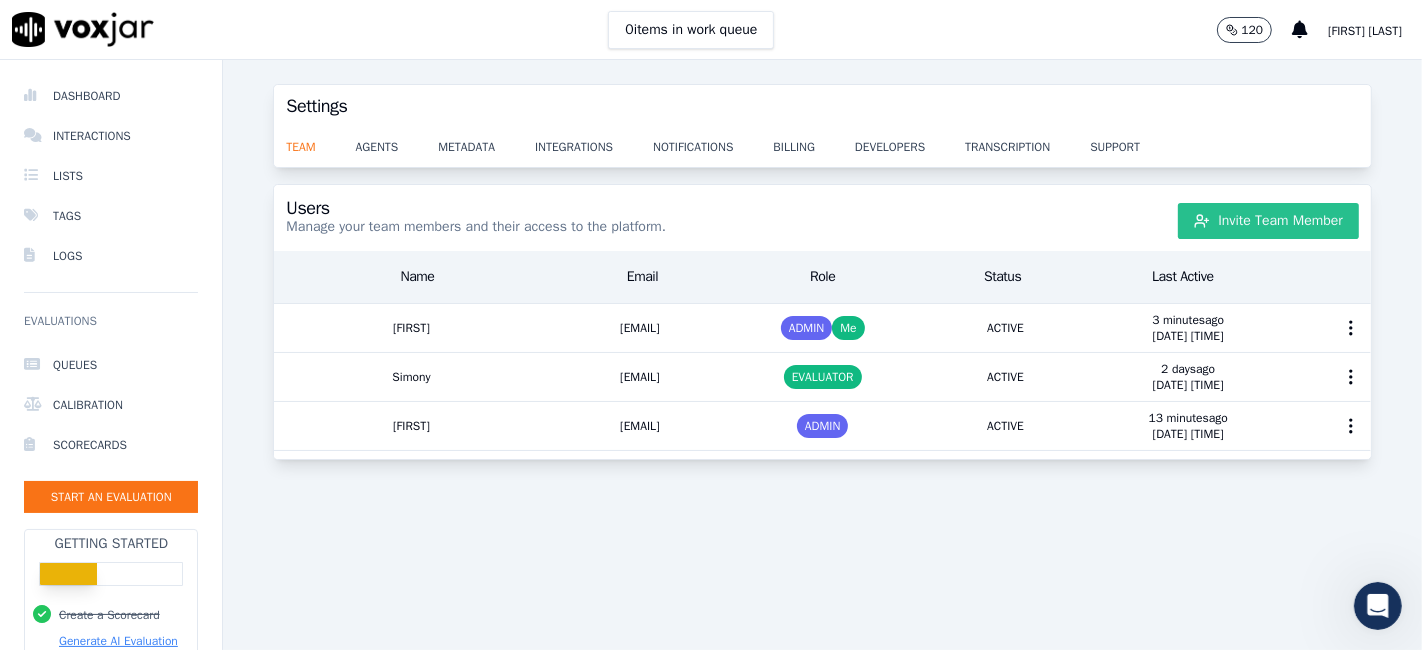 click on "Invite Team Member" at bounding box center (1268, 221) 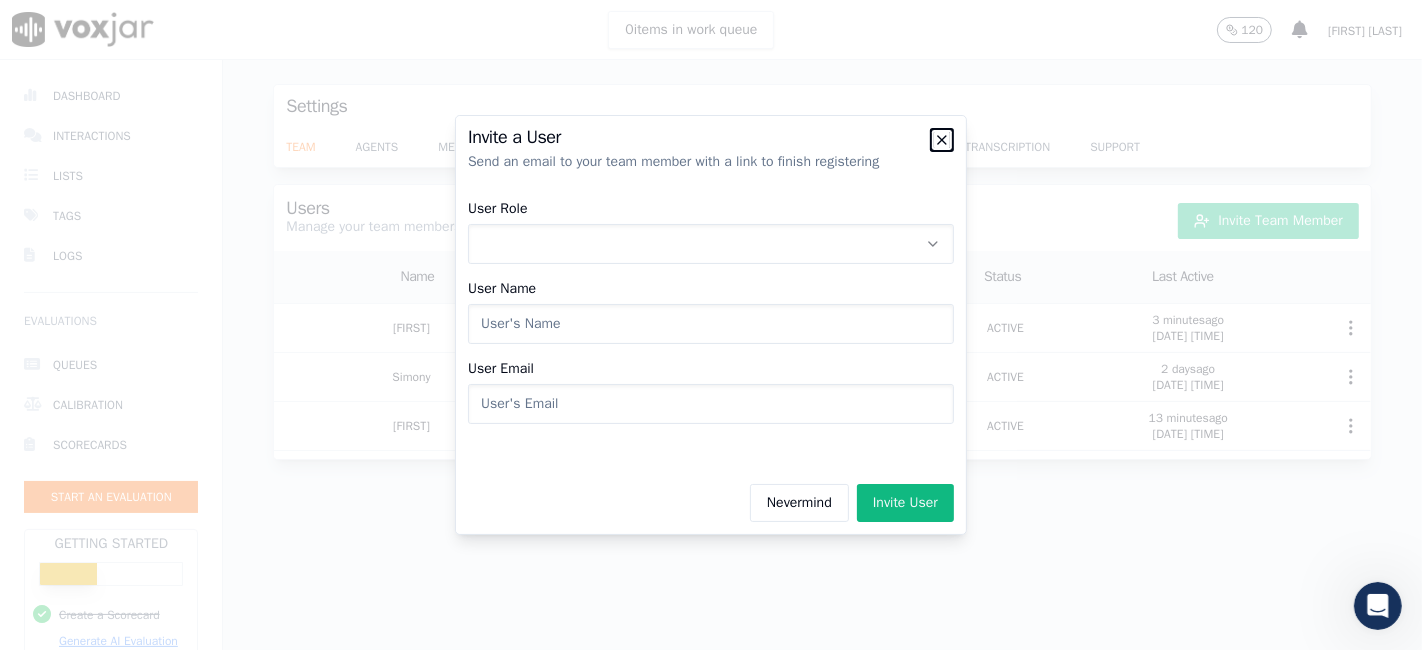 click 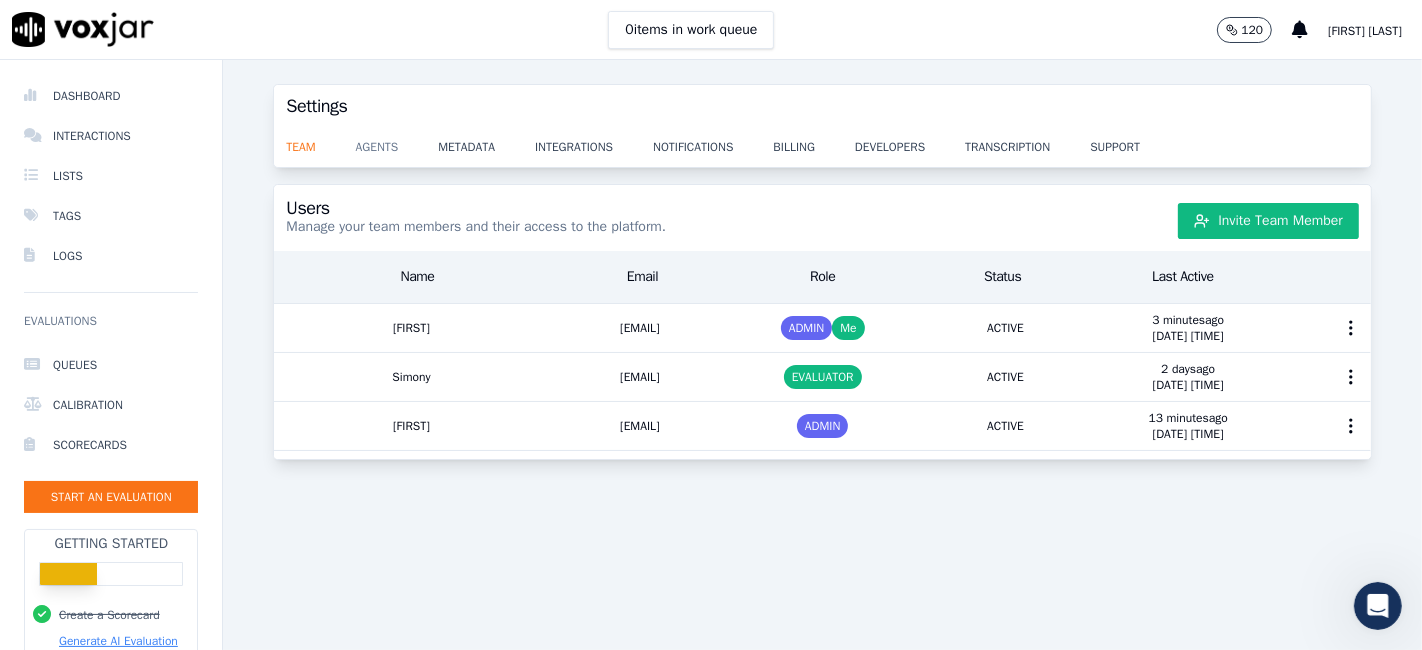 click on "agents" at bounding box center [397, 141] 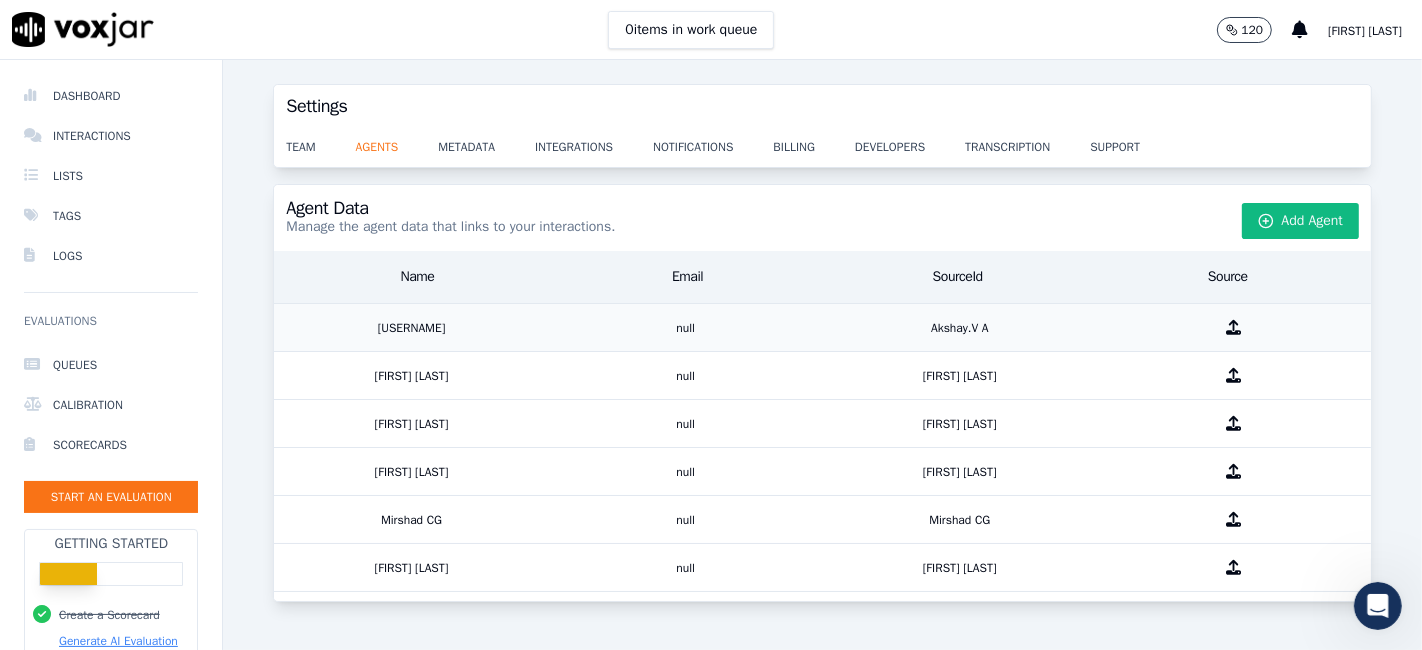 click at bounding box center (1233, 327) 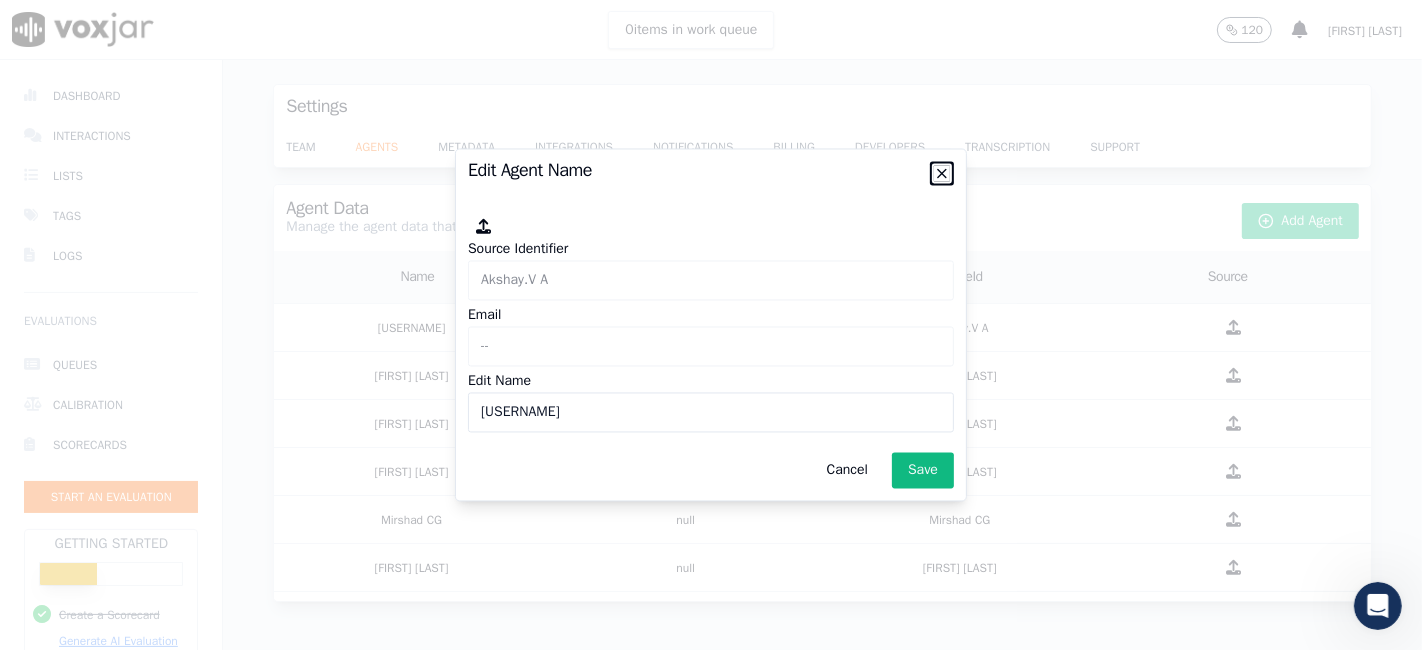 click 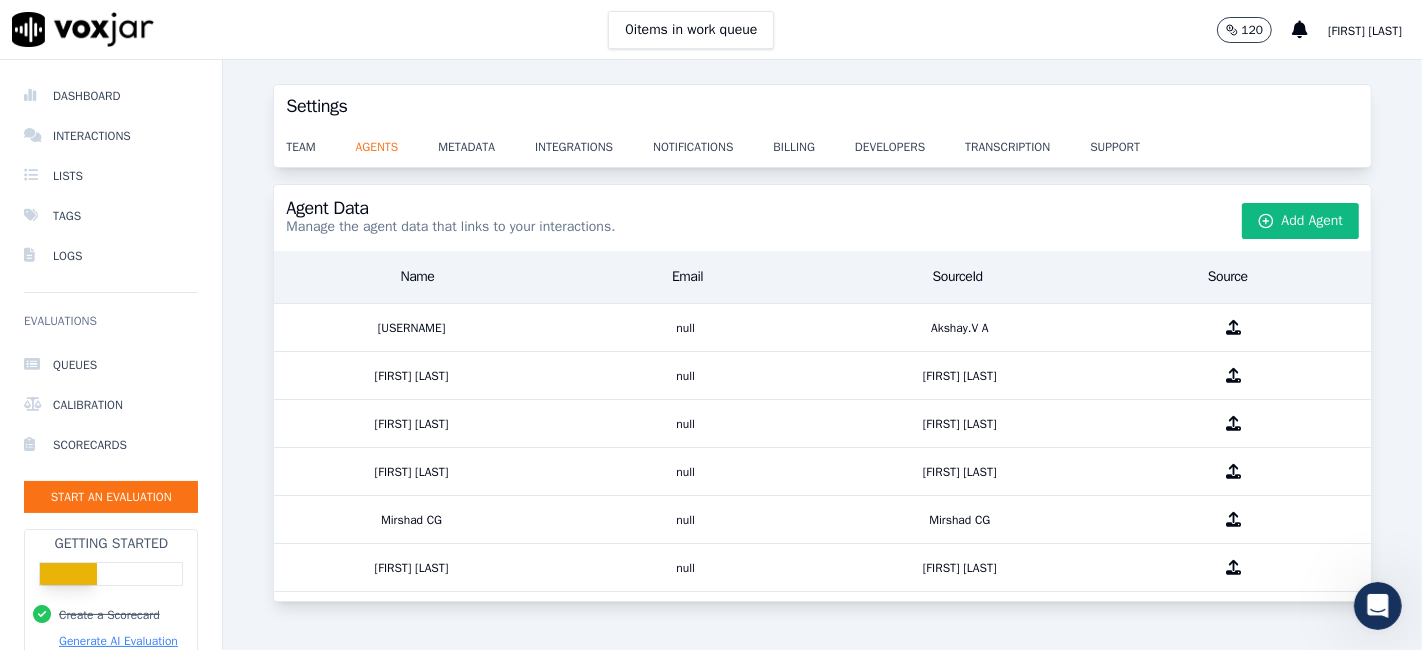 click on "120         [FIRST] [LAST]" 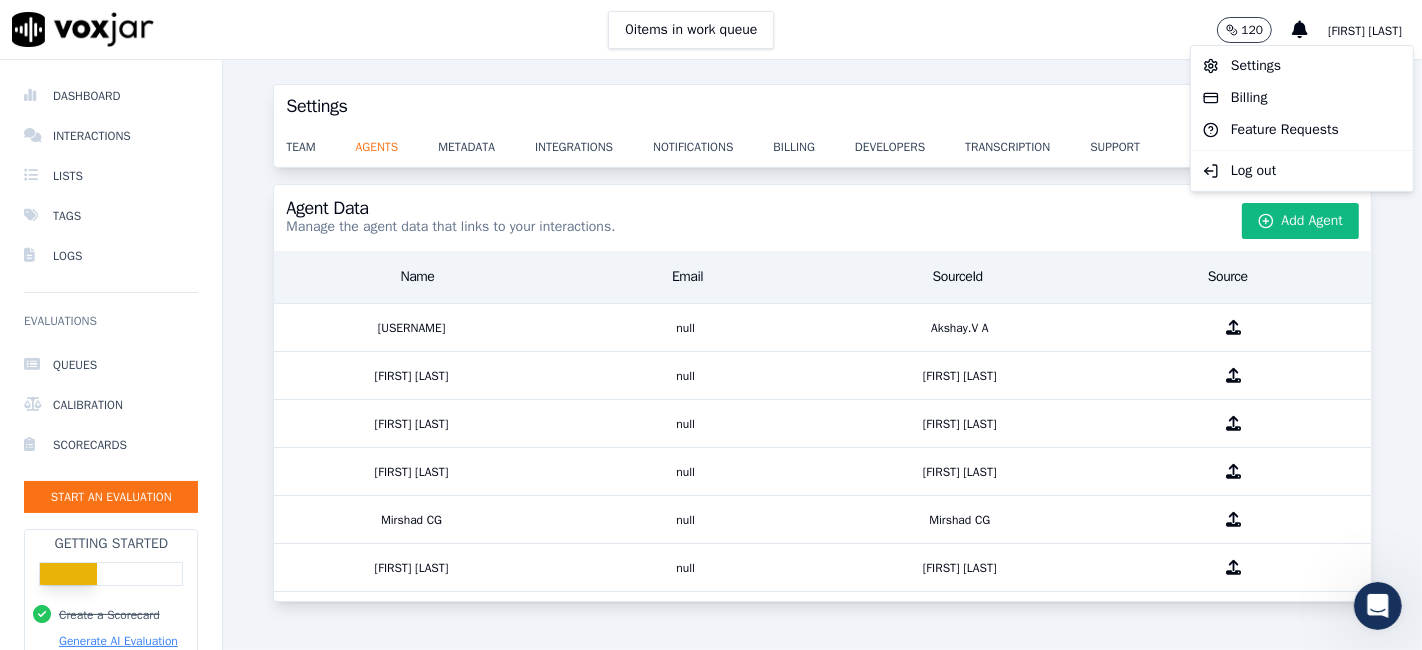 click on "Settings" at bounding box center [822, 106] 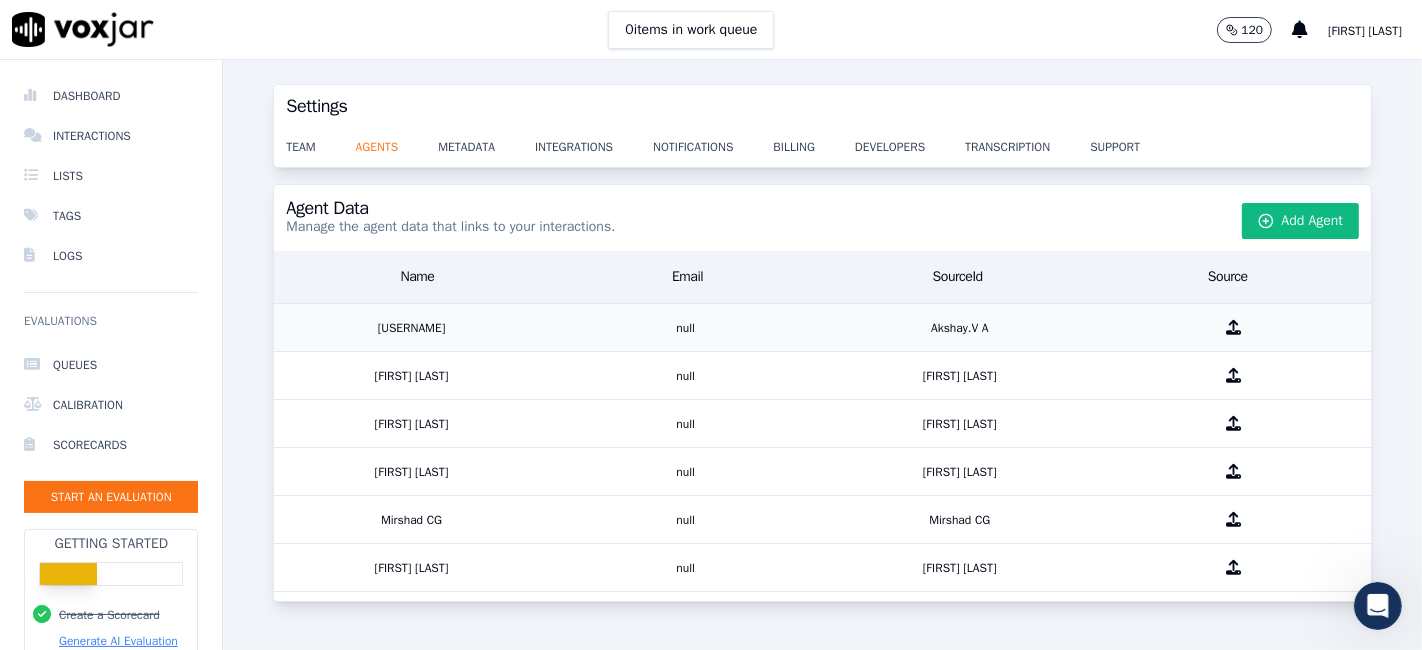 click on "null" at bounding box center [686, 327] 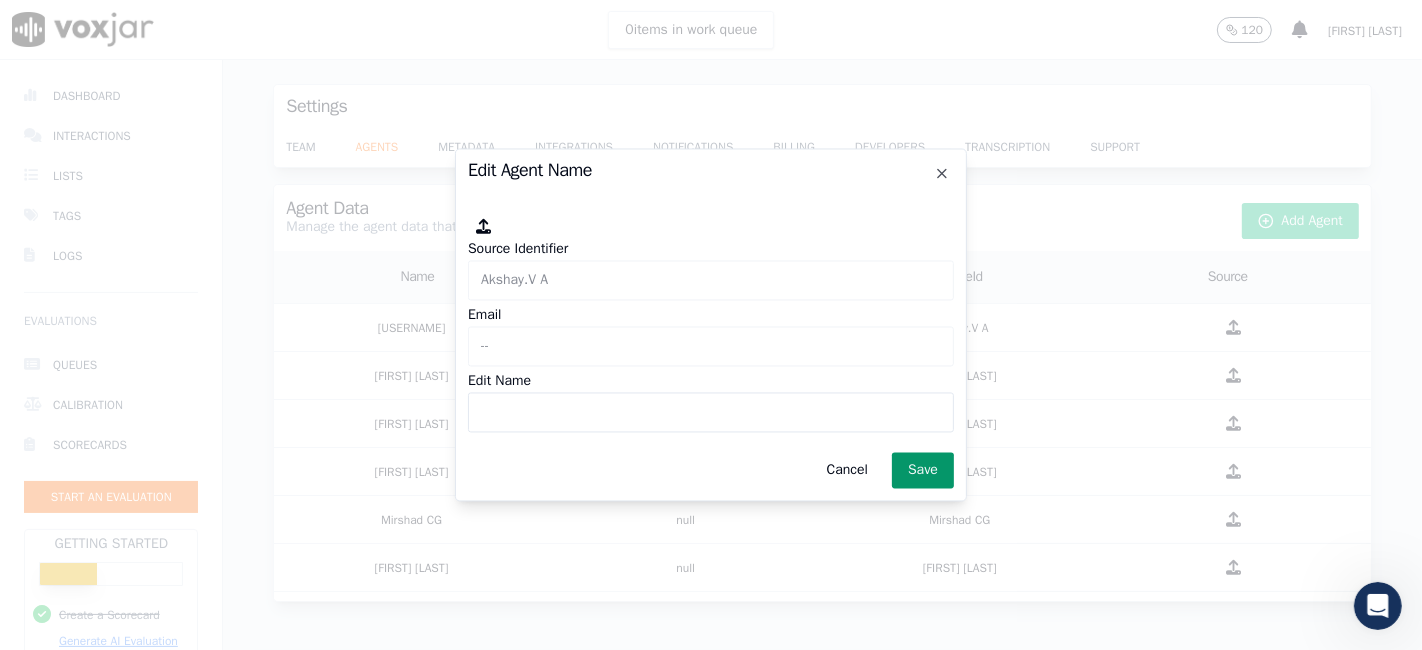 type 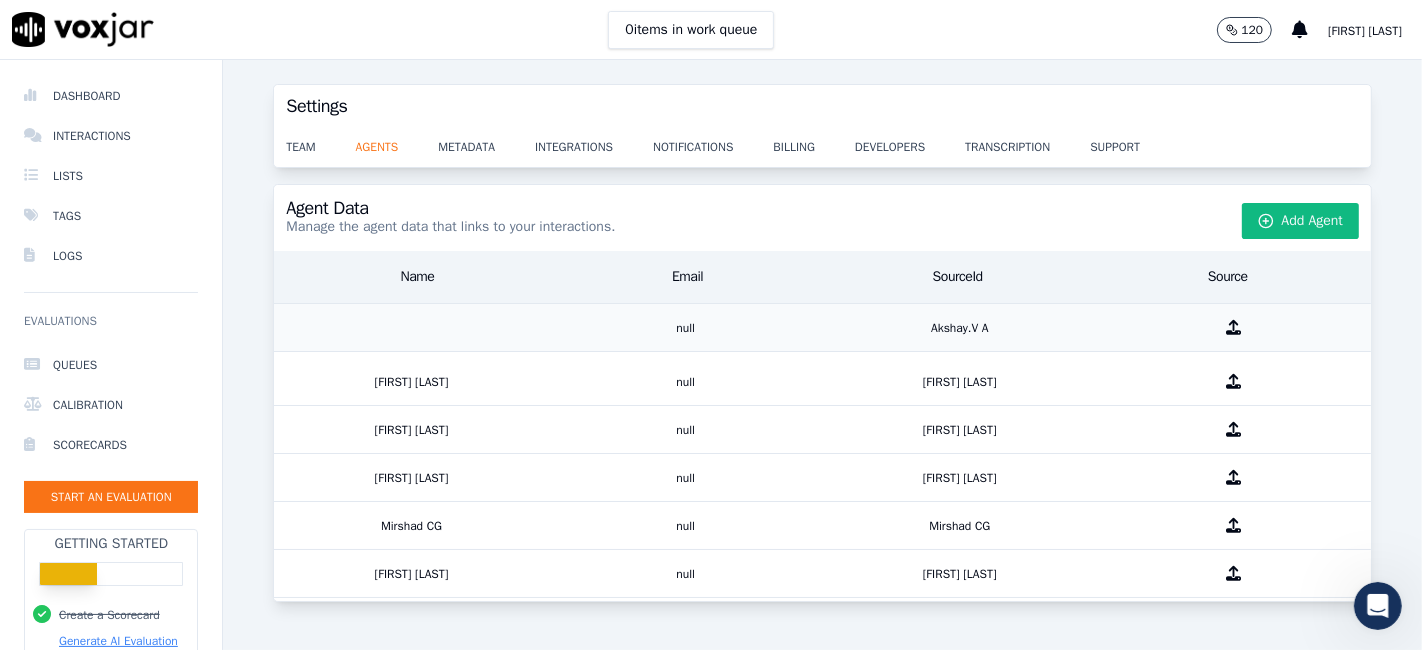 click on "Akshay.V A" at bounding box center [960, 327] 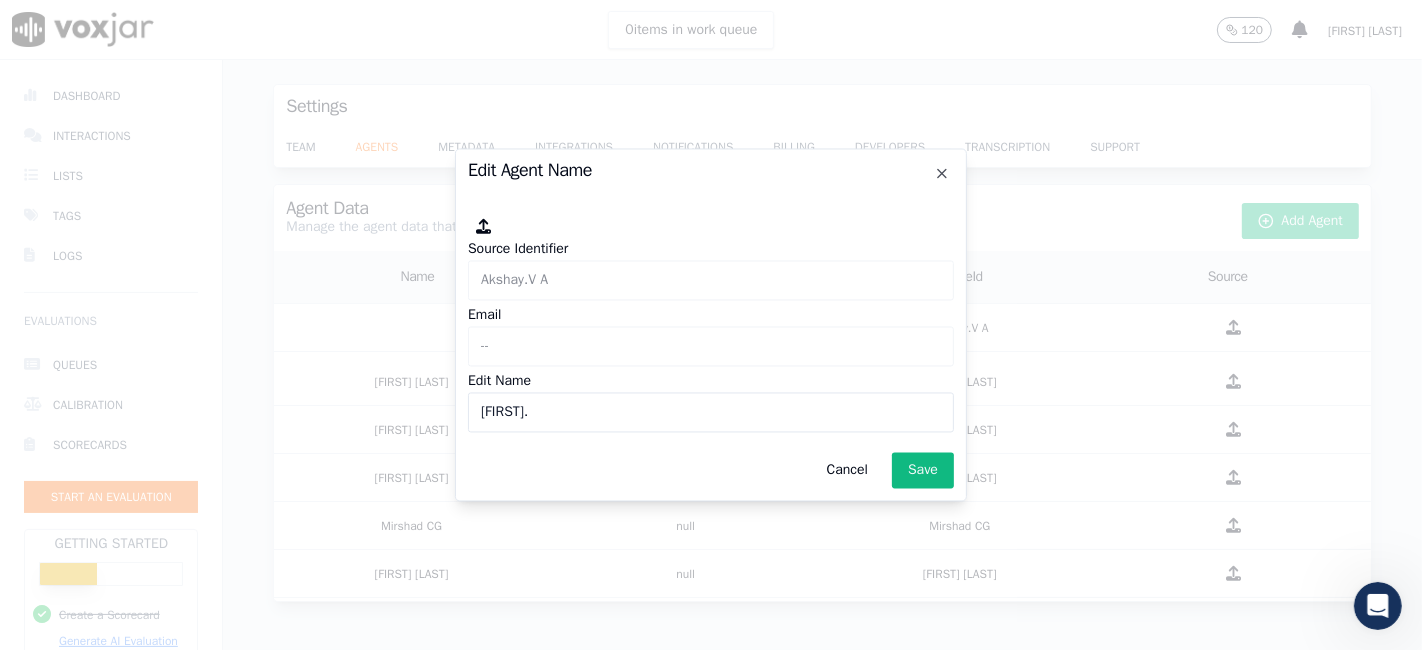 type on "Akshay.V A" 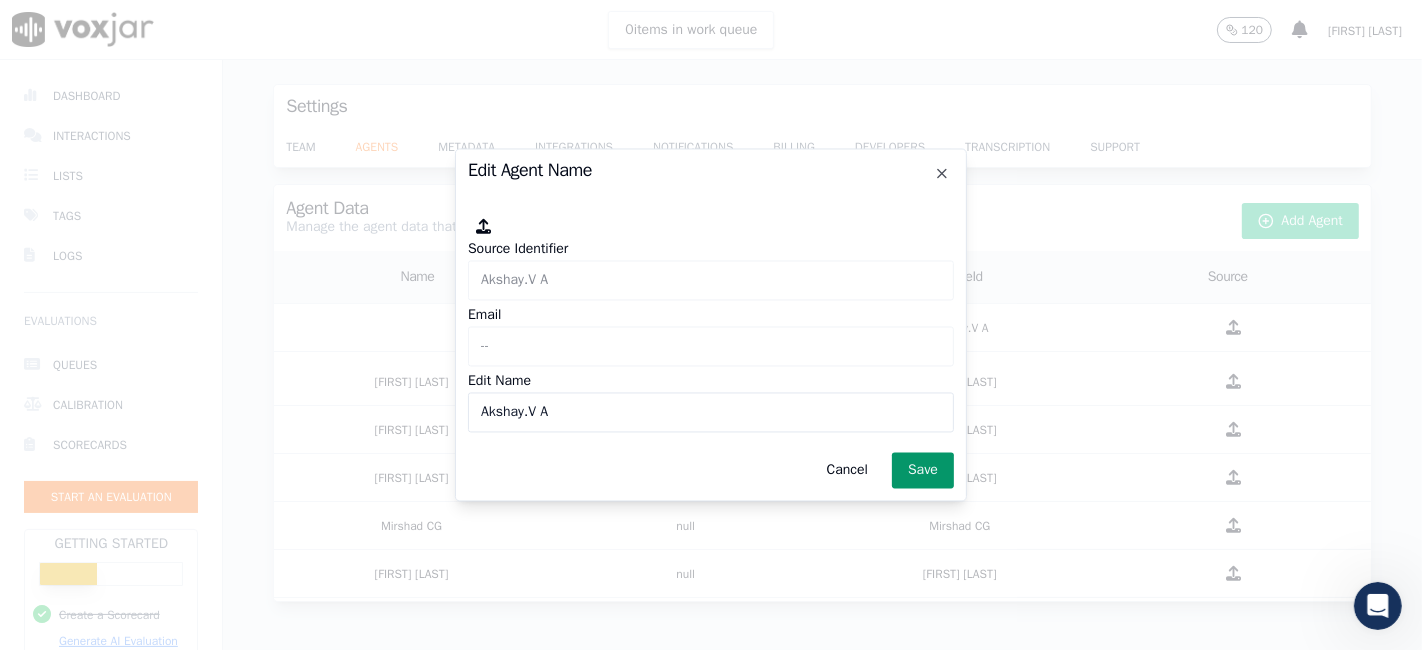 click on "Save" 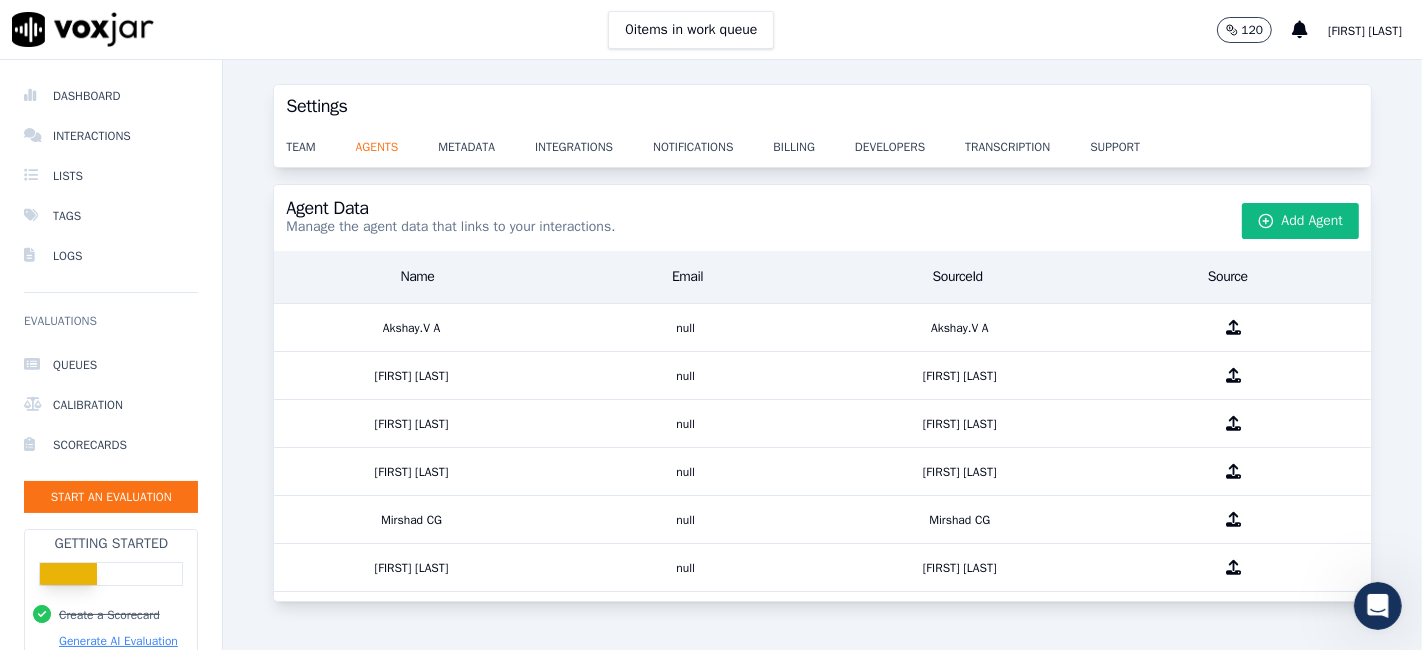 scroll, scrollTop: 230, scrollLeft: 0, axis: vertical 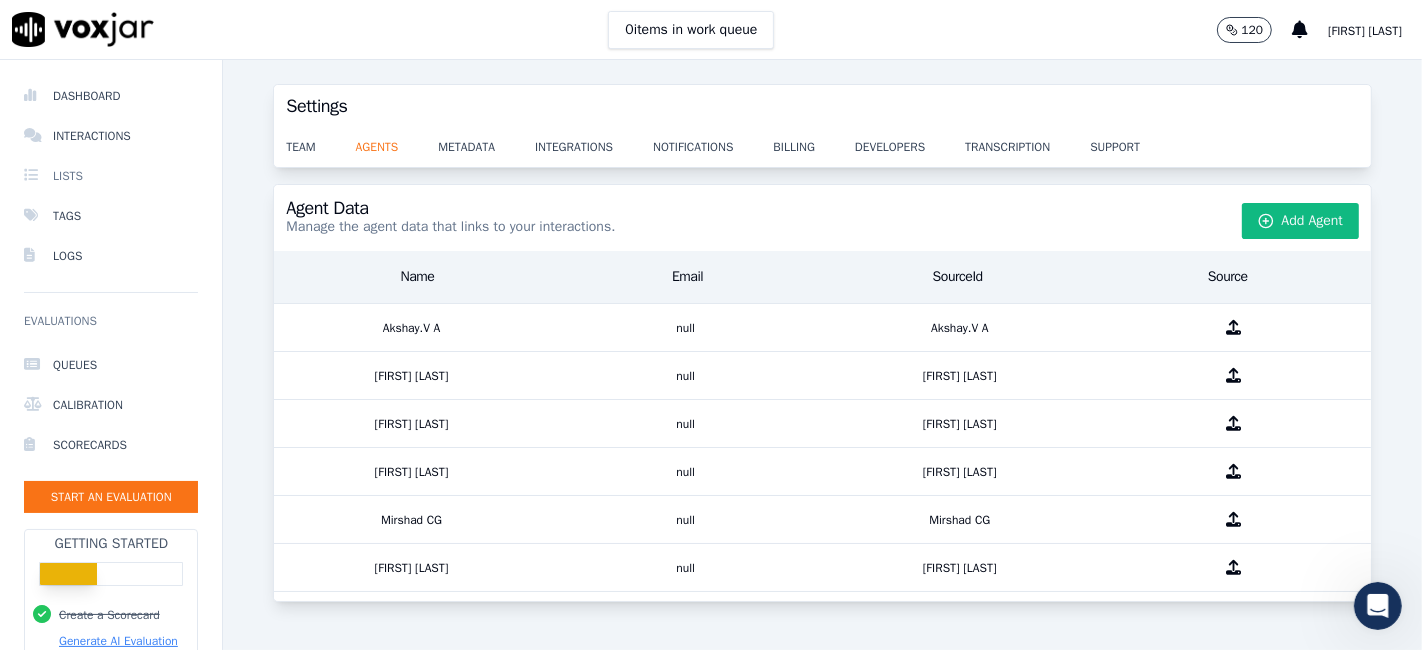 click on "Lists" at bounding box center [111, 176] 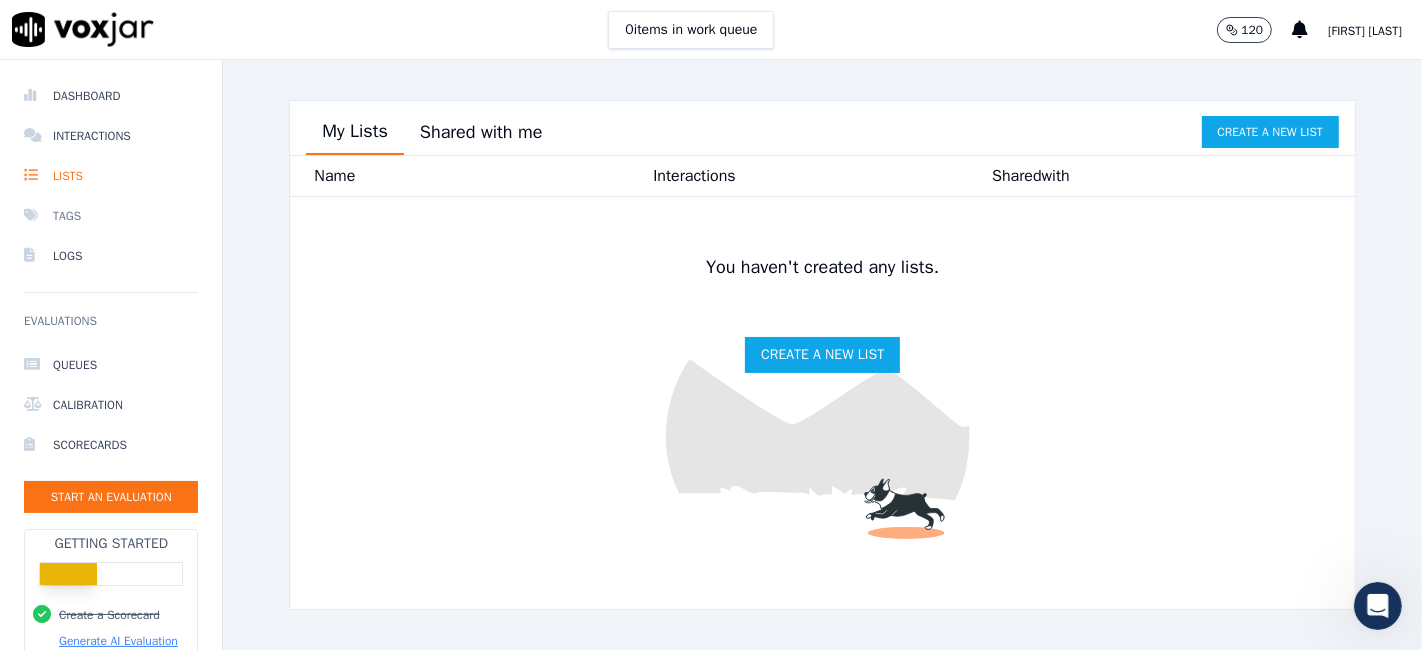 click on "Tags" at bounding box center [111, 216] 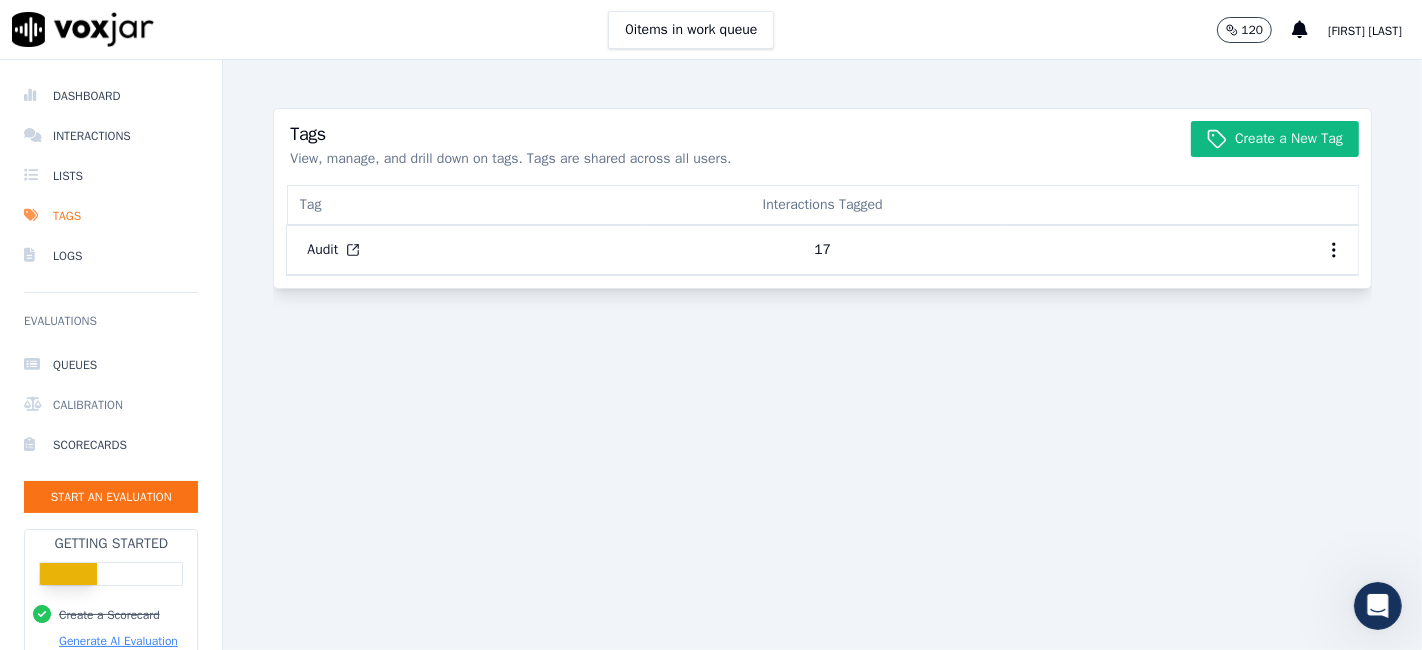 click on "Calibration" at bounding box center (111, 405) 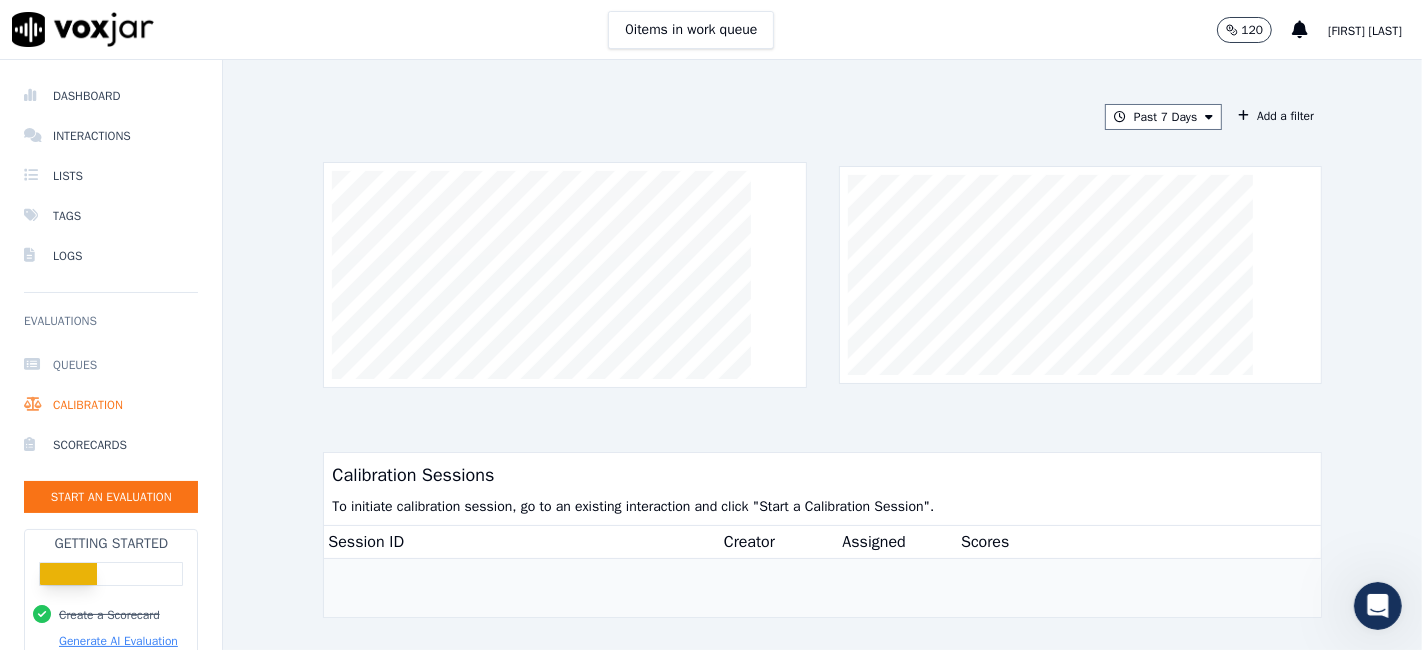 click on "Queues" at bounding box center (111, 365) 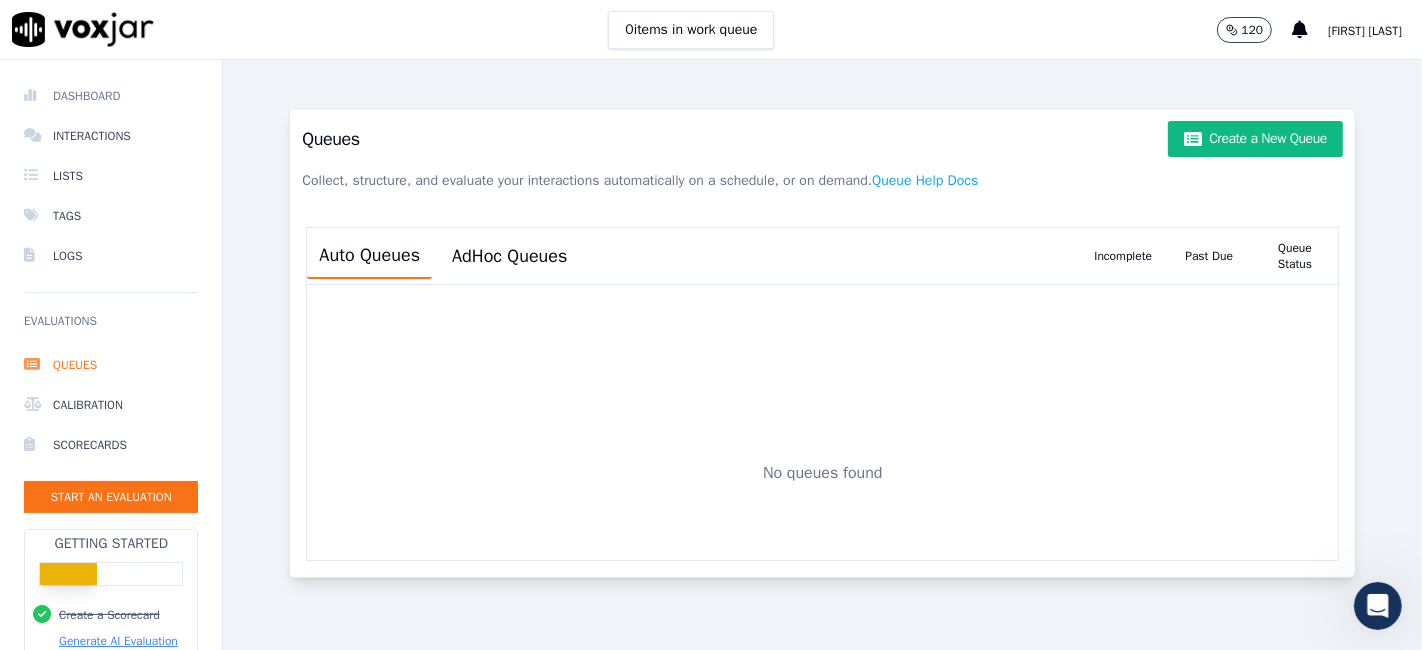 click on "Dashboard" at bounding box center [111, 96] 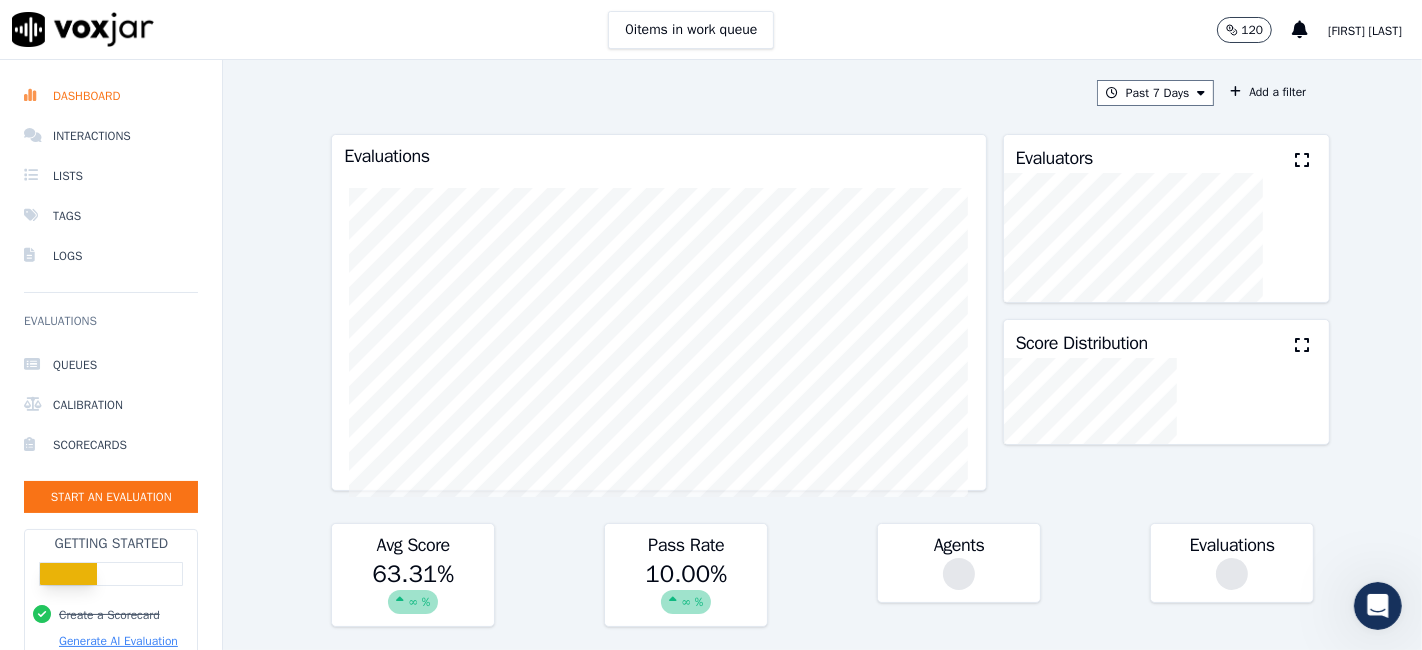 click on "[FIRST] [LAST]" 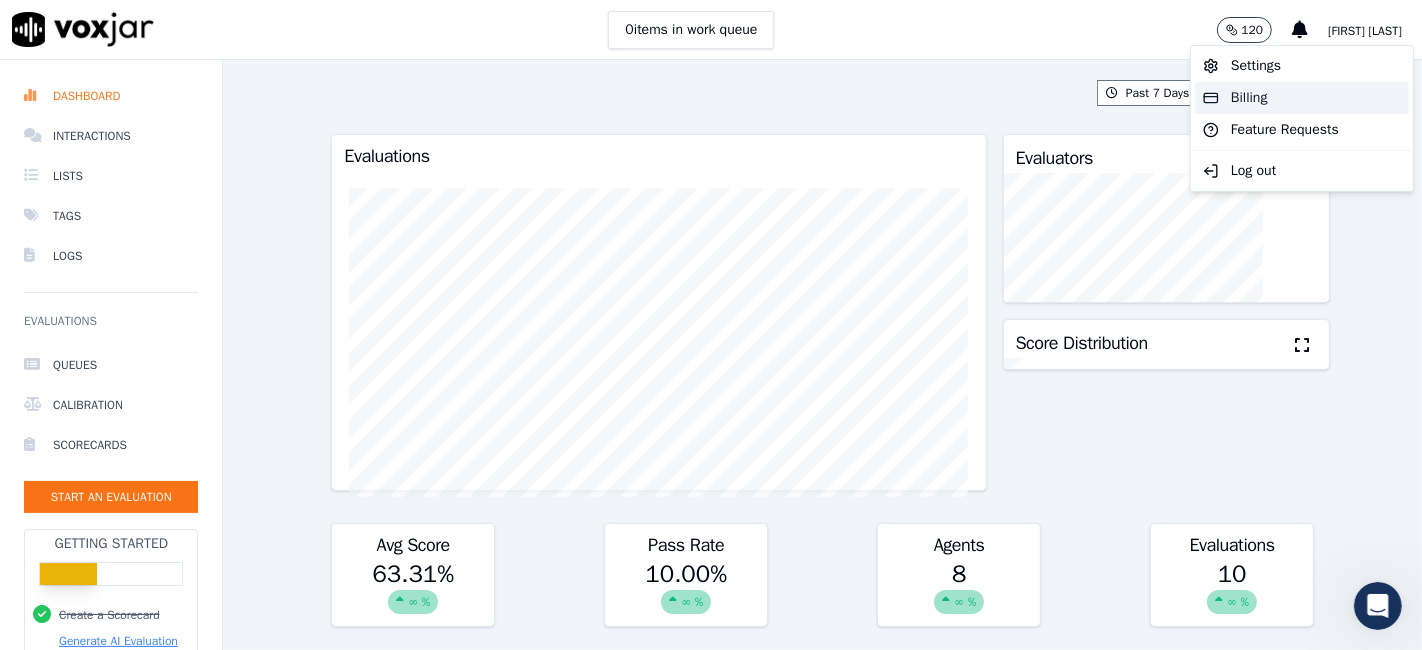 click on "Billing" 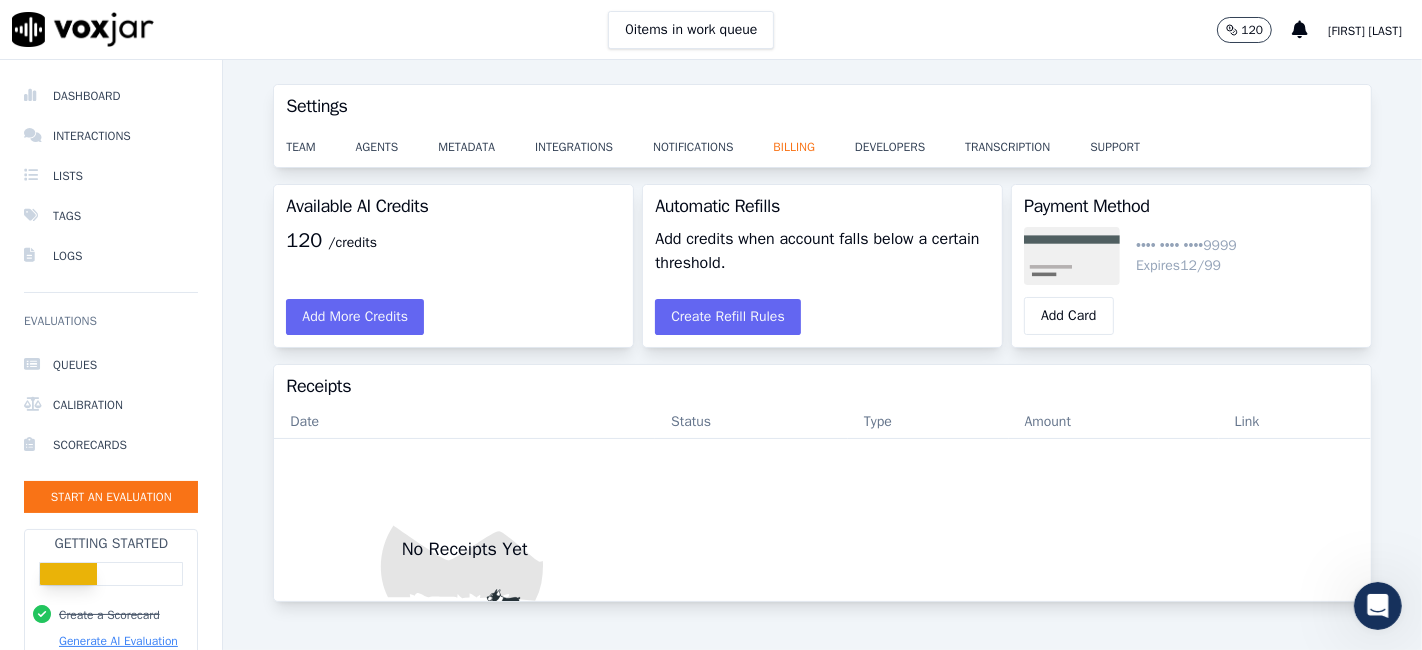 click on "[FIRST] [LAST]" at bounding box center (1365, 31) 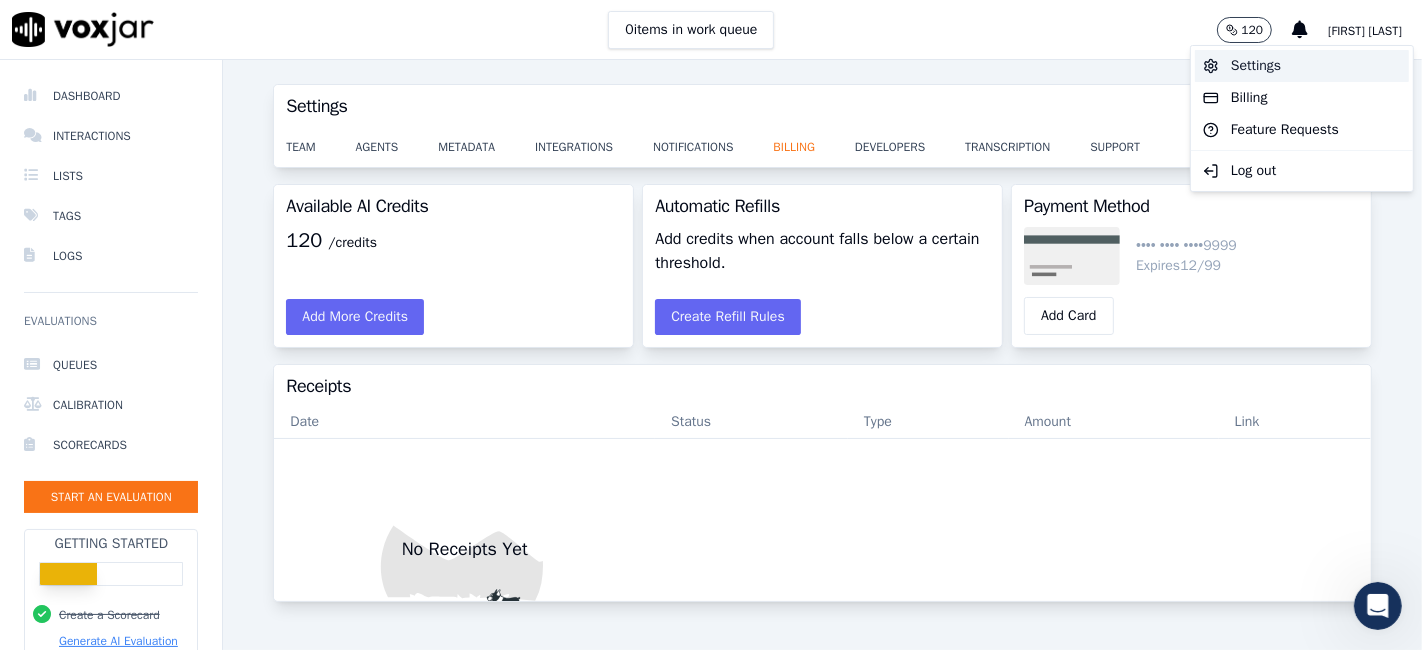 click on "Settings" at bounding box center [1302, 66] 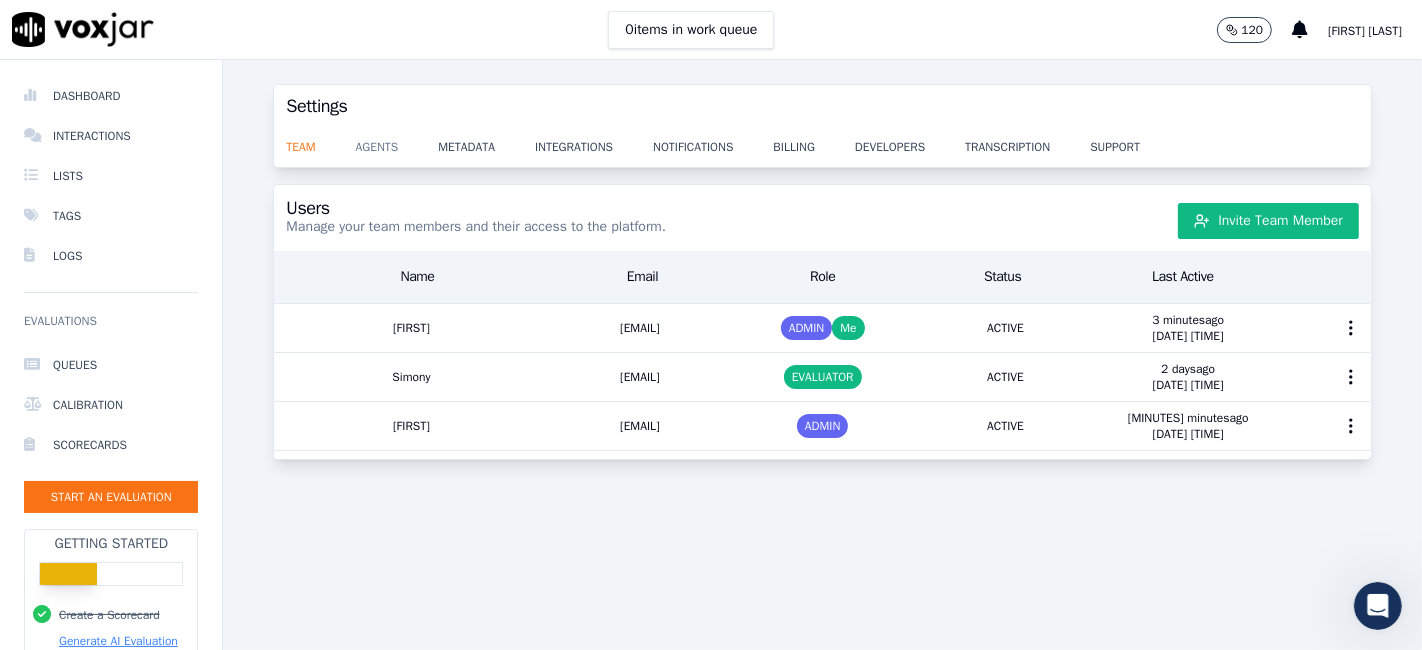 click on "agents" at bounding box center (397, 141) 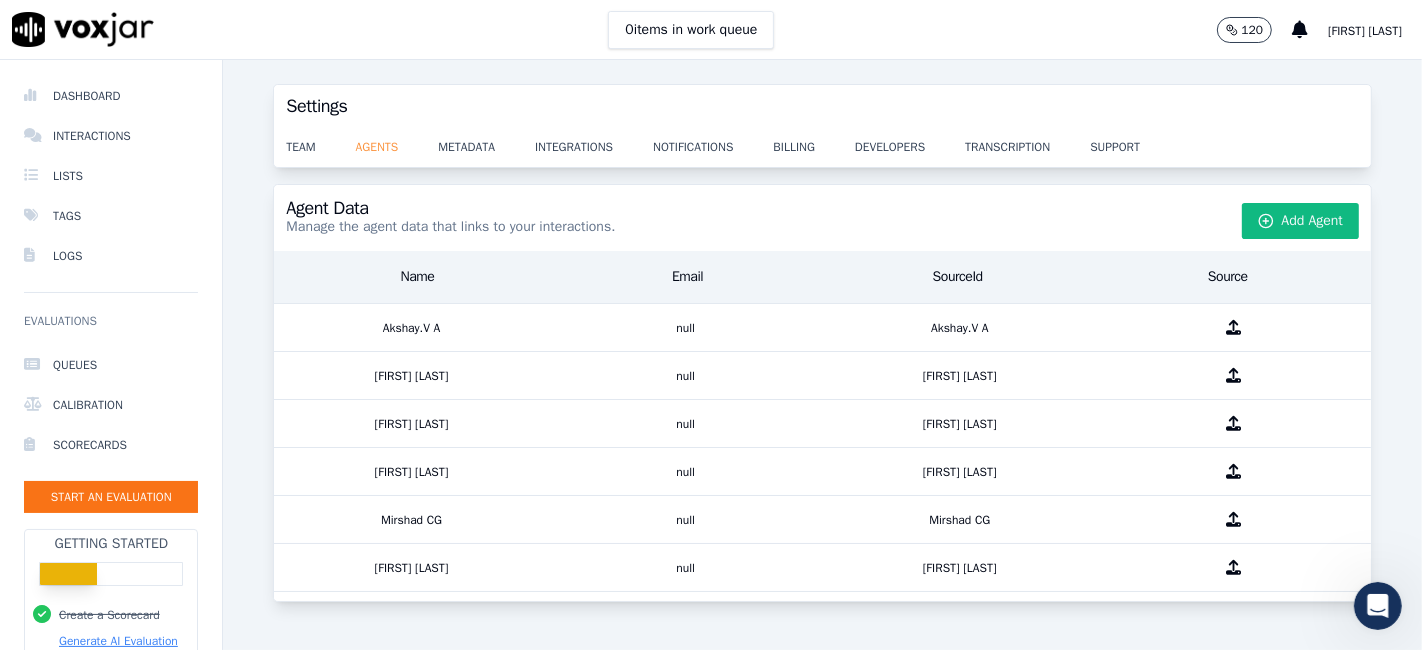 click on "agents" at bounding box center [397, 141] 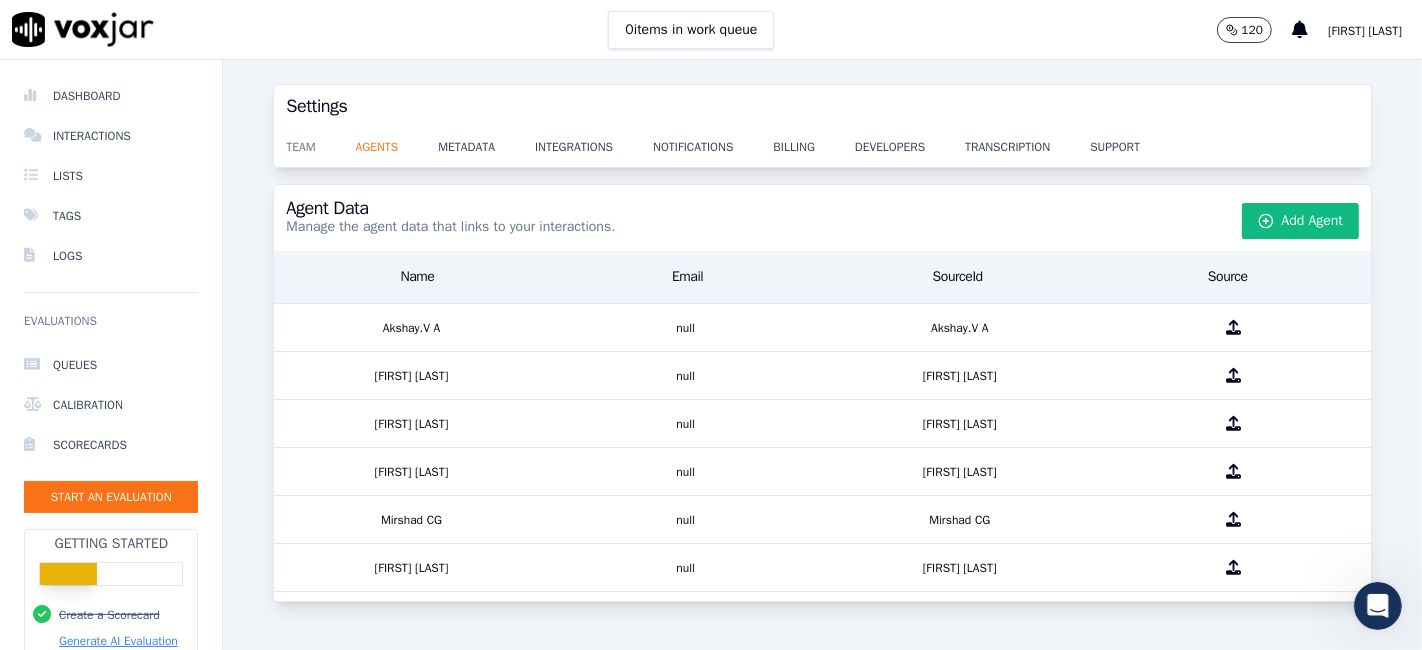 click on "team" at bounding box center (320, 141) 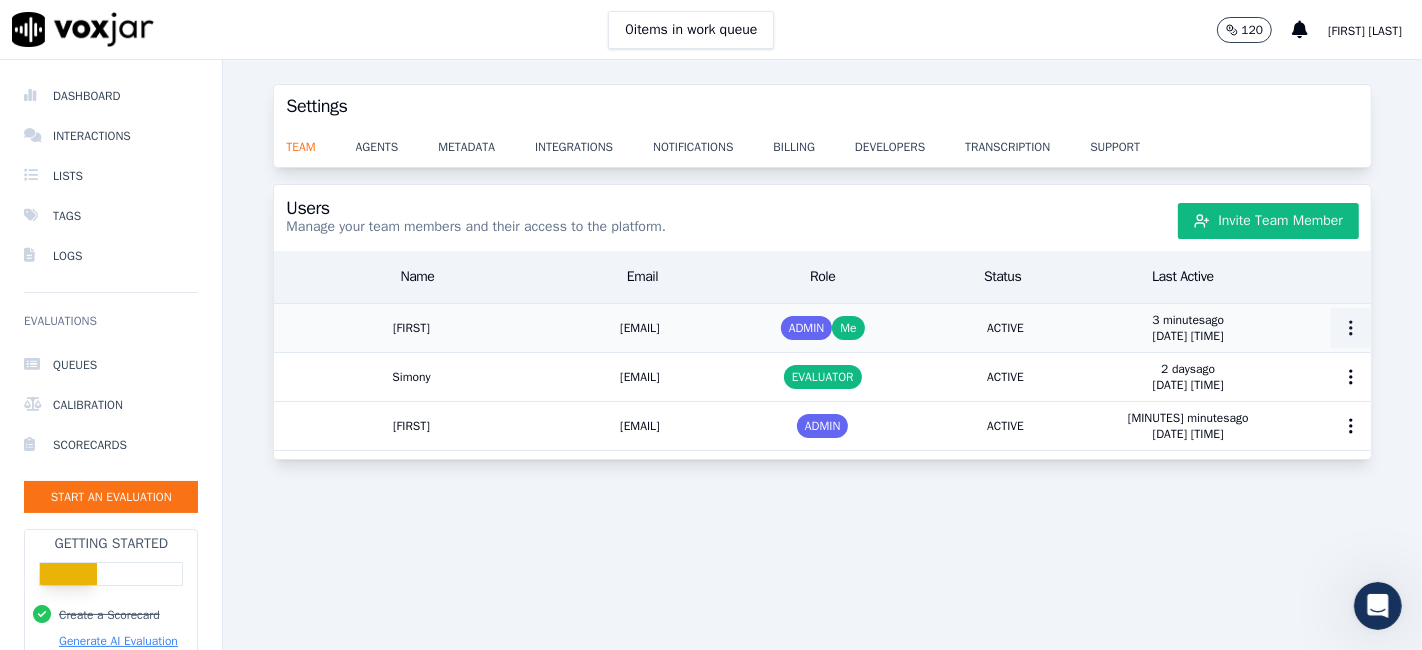click 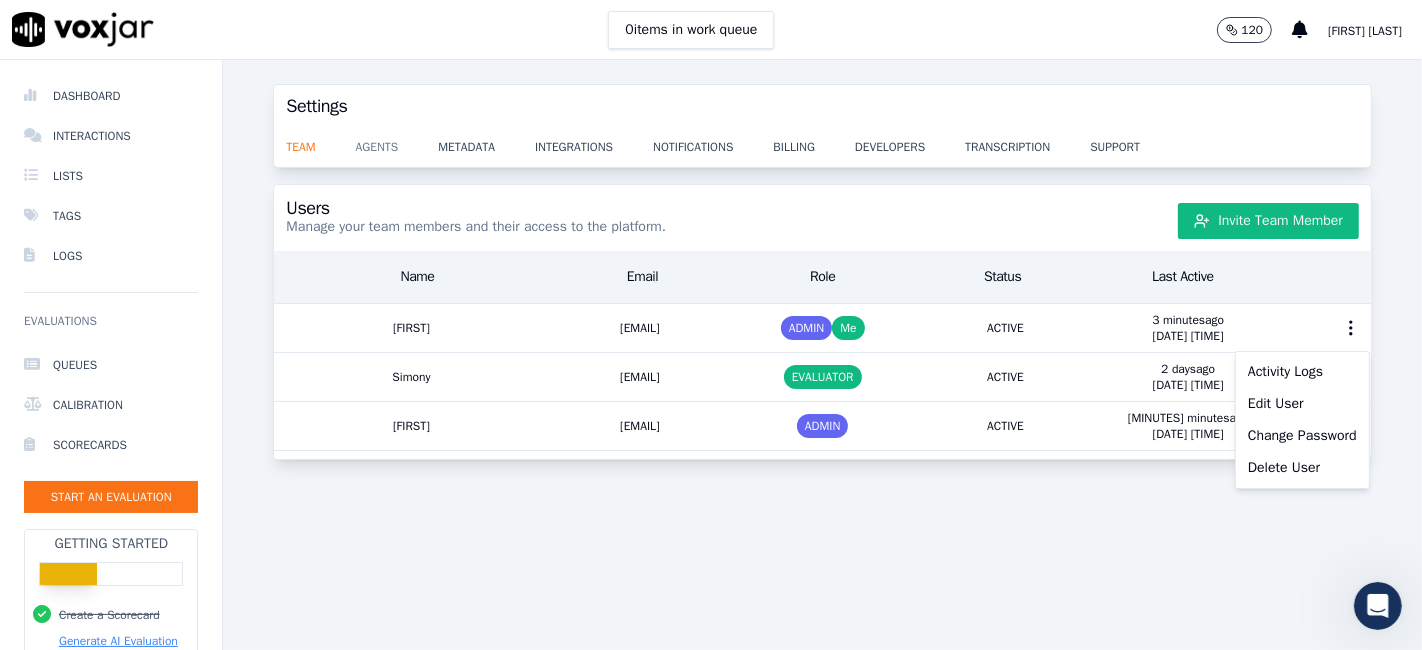 click on "agents" at bounding box center (397, 141) 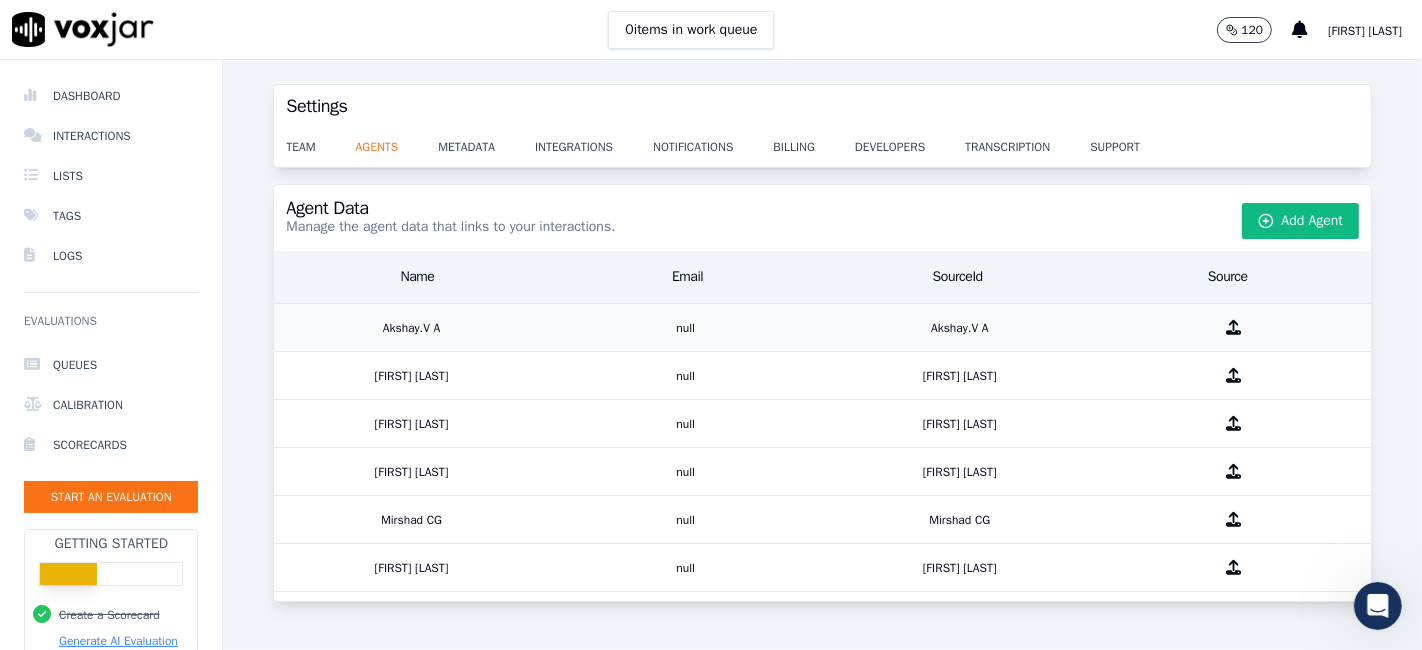 drag, startPoint x: 1028, startPoint y: 244, endPoint x: 884, endPoint y: 332, distance: 168.76018 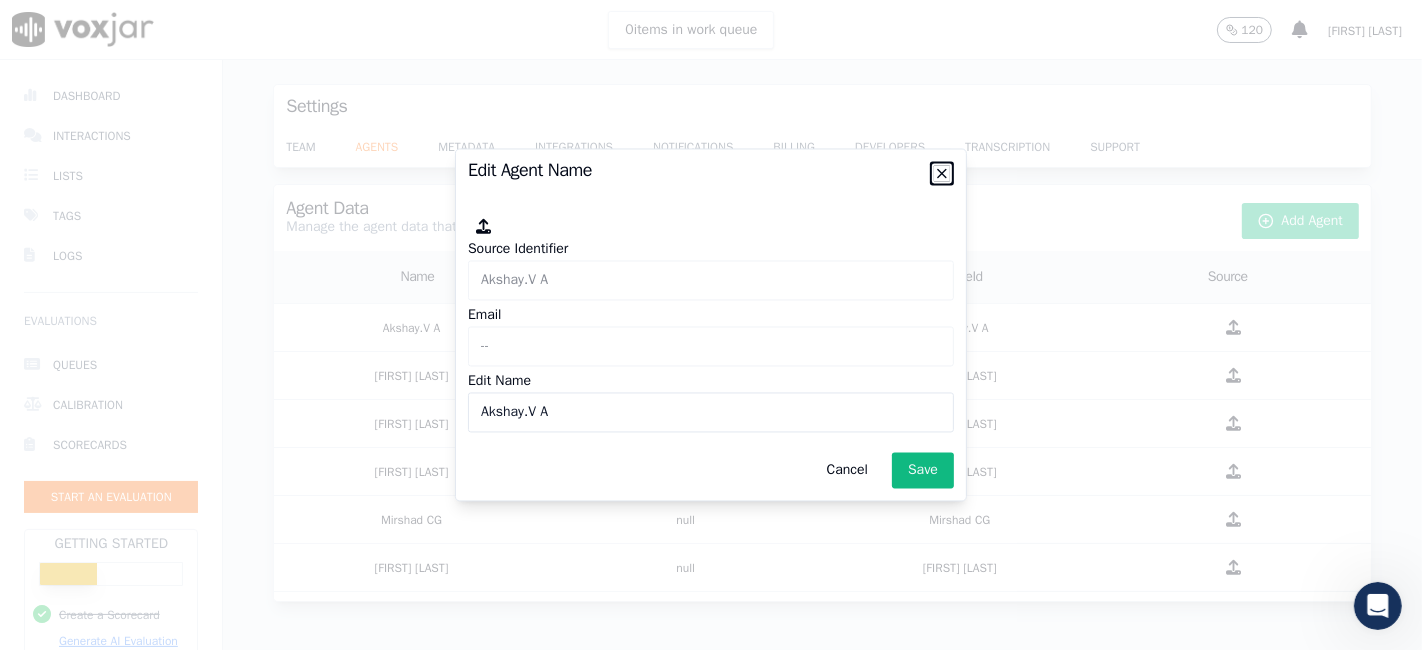 click 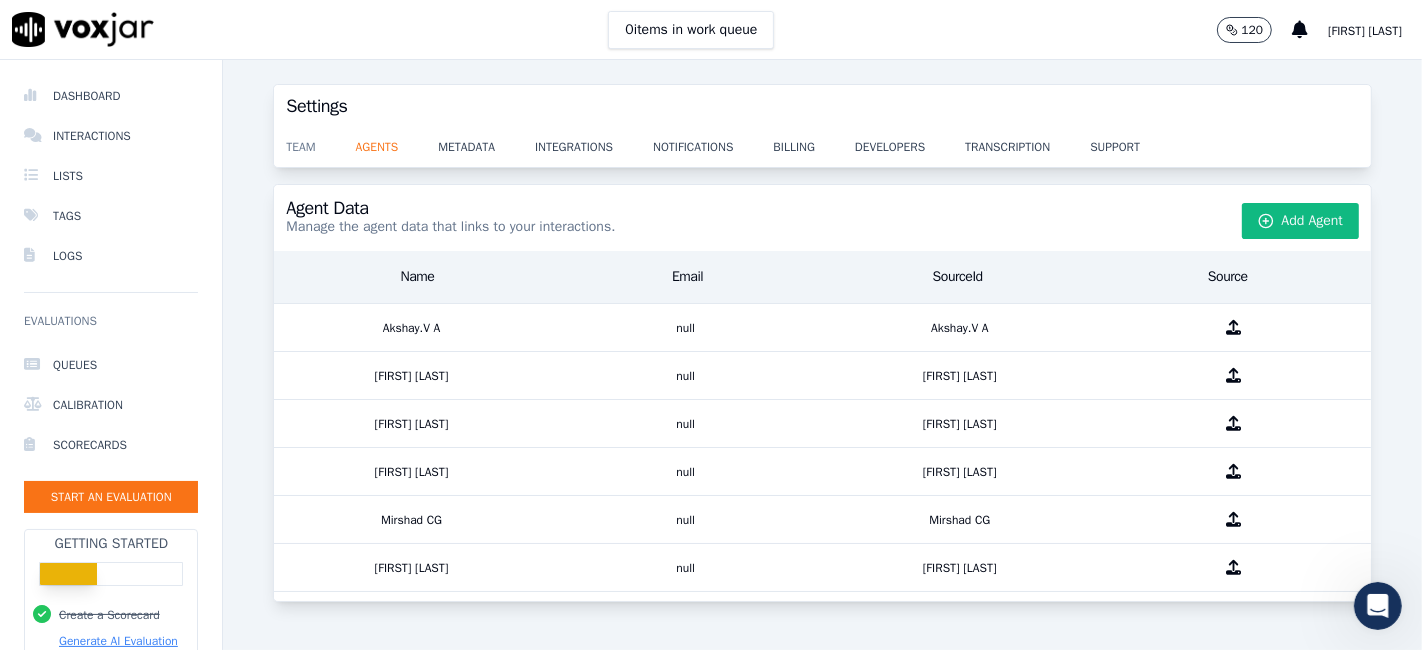 click on "team" at bounding box center (320, 141) 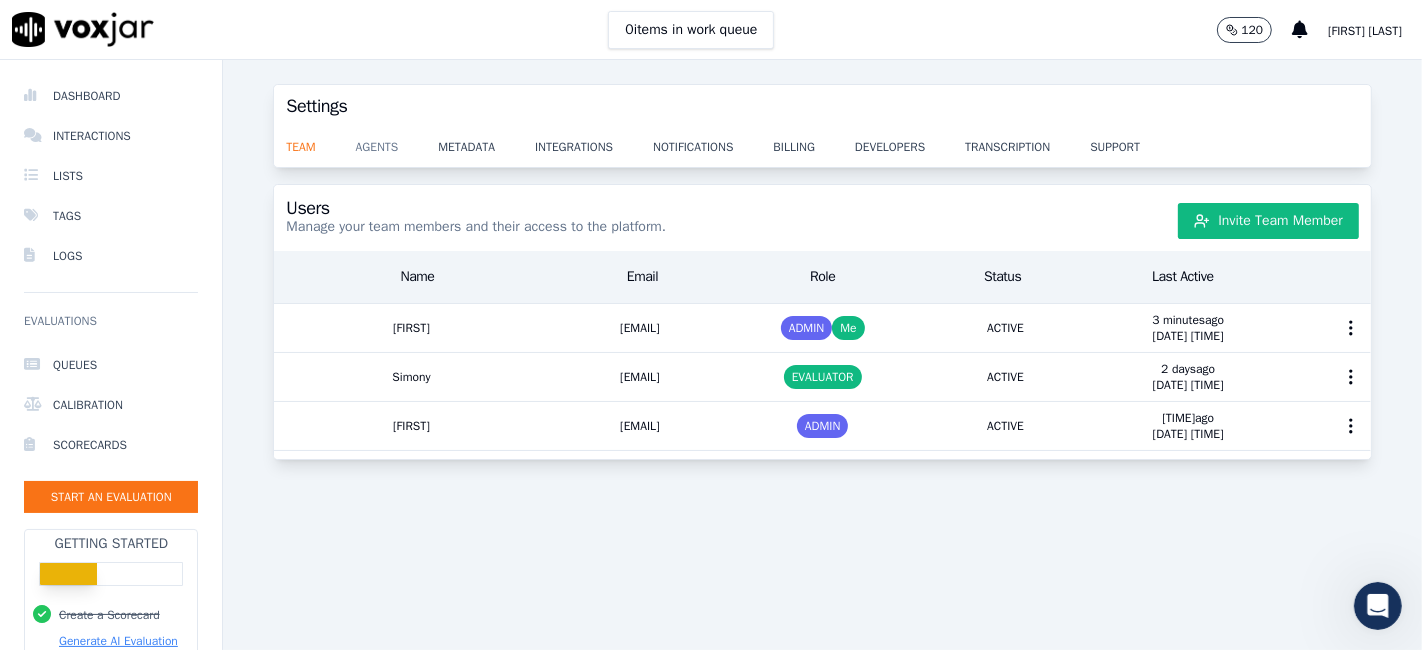 click on "agents" at bounding box center [397, 141] 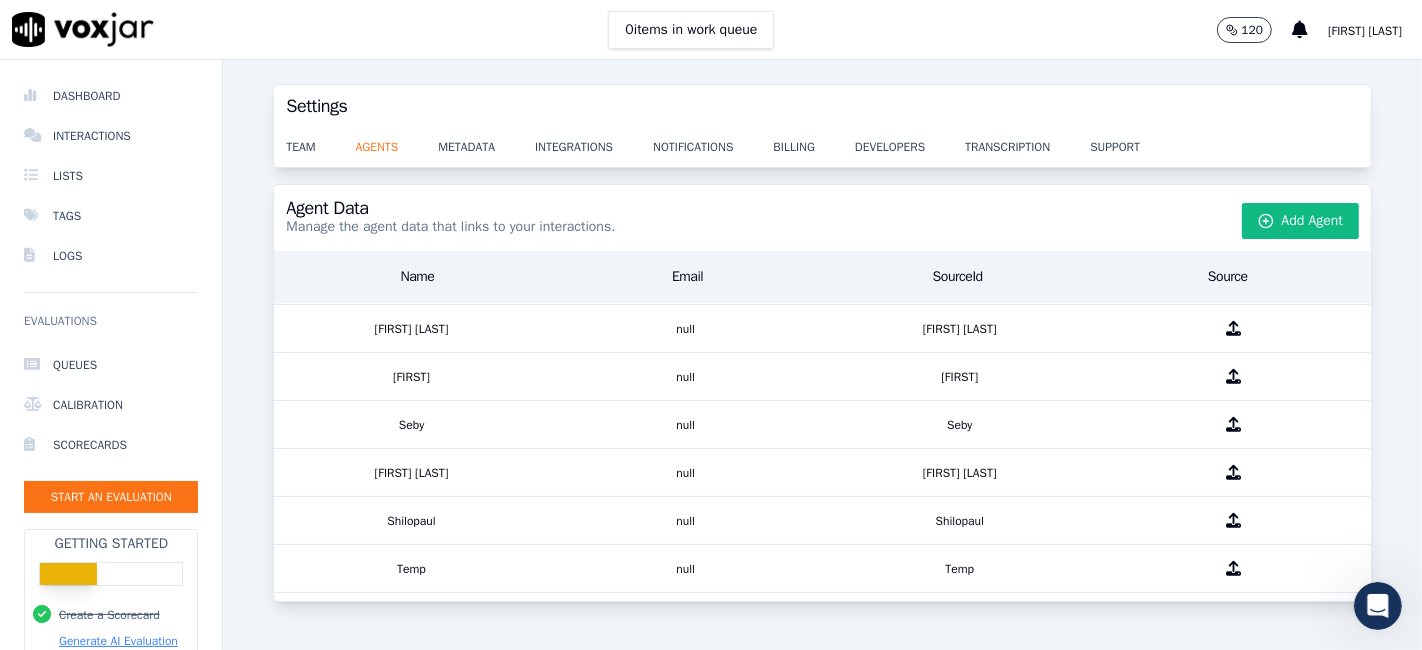 scroll, scrollTop: 380, scrollLeft: 0, axis: vertical 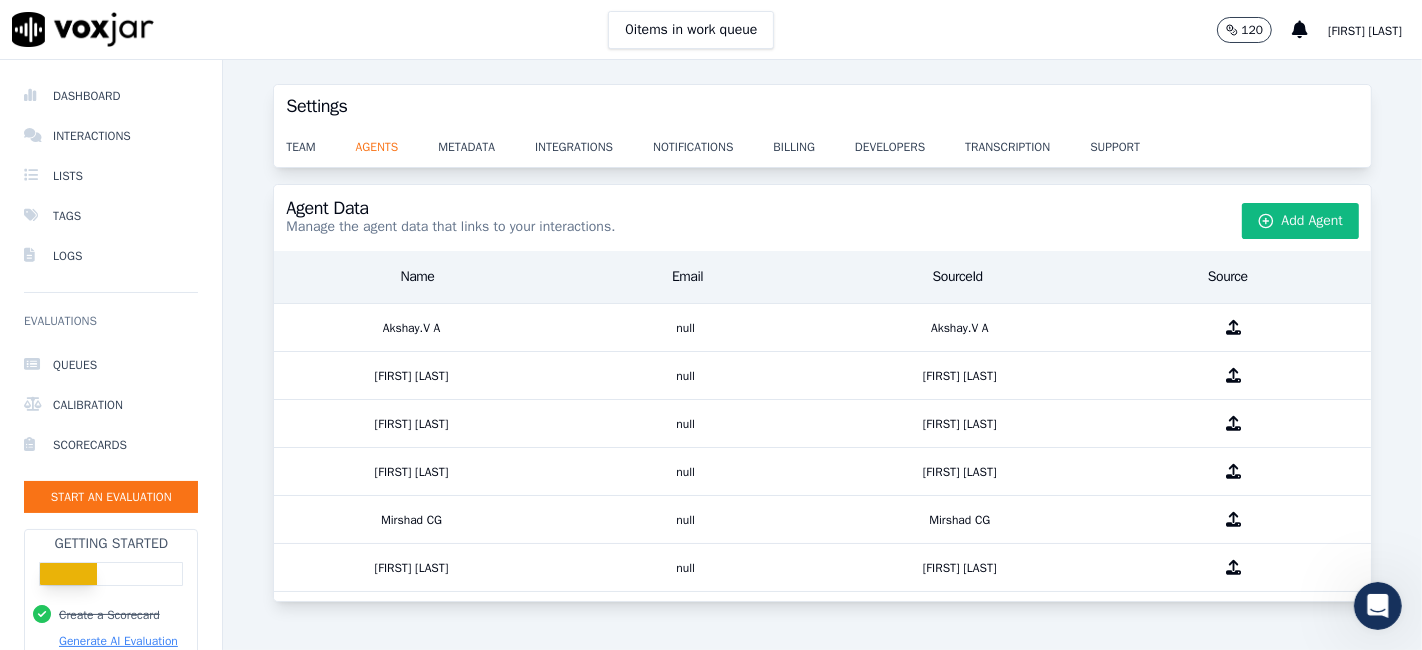 click on "Agent Data   Manage the agent data that links to your interactions.
Add Agent" at bounding box center [822, 218] 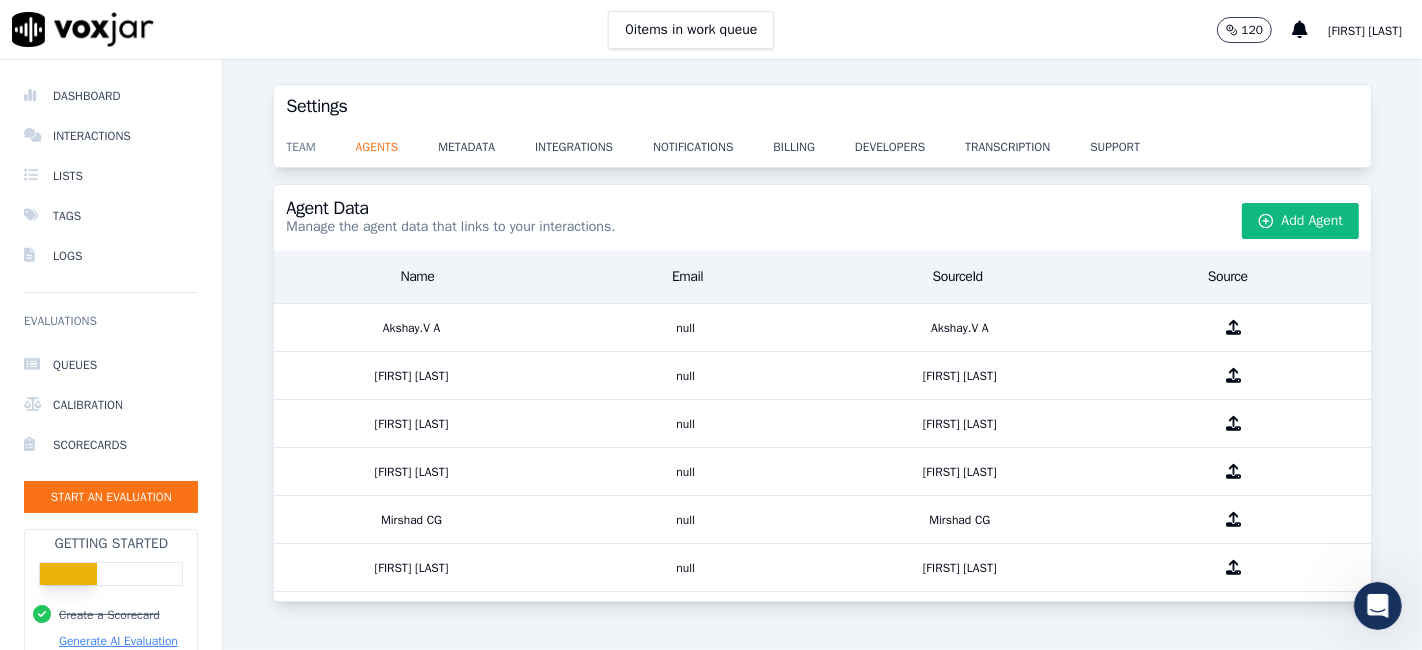 click on "team" at bounding box center [320, 141] 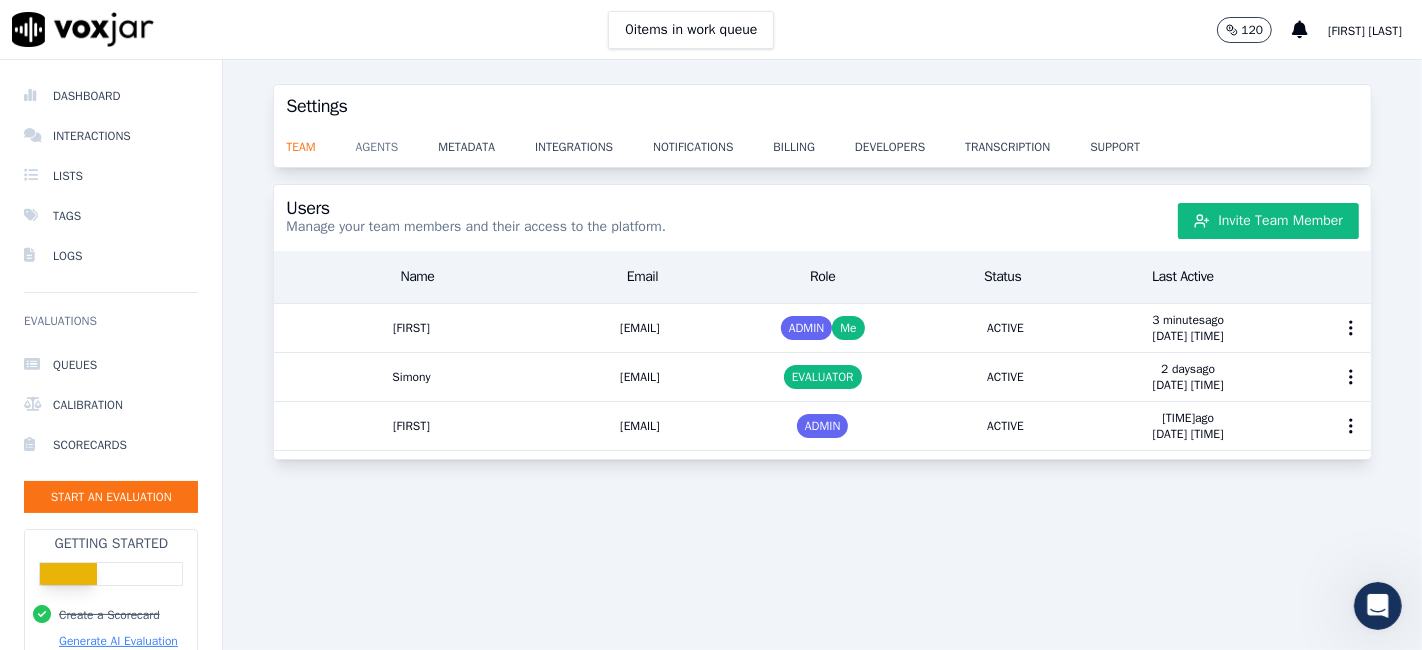 click on "agents" at bounding box center (397, 141) 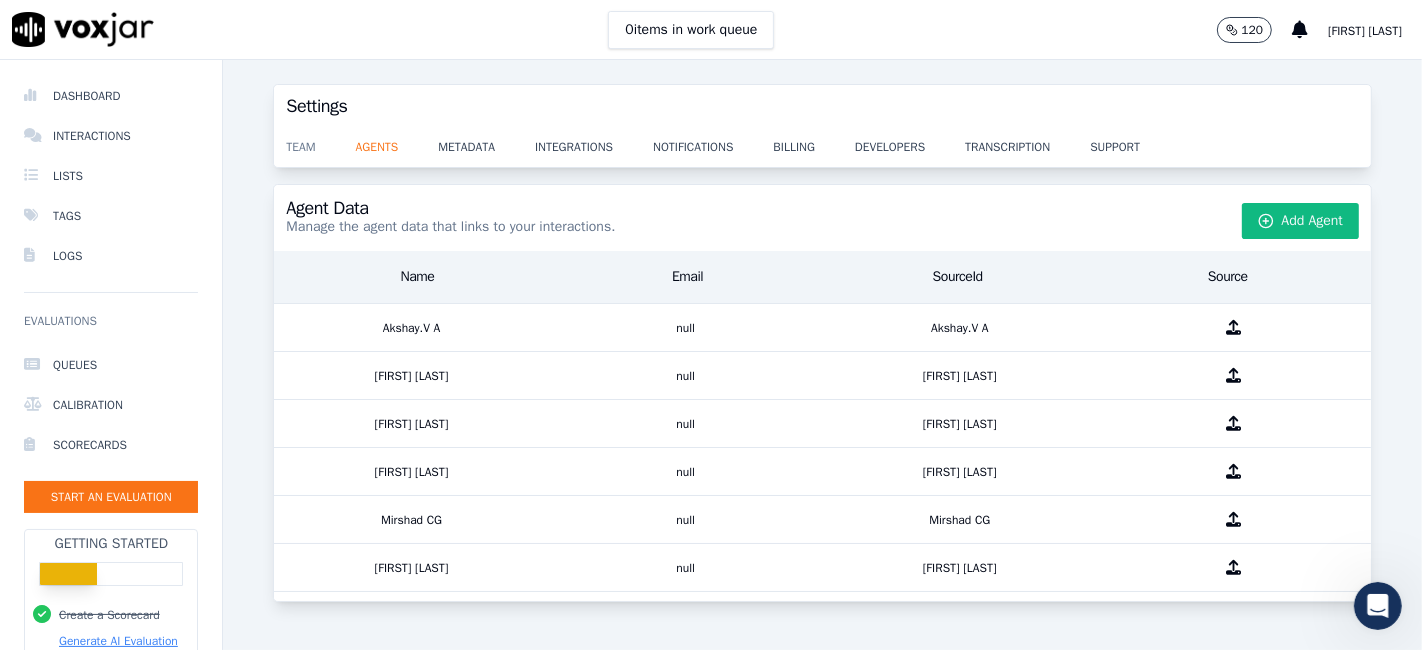 click on "team" at bounding box center [320, 141] 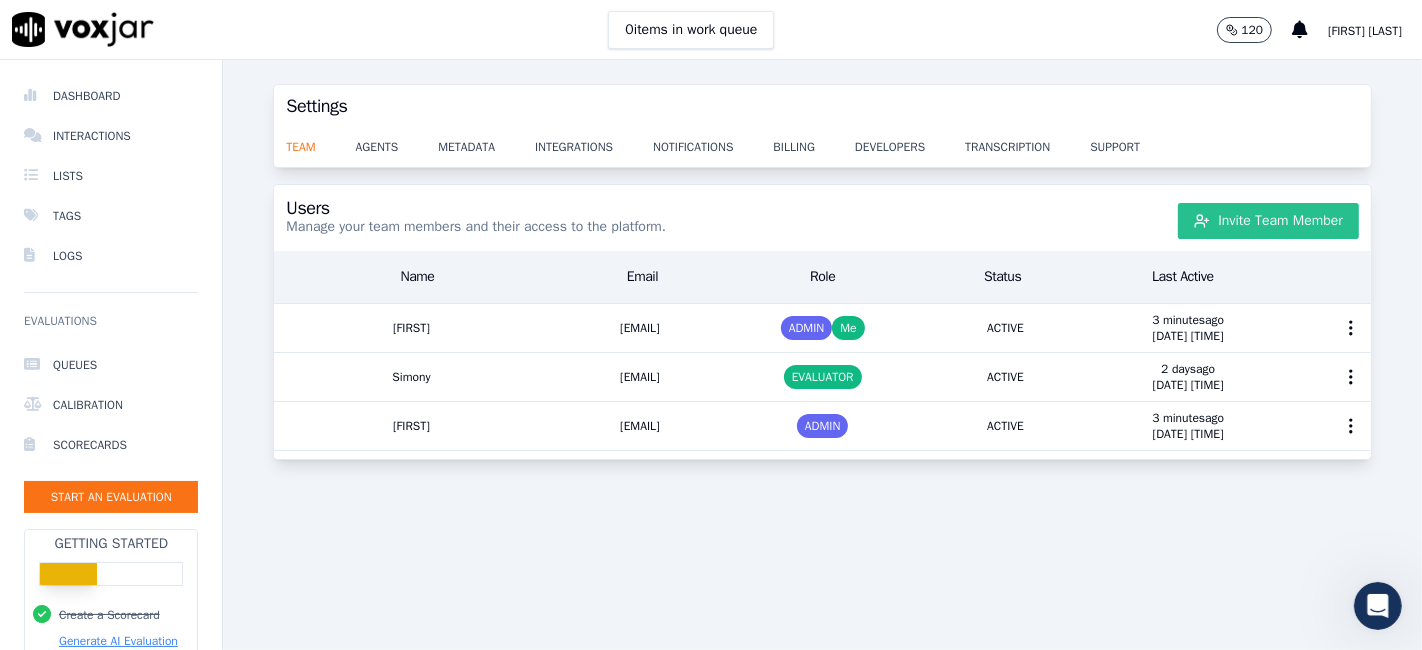 click on "Invite Team Member" at bounding box center [1268, 221] 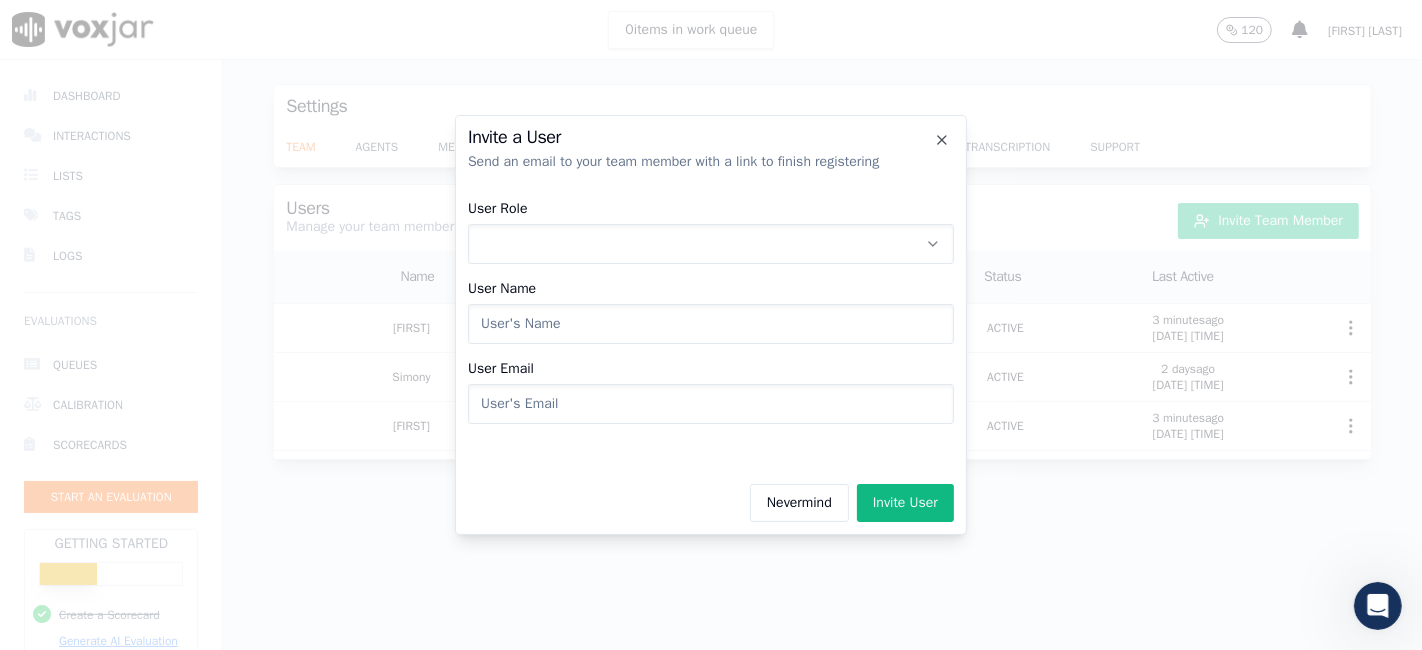 click on "User Role" 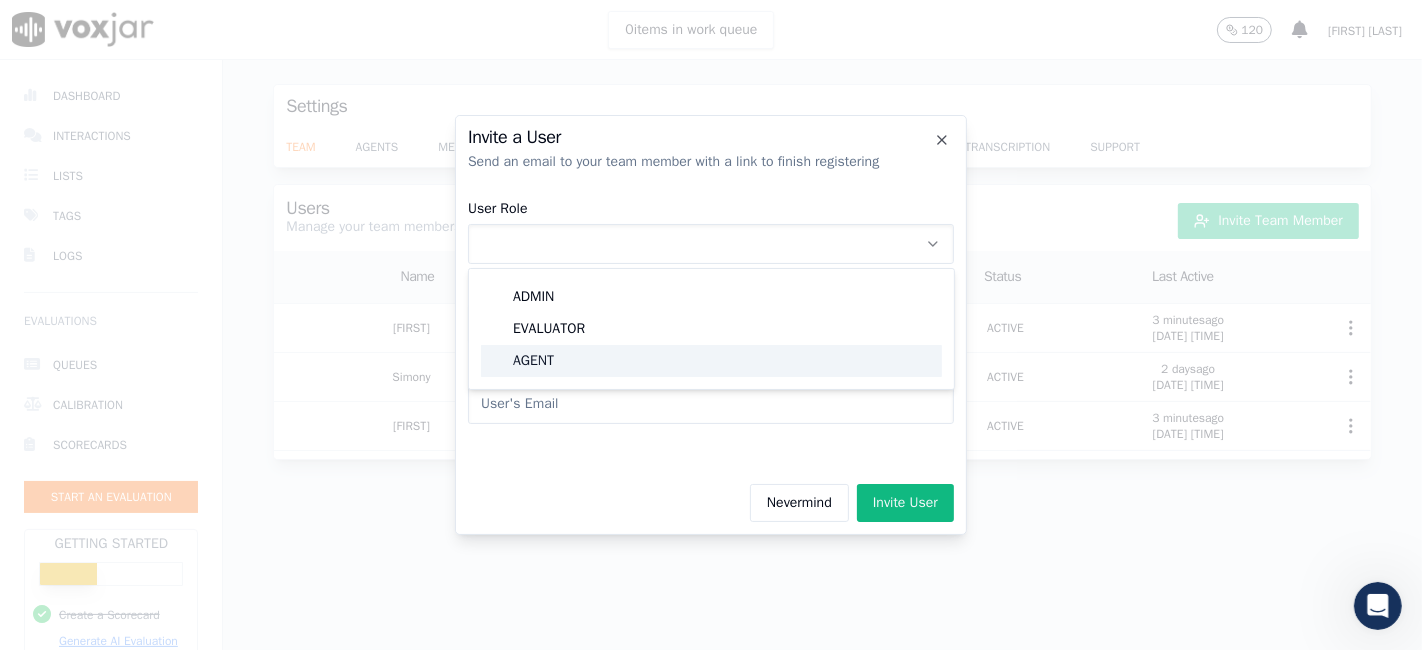 click on "AGENT" 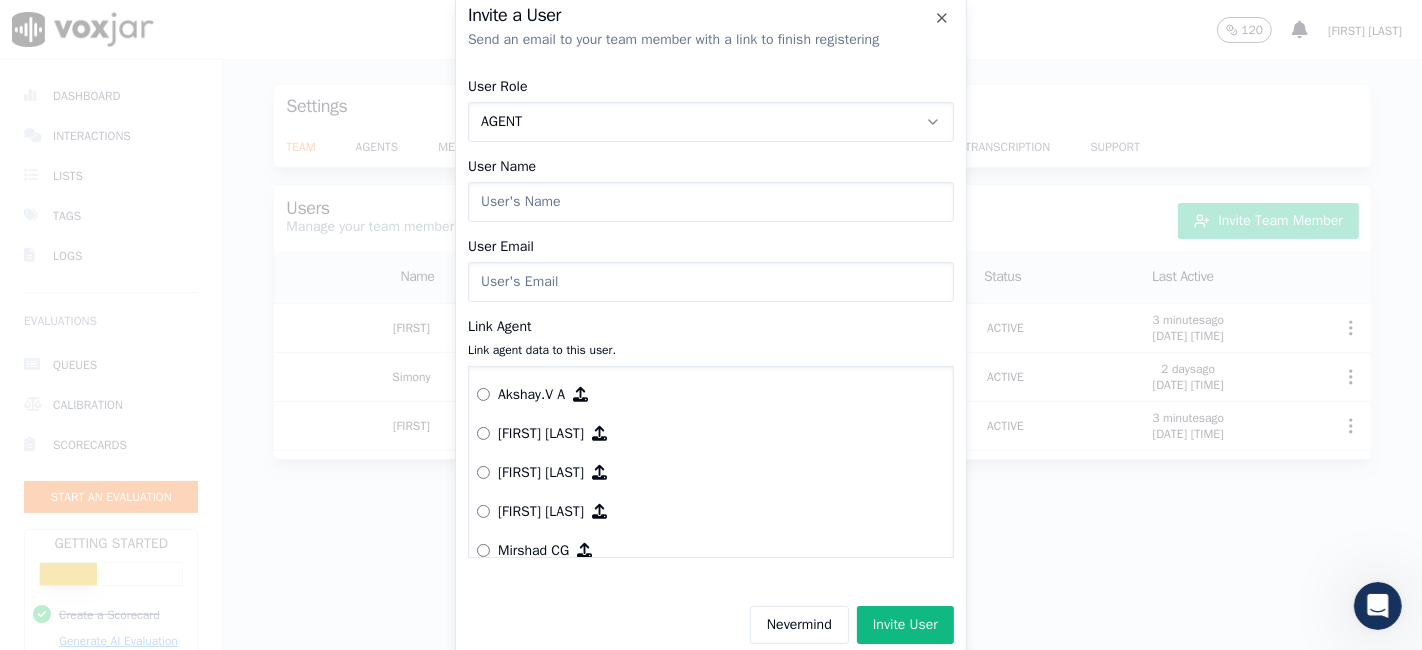 click on "User Name" 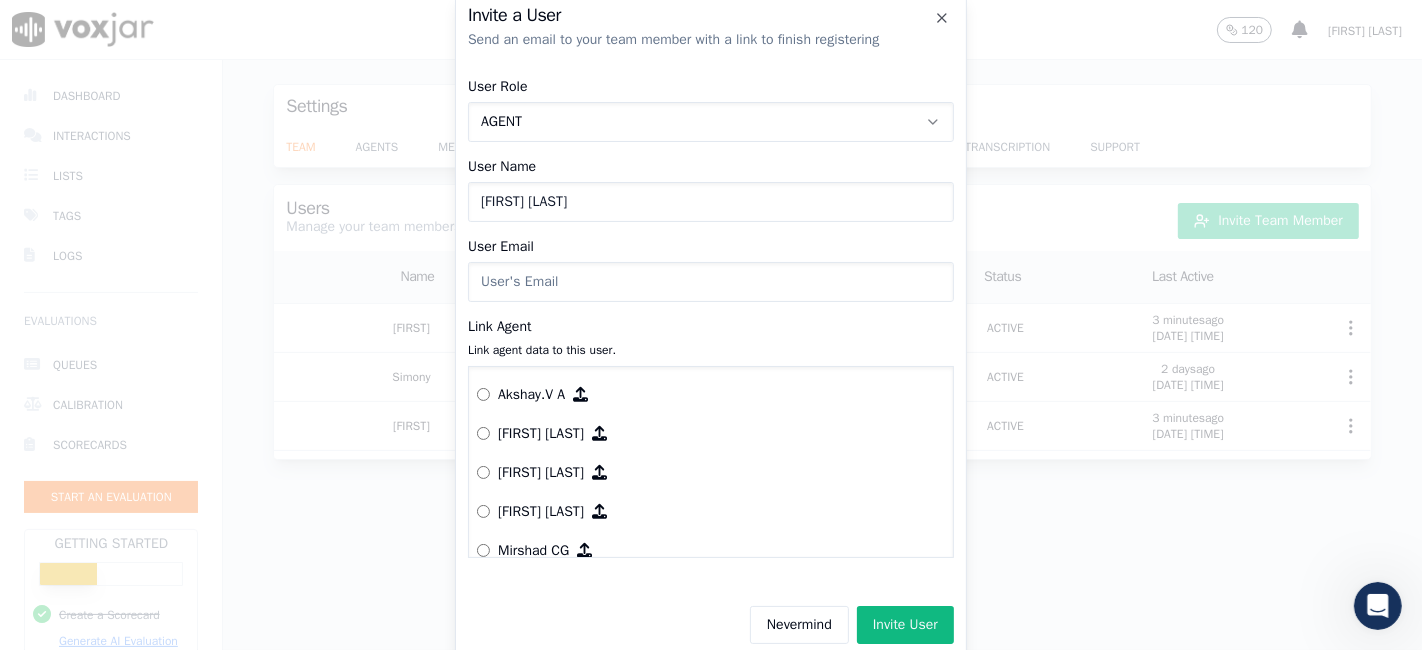 type on "[FIRST] [LAST]" 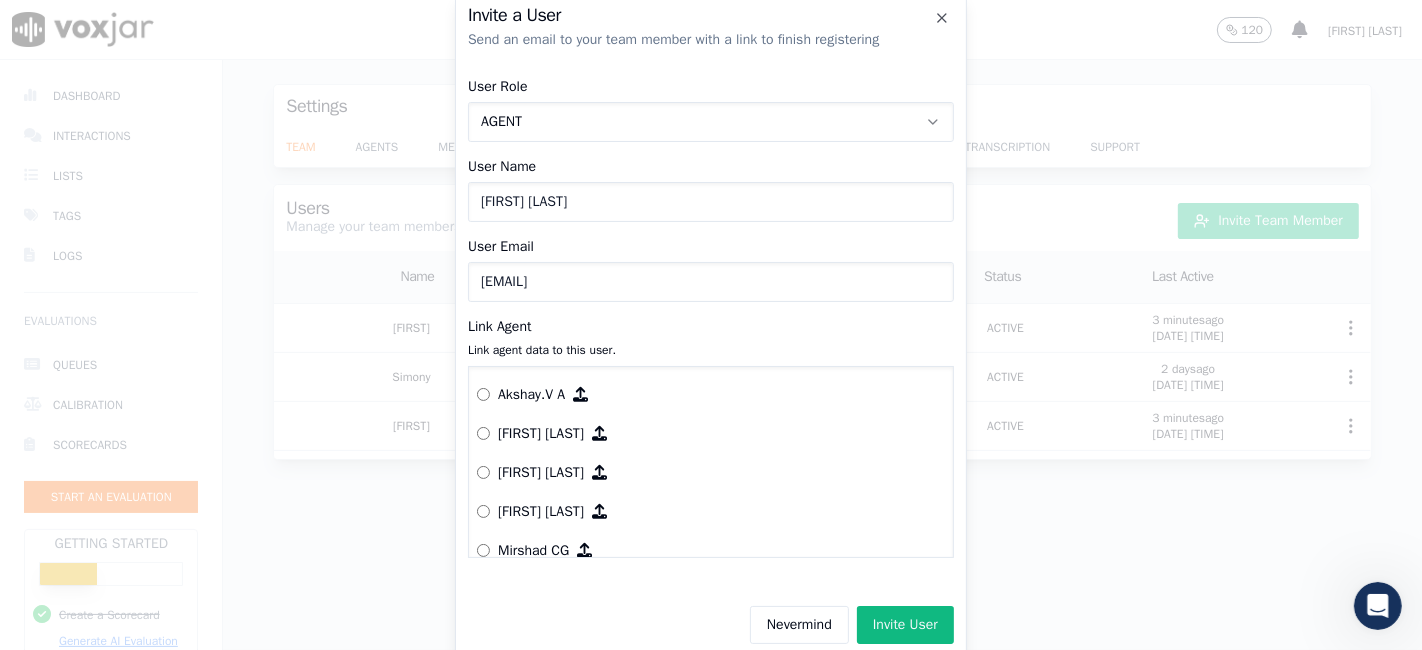 type on "[EMAIL]" 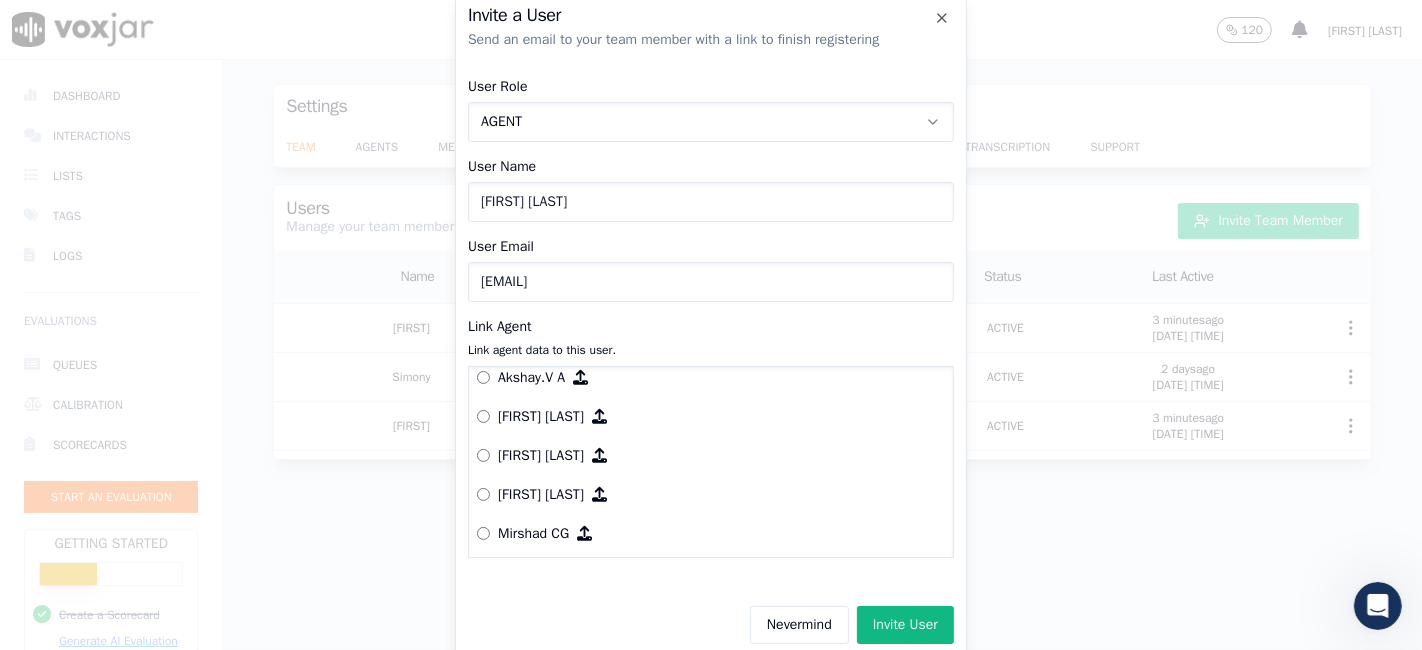 scroll, scrollTop: 0, scrollLeft: 0, axis: both 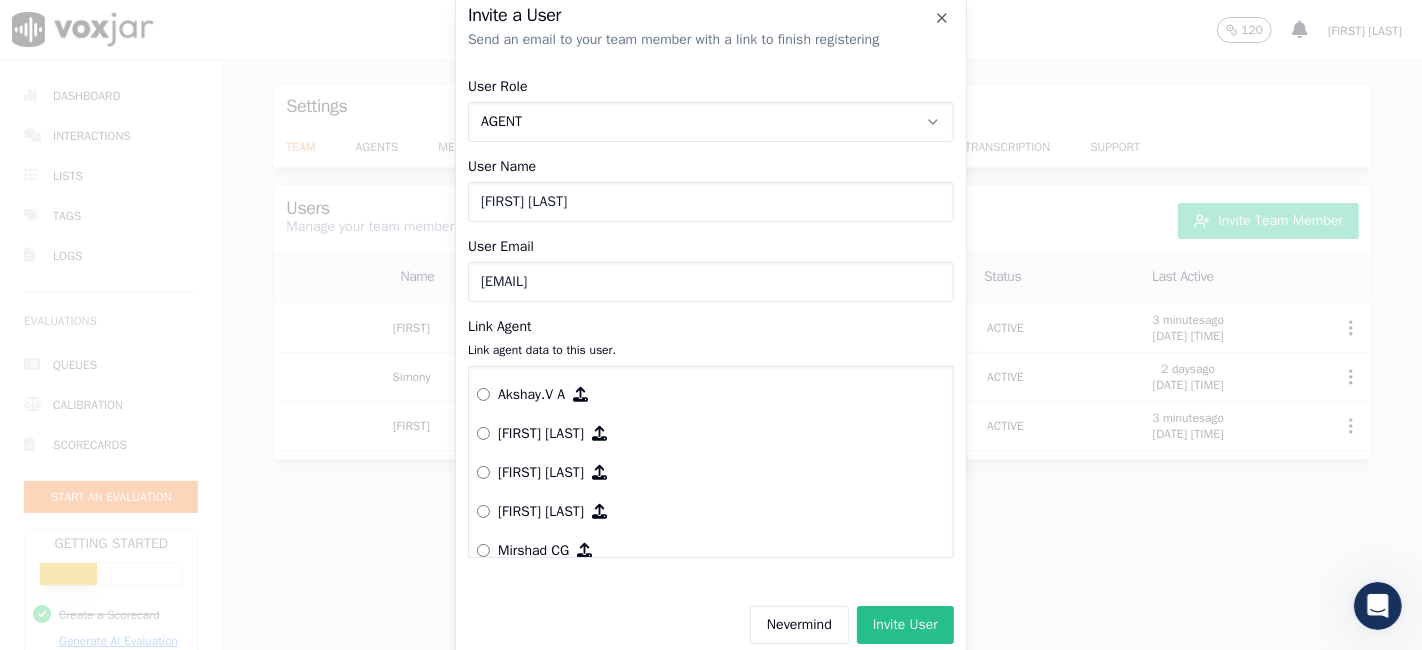 click on "Invite User" 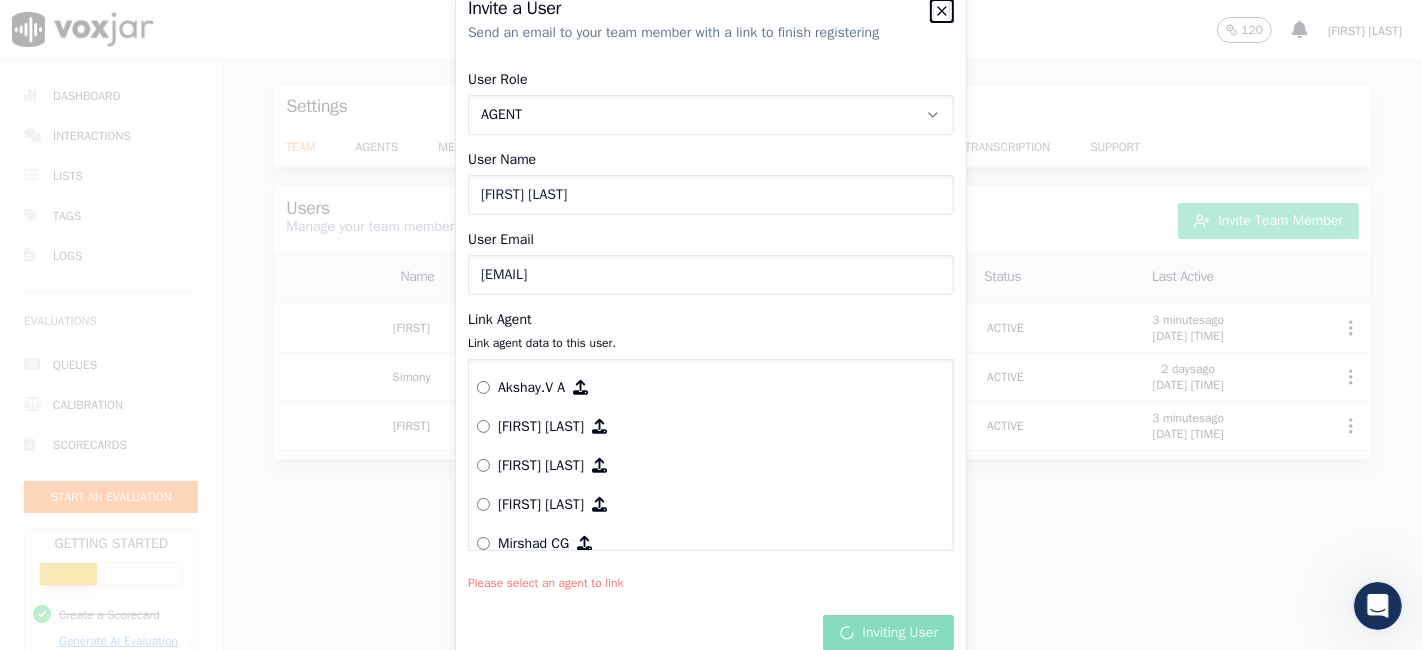 click 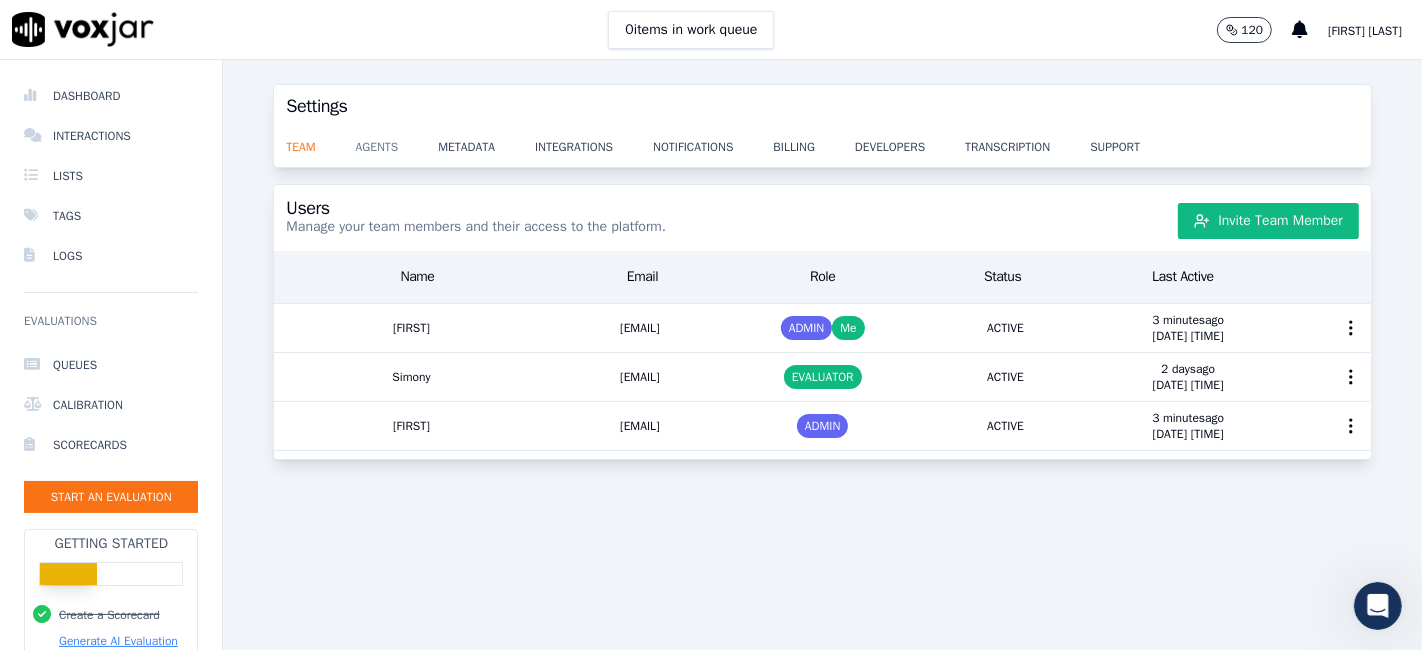 click on "agents" at bounding box center (397, 141) 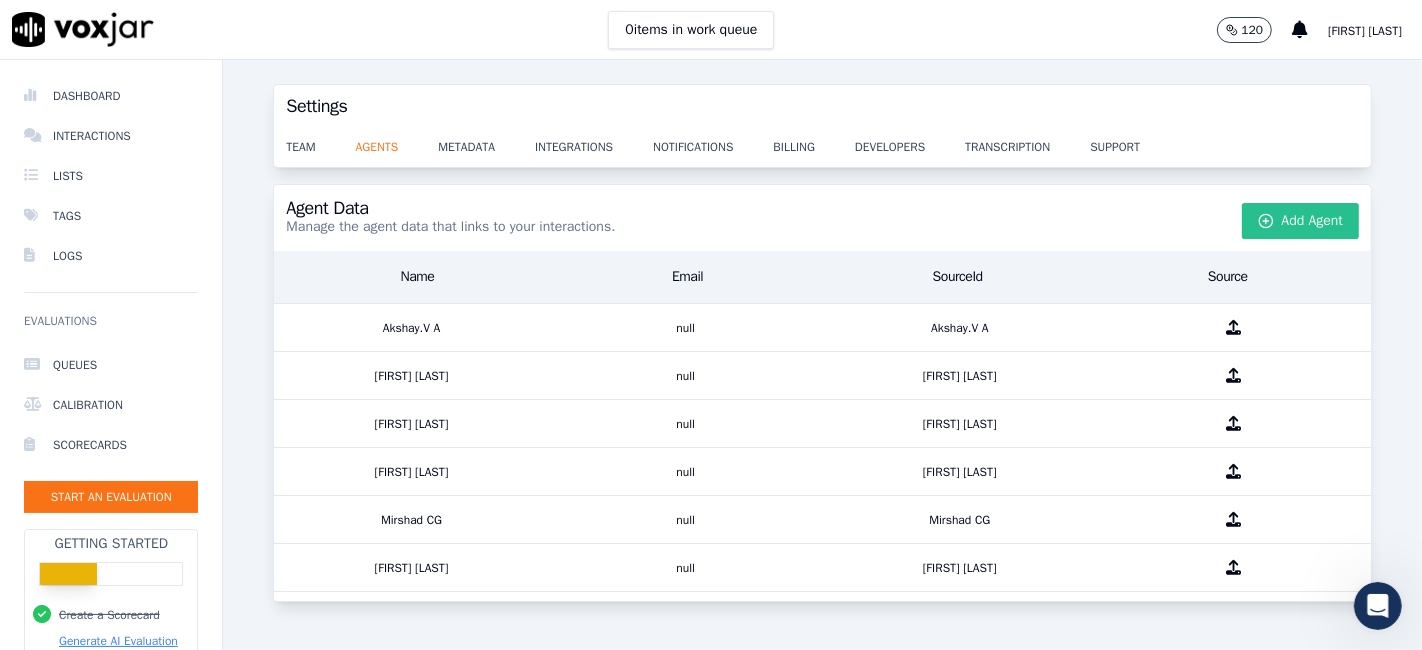 click on "Add Agent" at bounding box center (1301, 221) 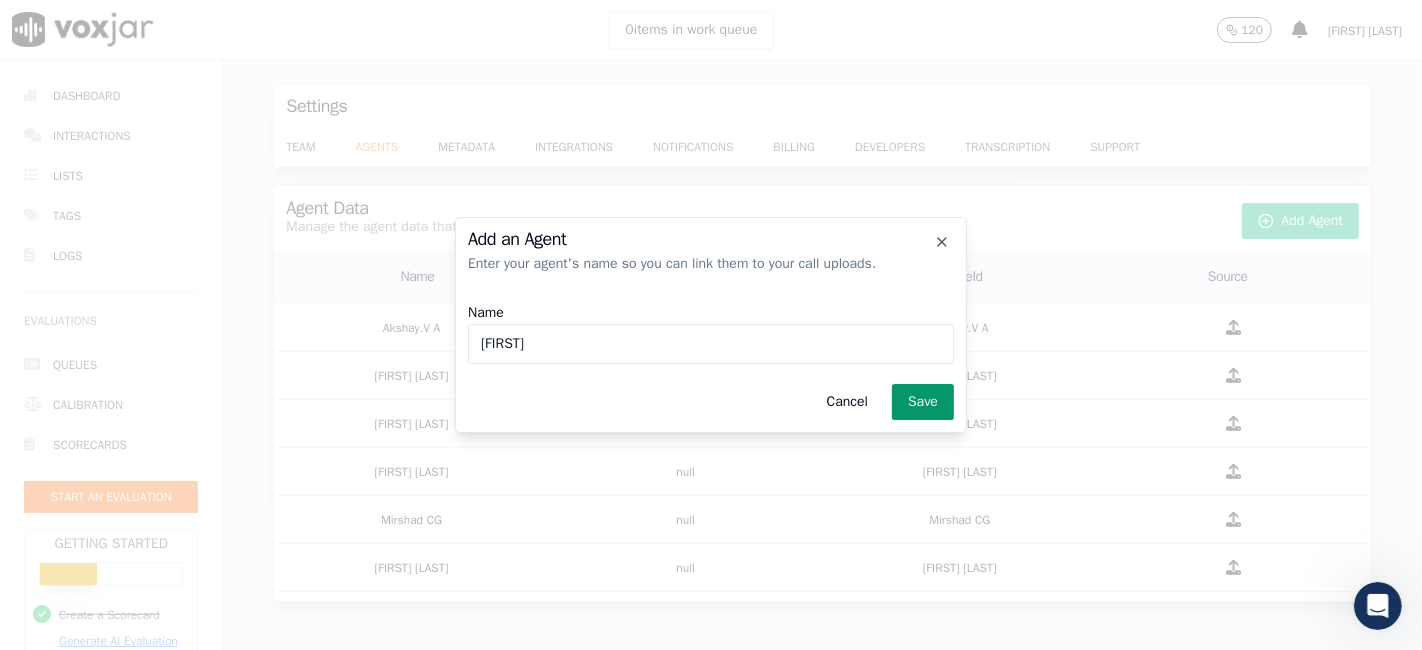 type on "[FIRST]" 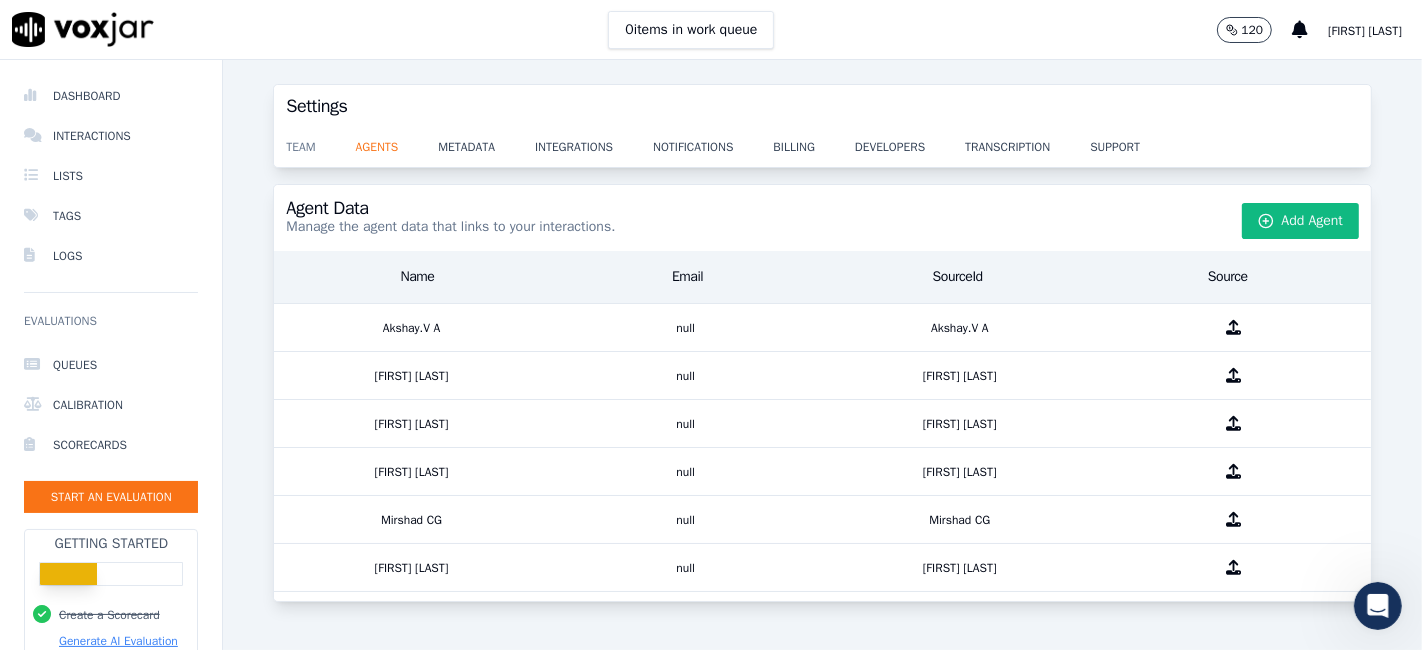 click on "team" at bounding box center [320, 141] 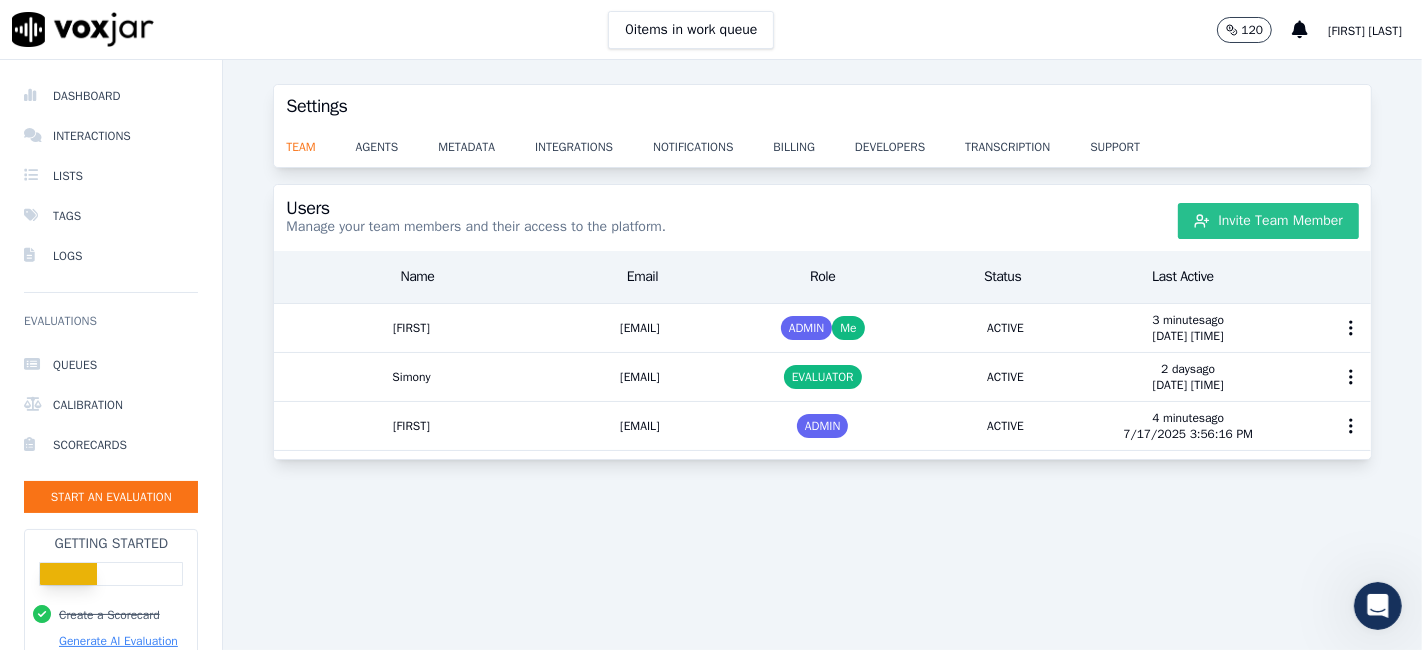 click 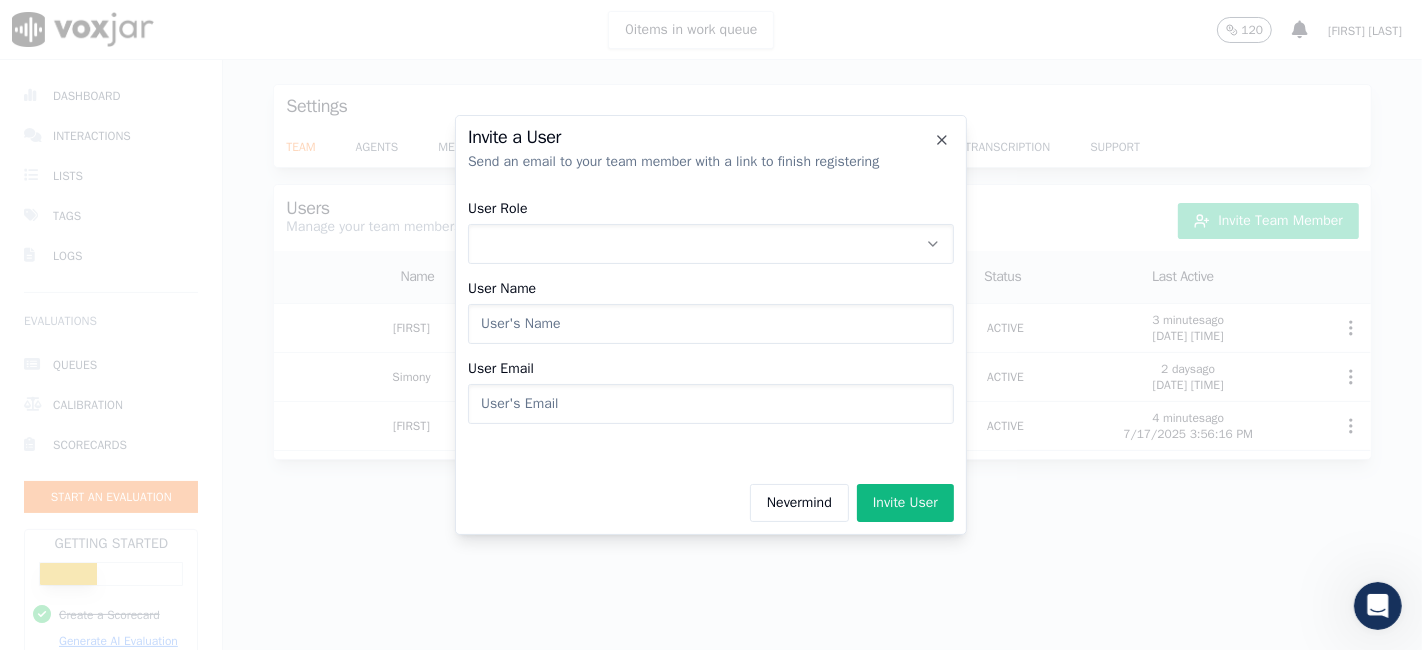 click on "User Role" 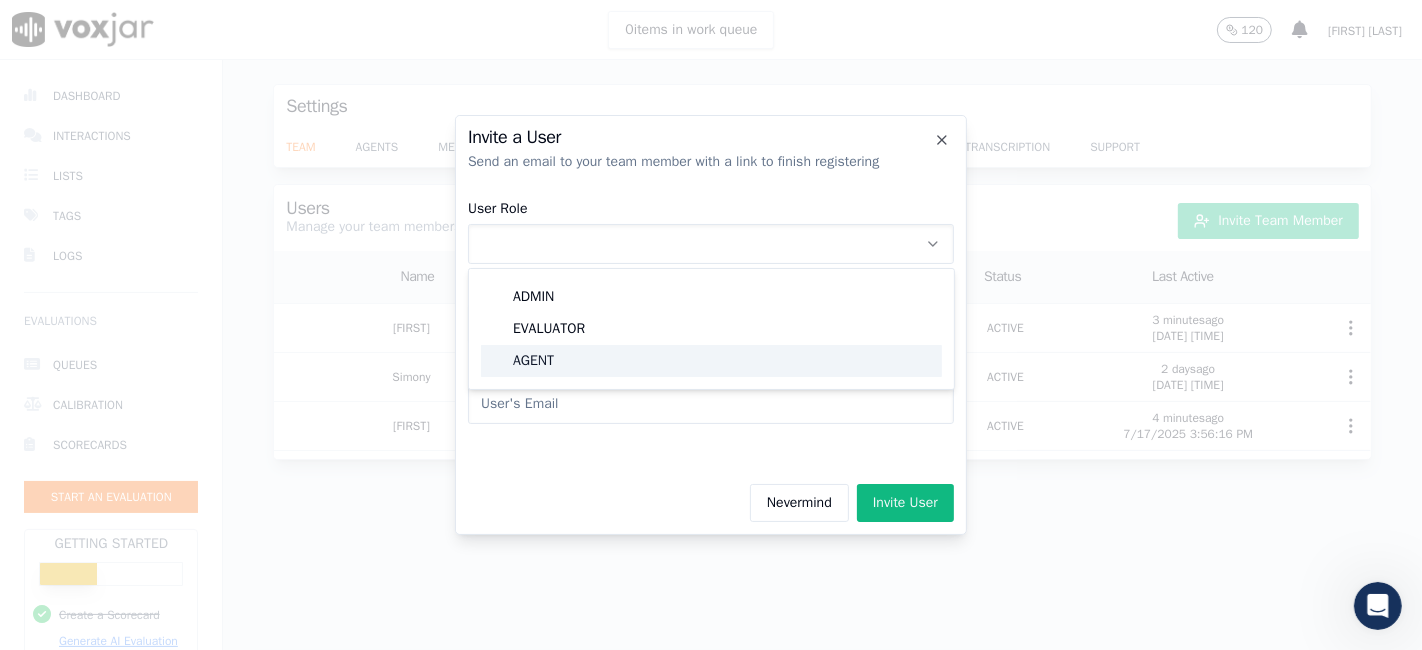click on "AGENT" 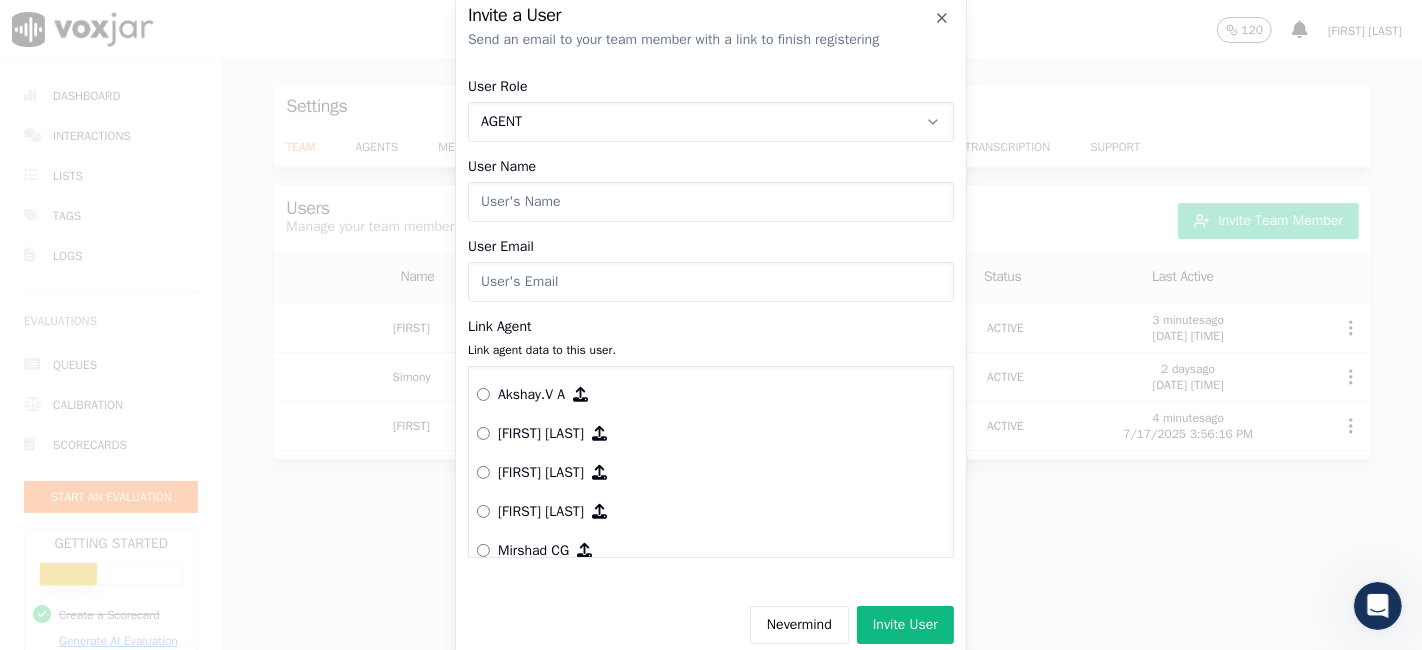 click on "User Name" 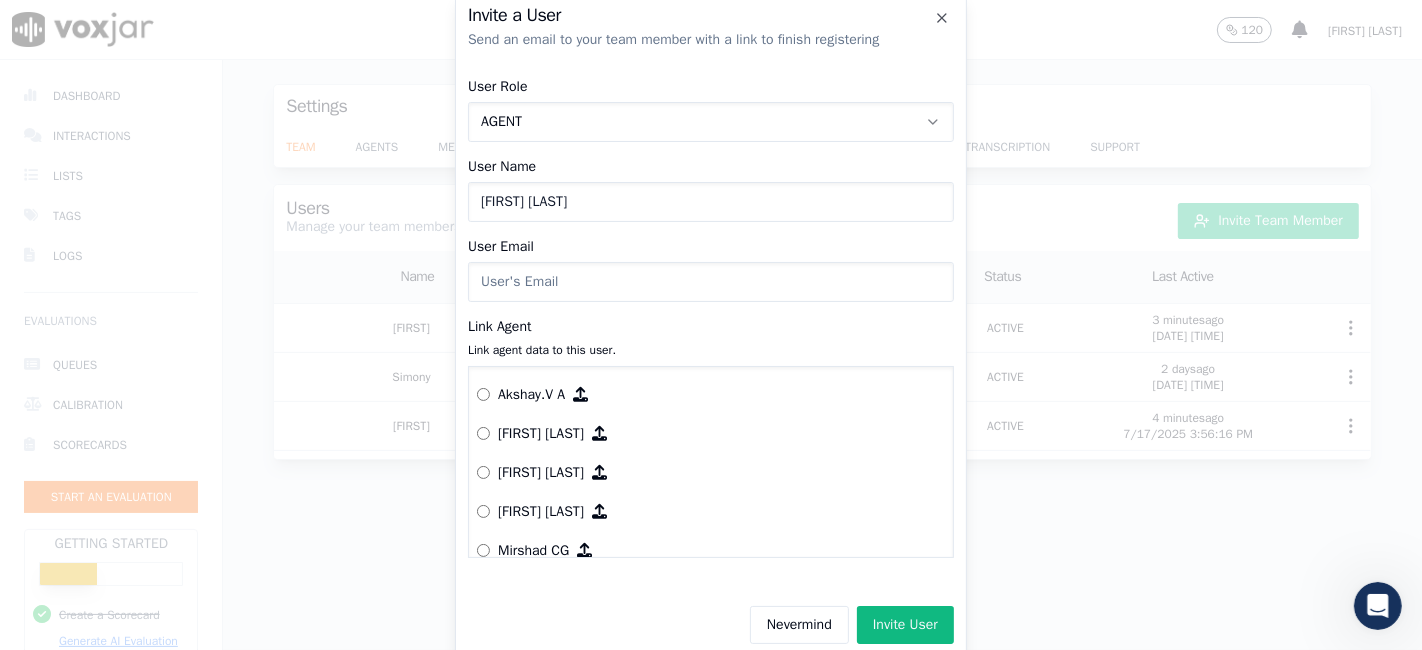 click on "User Email" 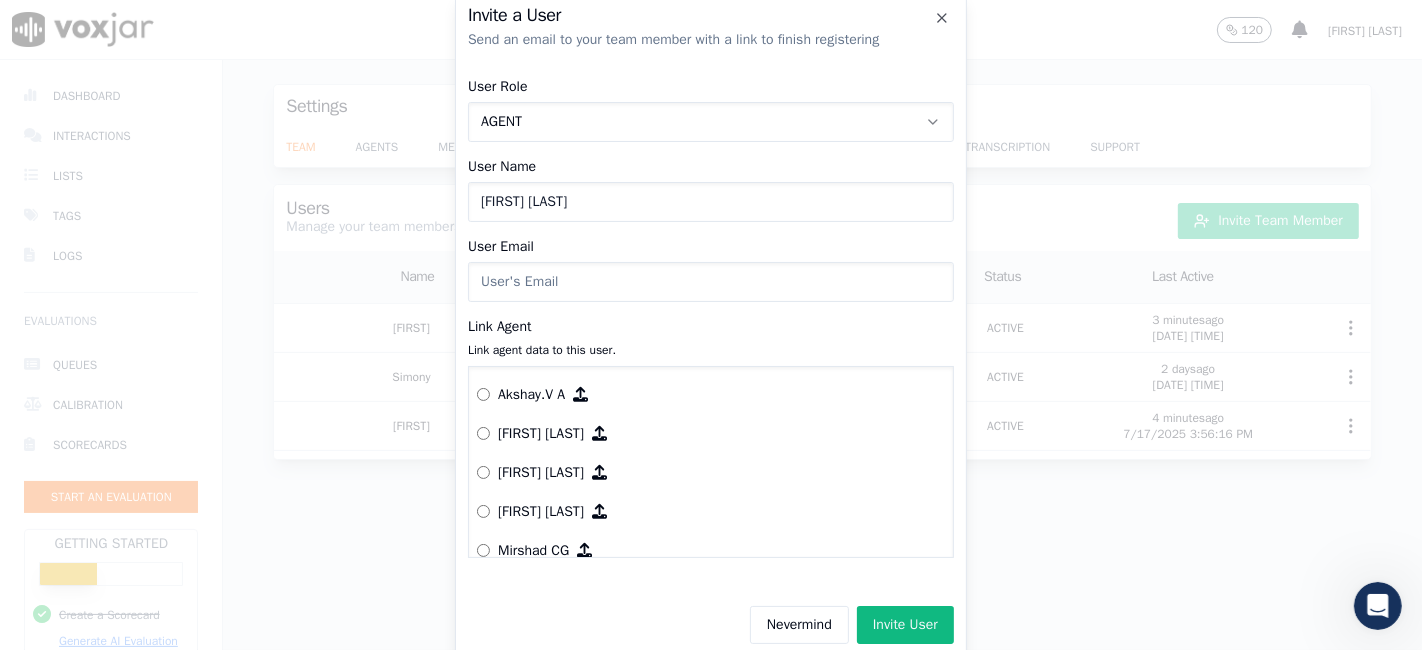 type on "[EMAIL]" 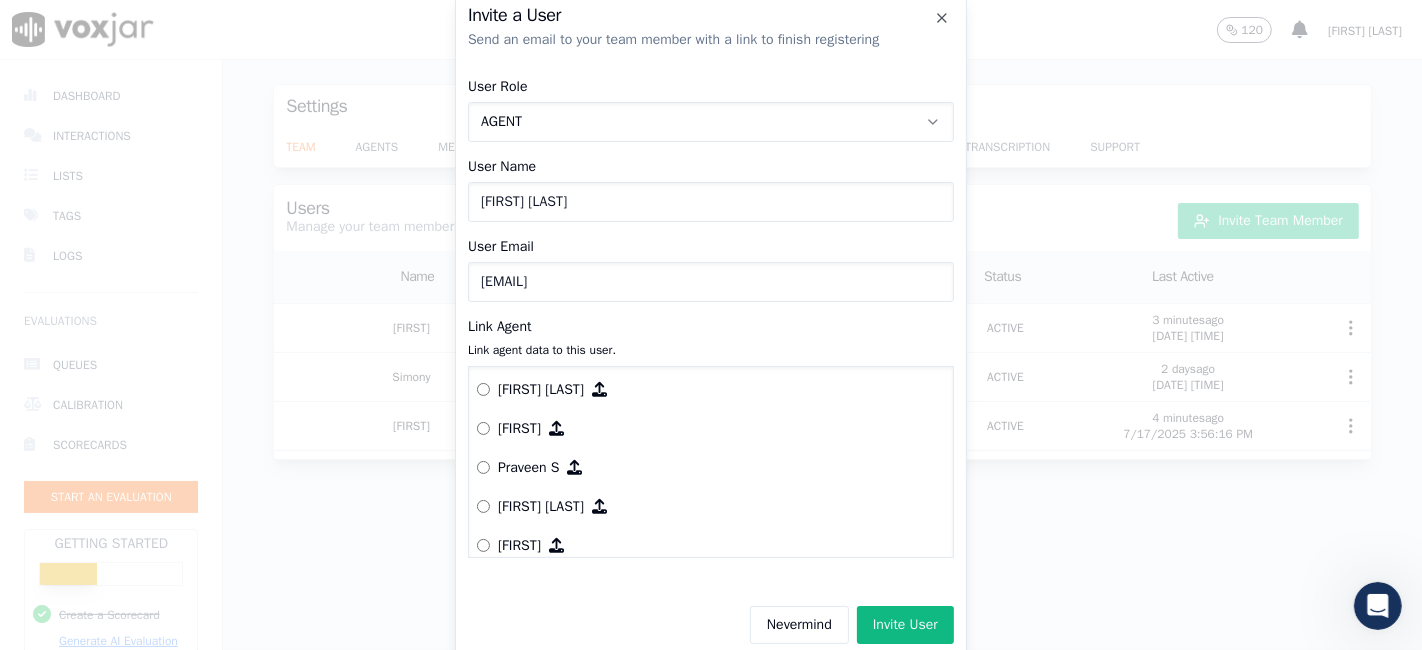scroll, scrollTop: 184, scrollLeft: 0, axis: vertical 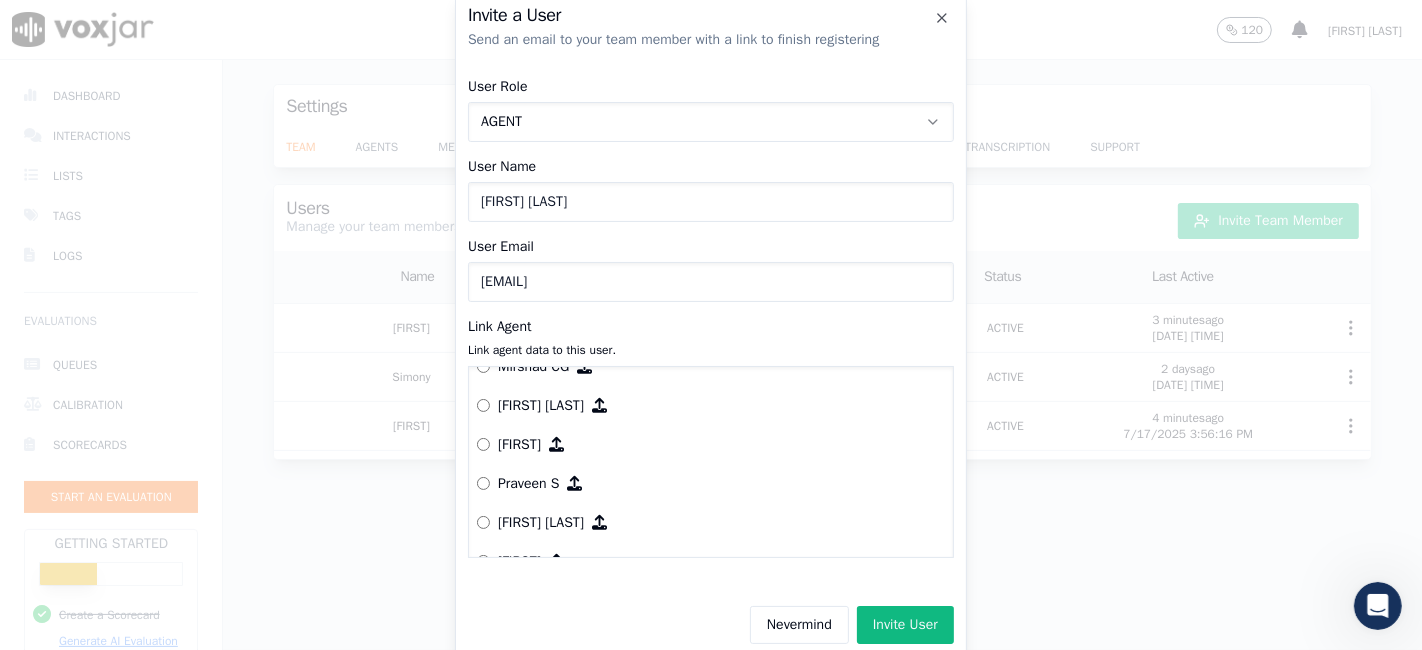 click on "[FIRST]" at bounding box center [711, 444] 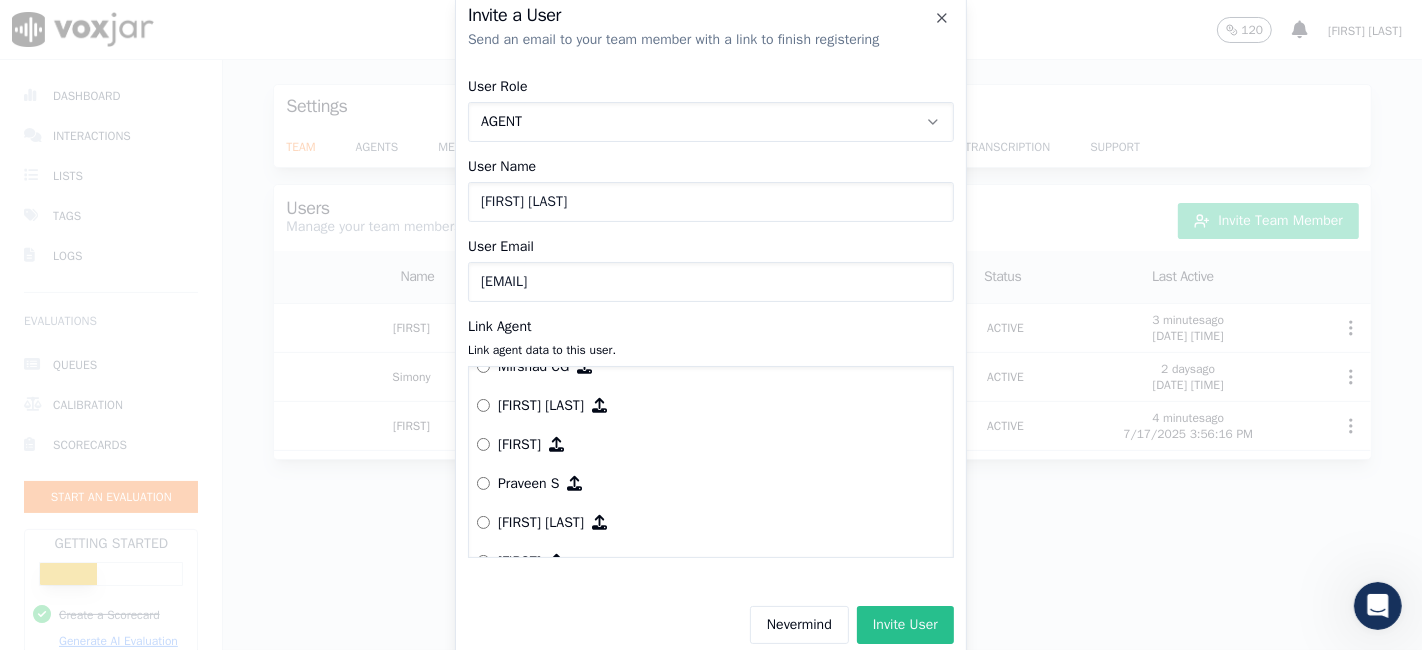 click on "Invite User" 